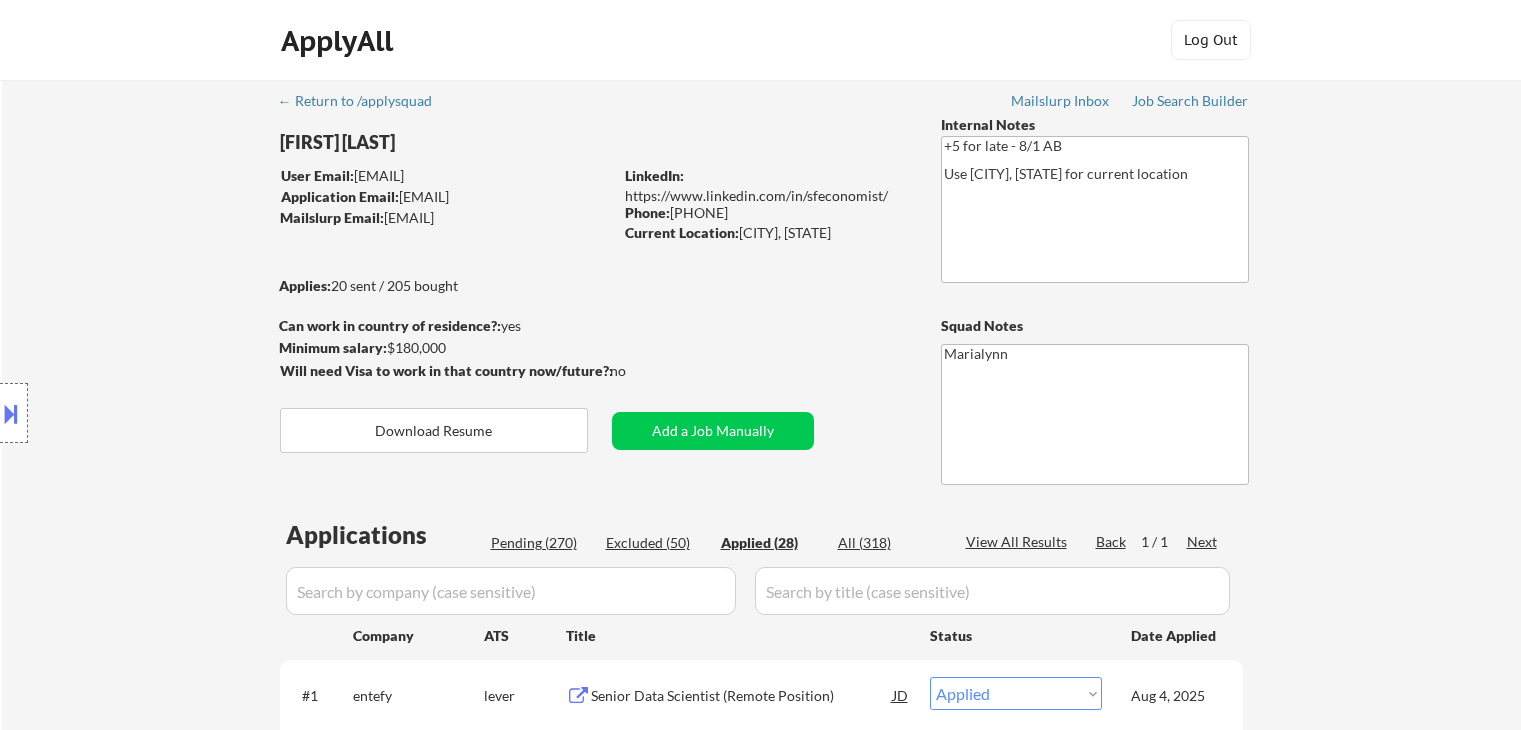 select on ""applied"" 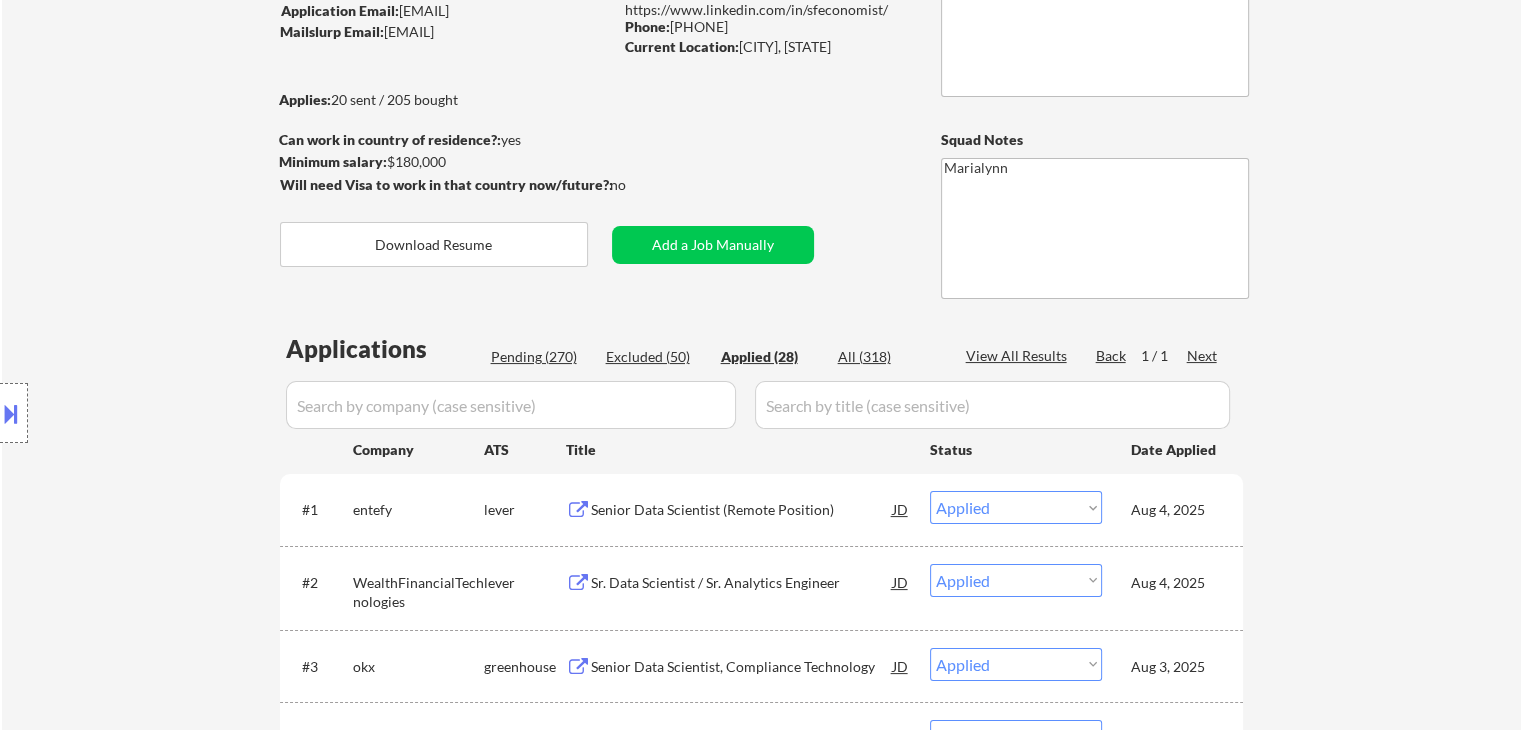 scroll, scrollTop: 186, scrollLeft: 0, axis: vertical 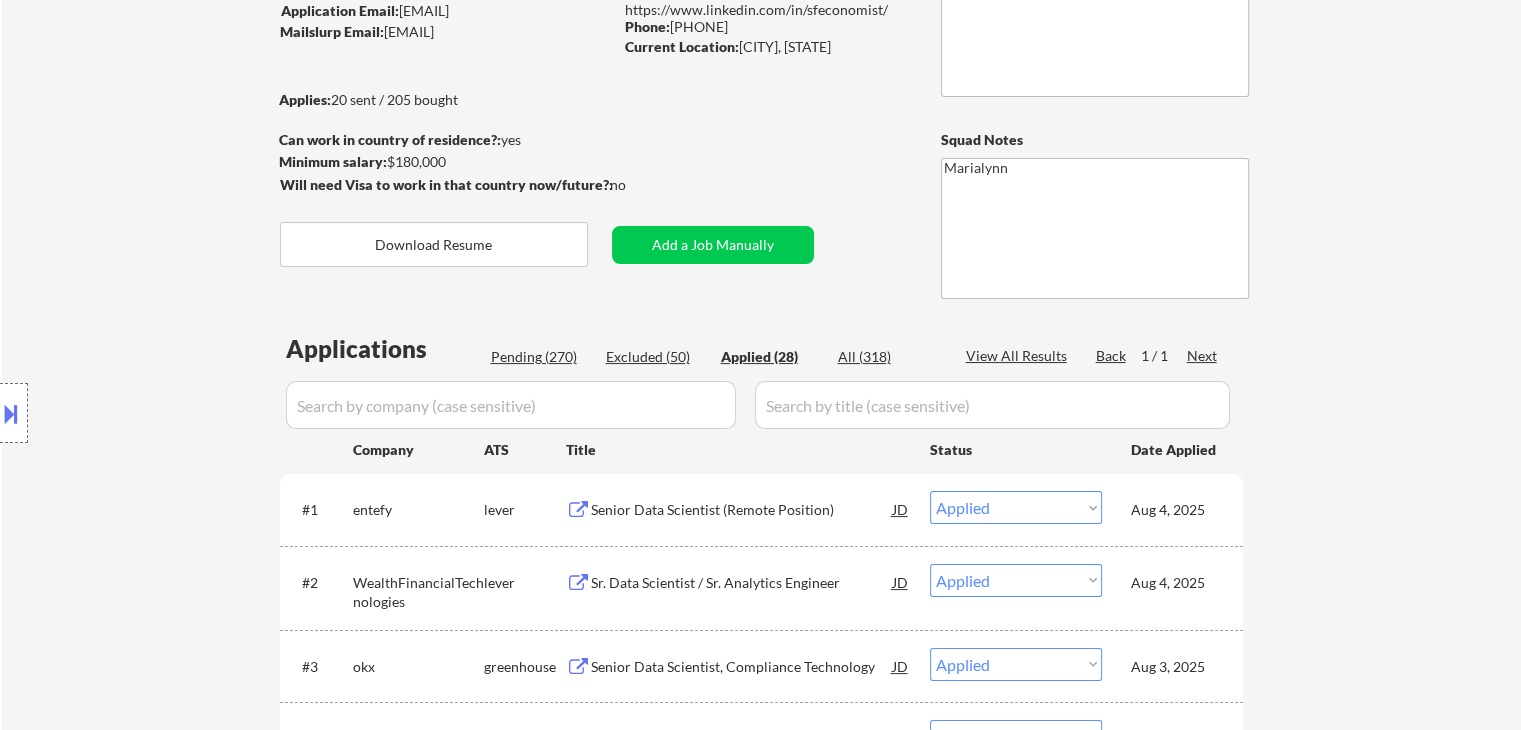 drag, startPoint x: 388, startPoint y: 155, endPoint x: 452, endPoint y: 161, distance: 64.28063 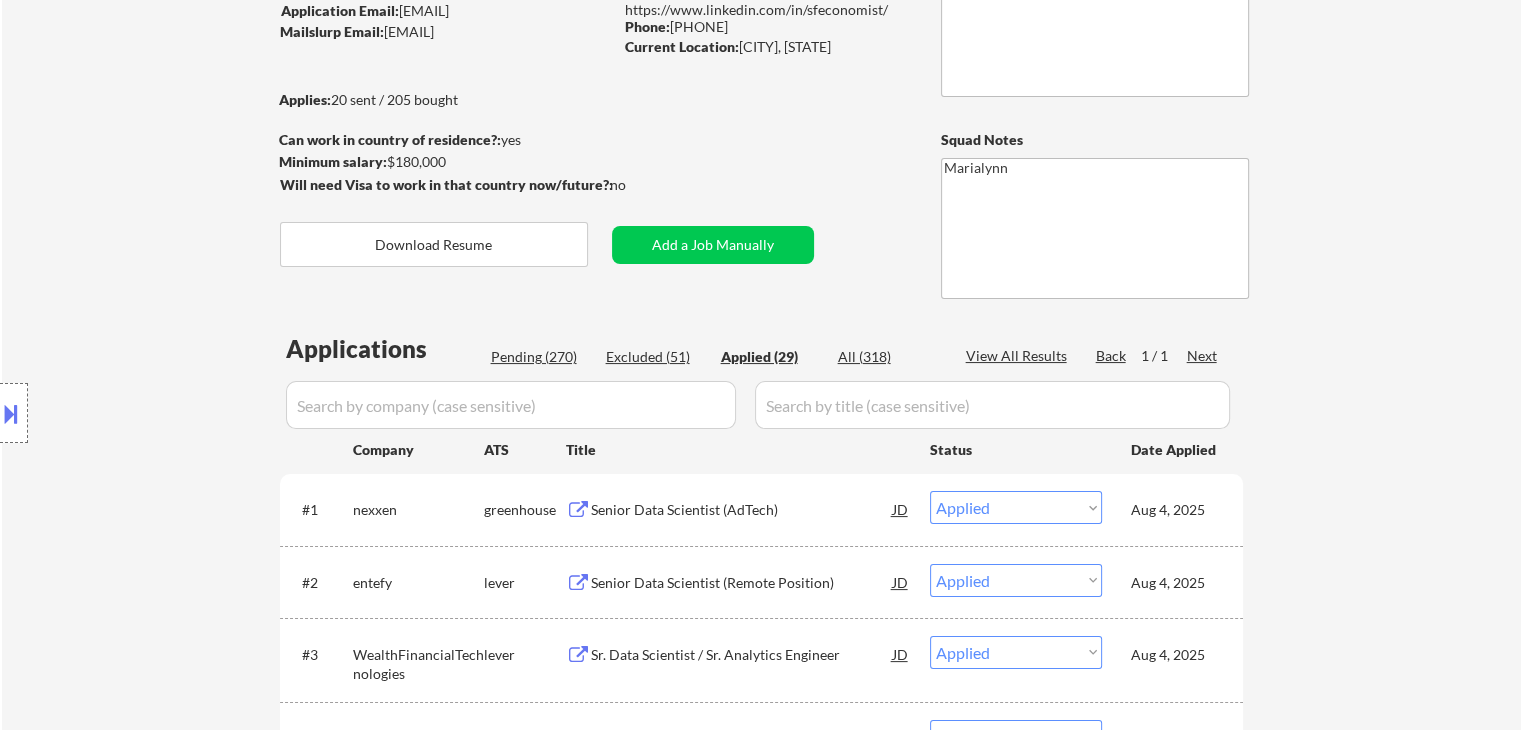 select on ""applied"" 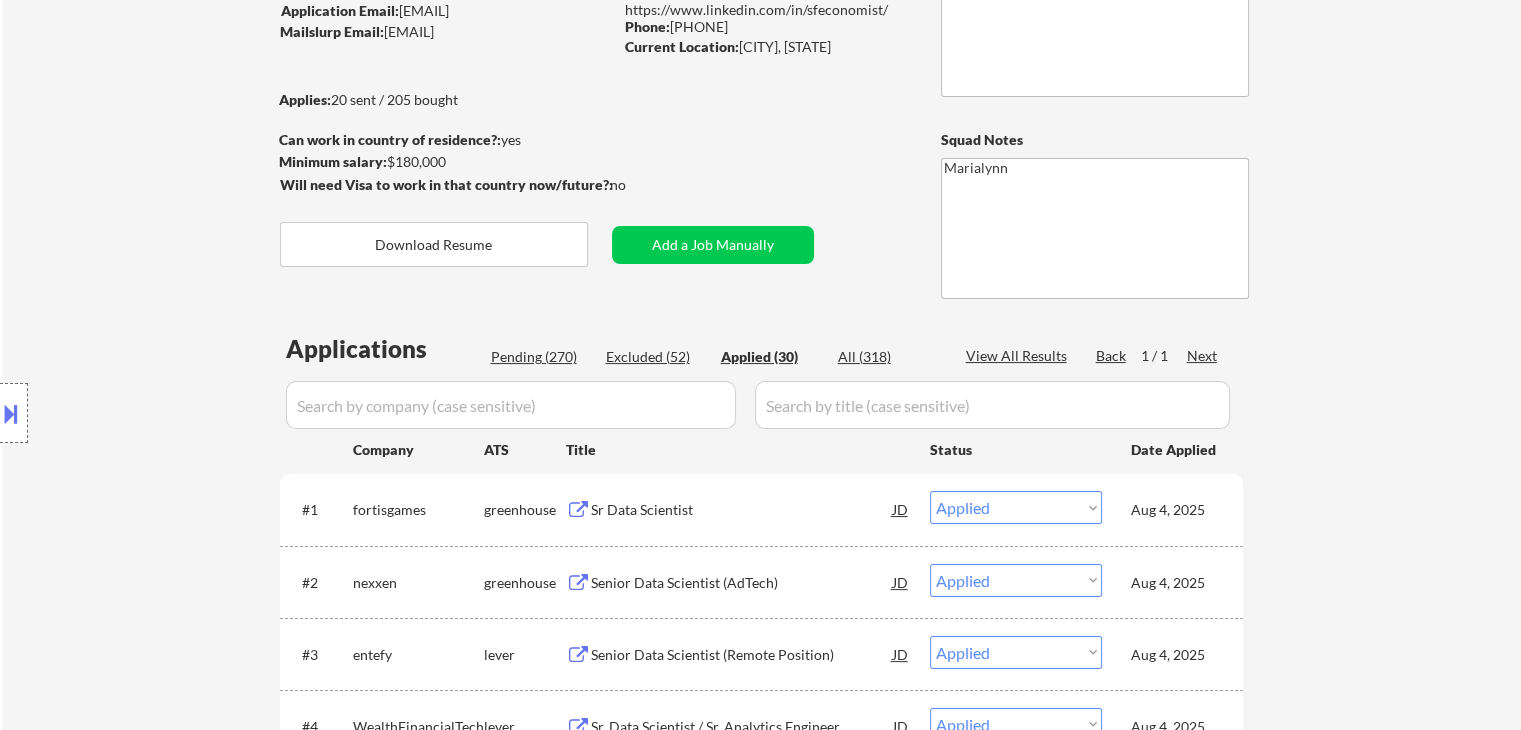 select on ""applied"" 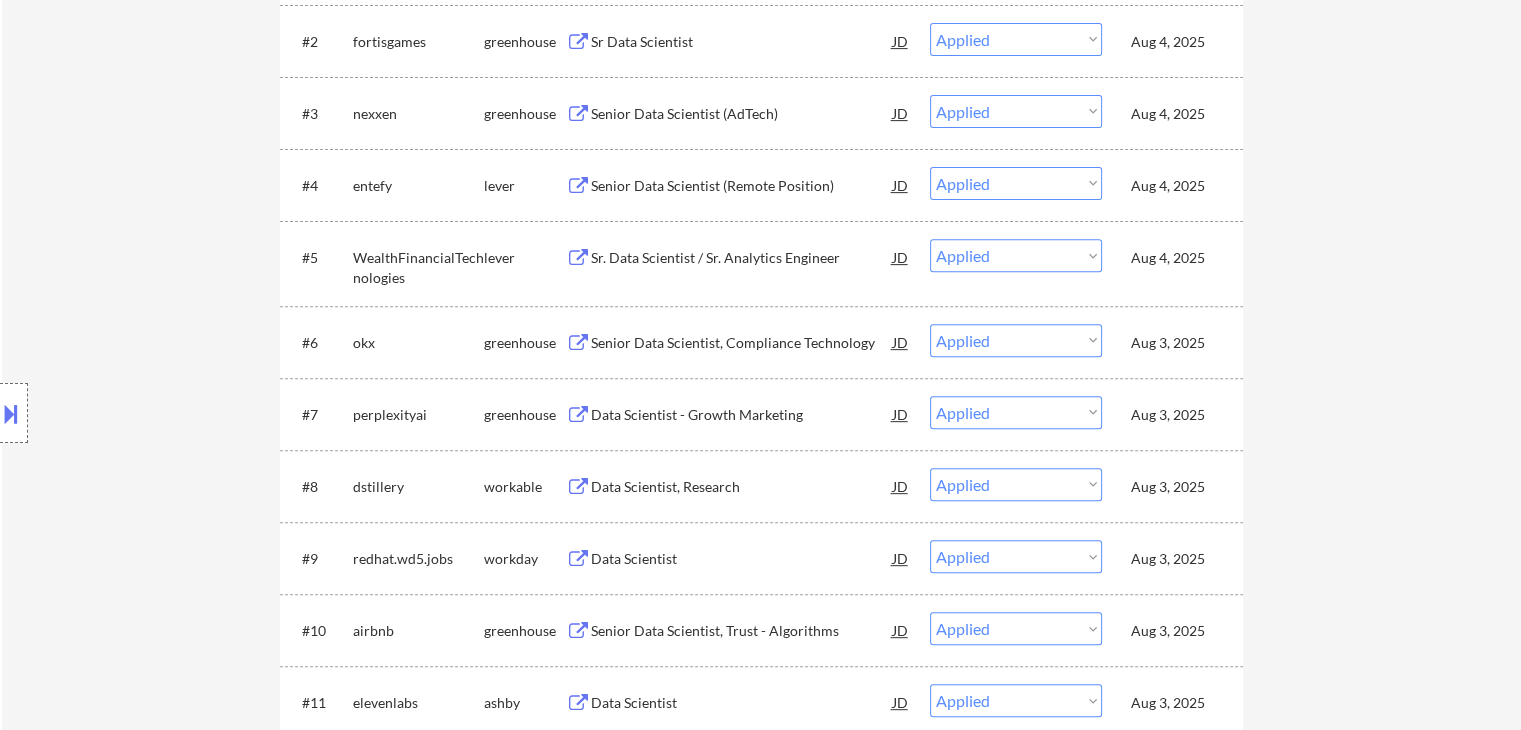 scroll, scrollTop: 691, scrollLeft: 0, axis: vertical 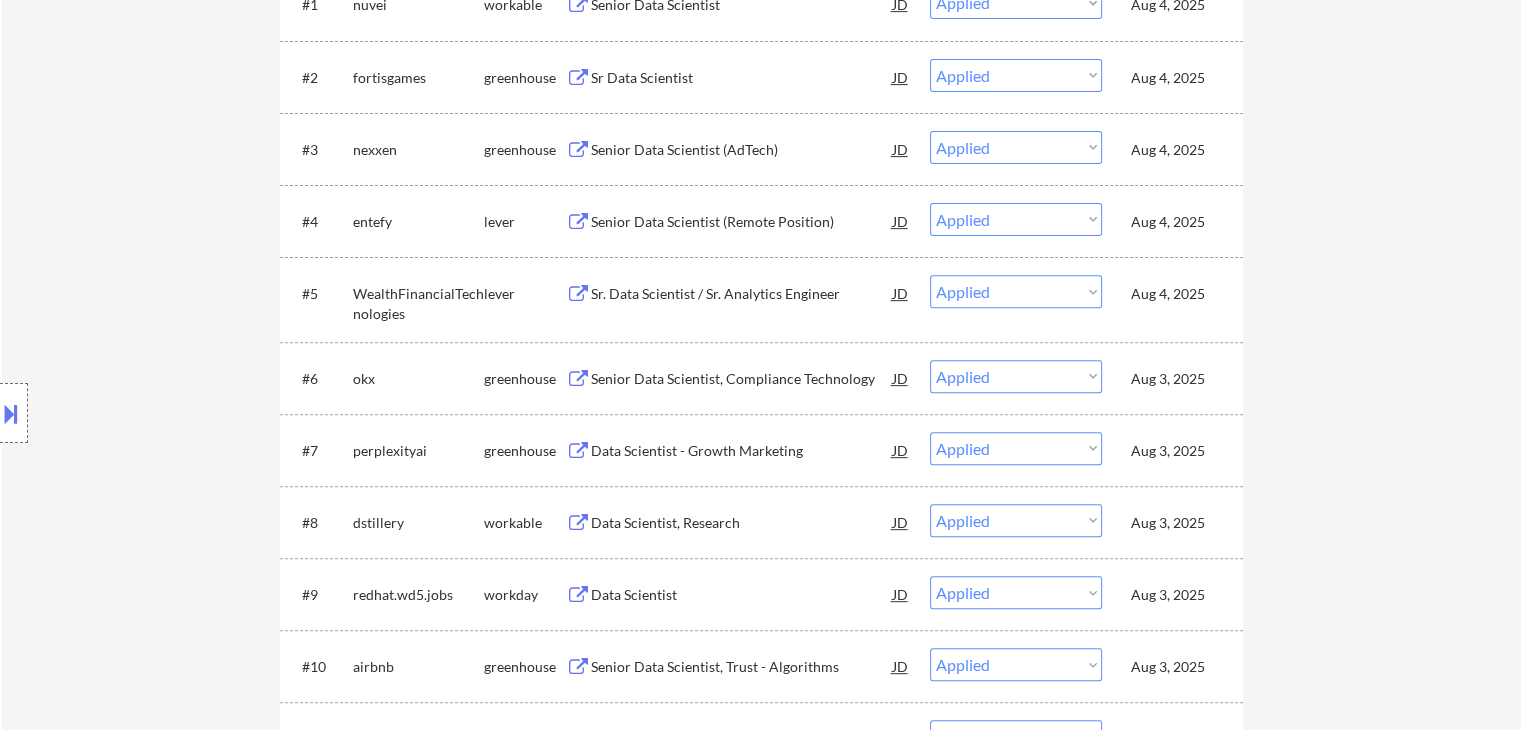 select on ""applied"" 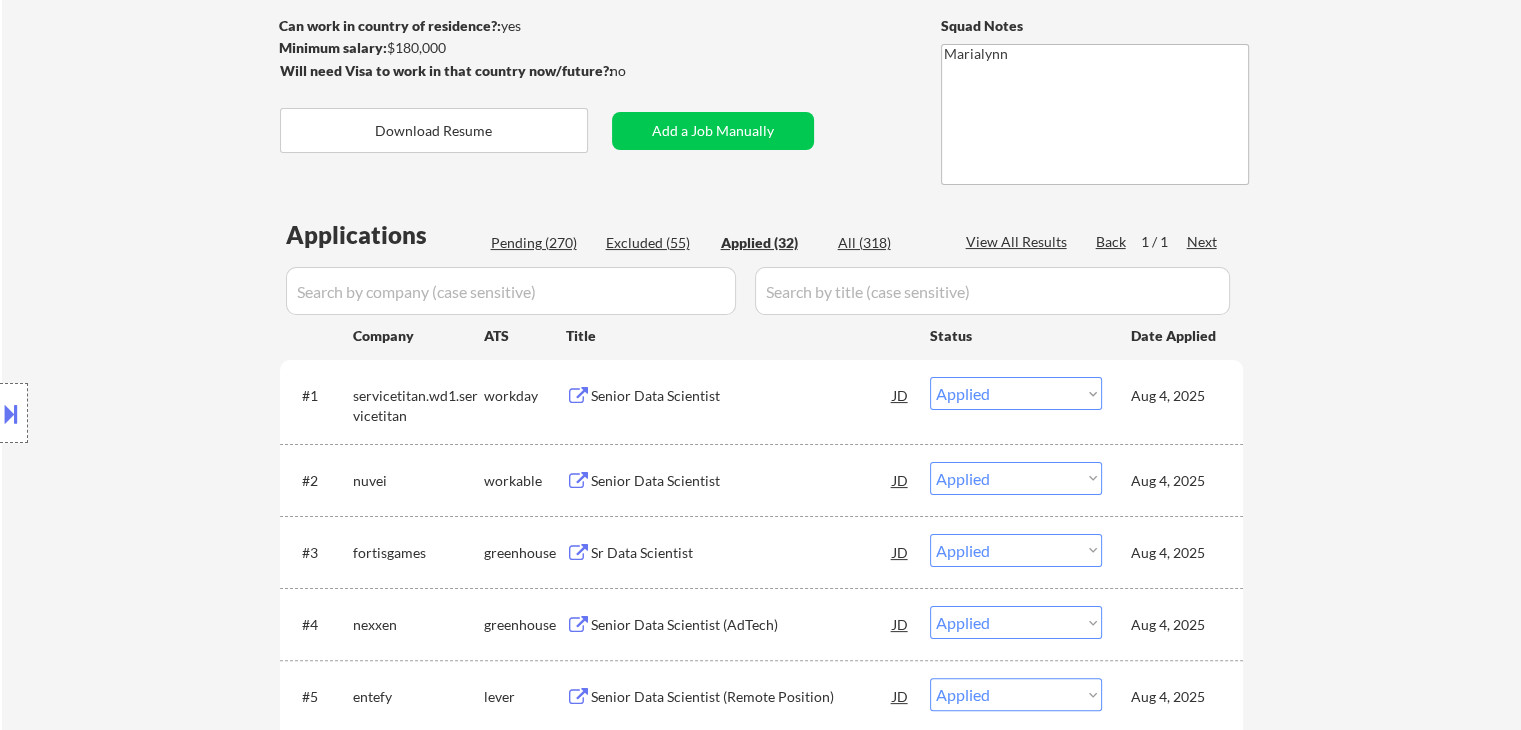 scroll, scrollTop: 384, scrollLeft: 0, axis: vertical 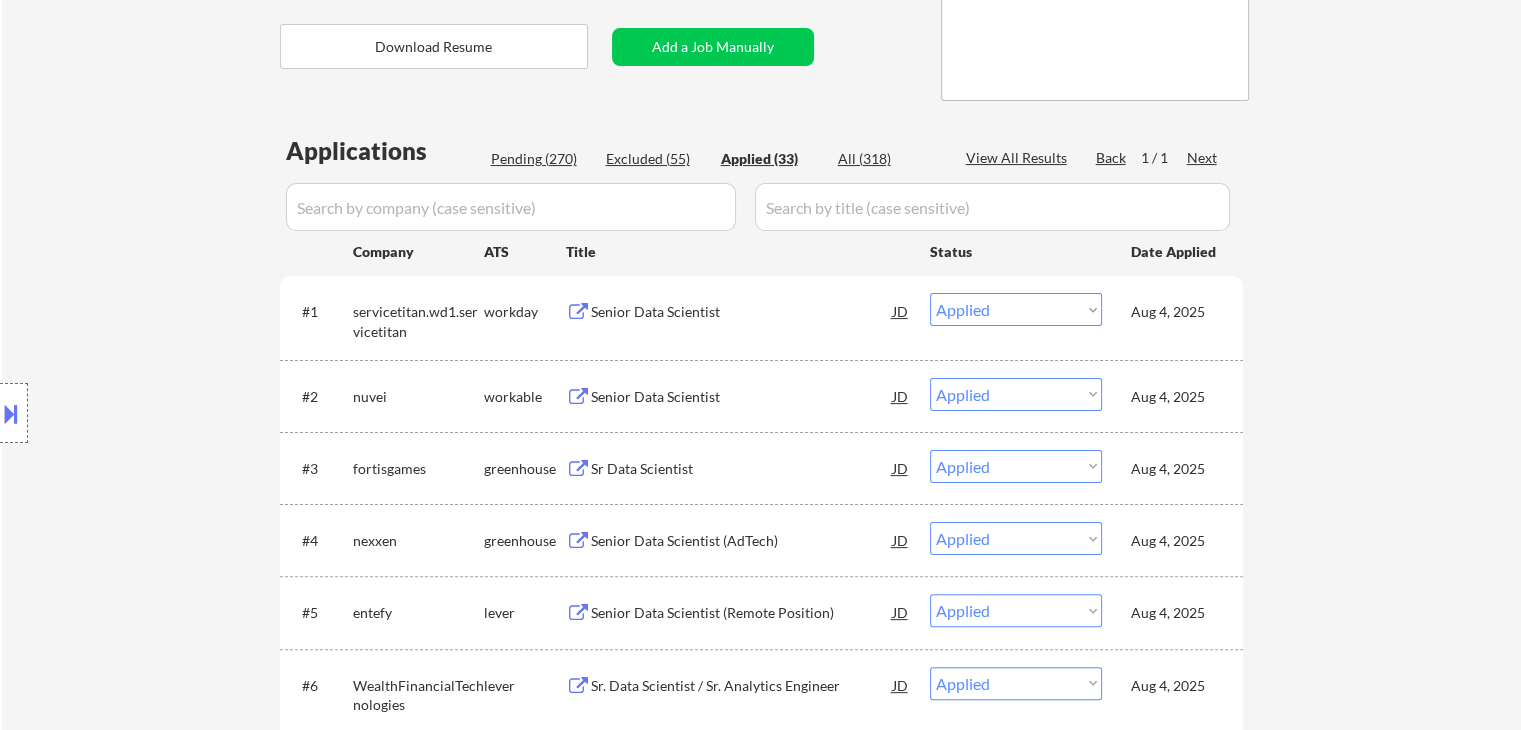 select on ""applied"" 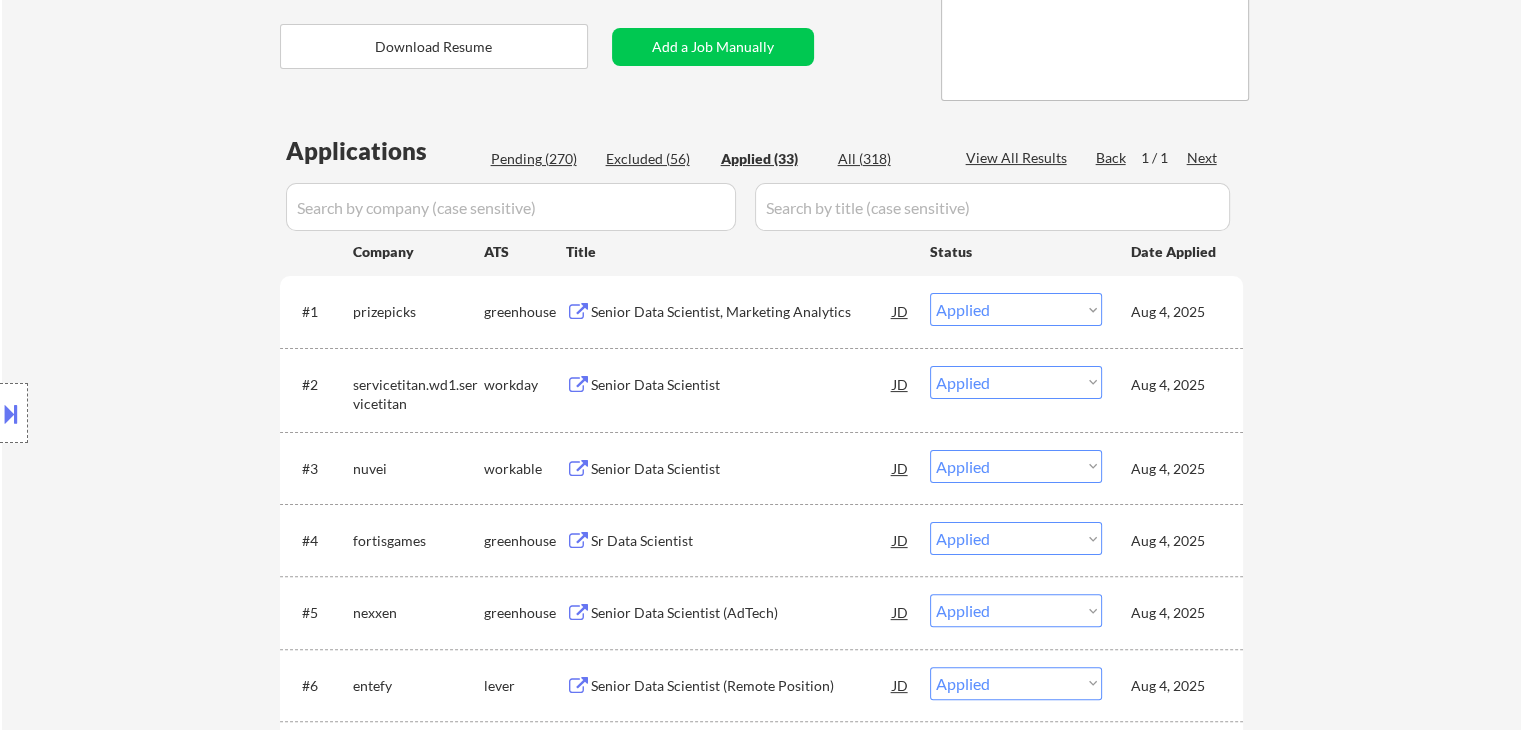 click on "Location Inclusions:" at bounding box center [179, 413] 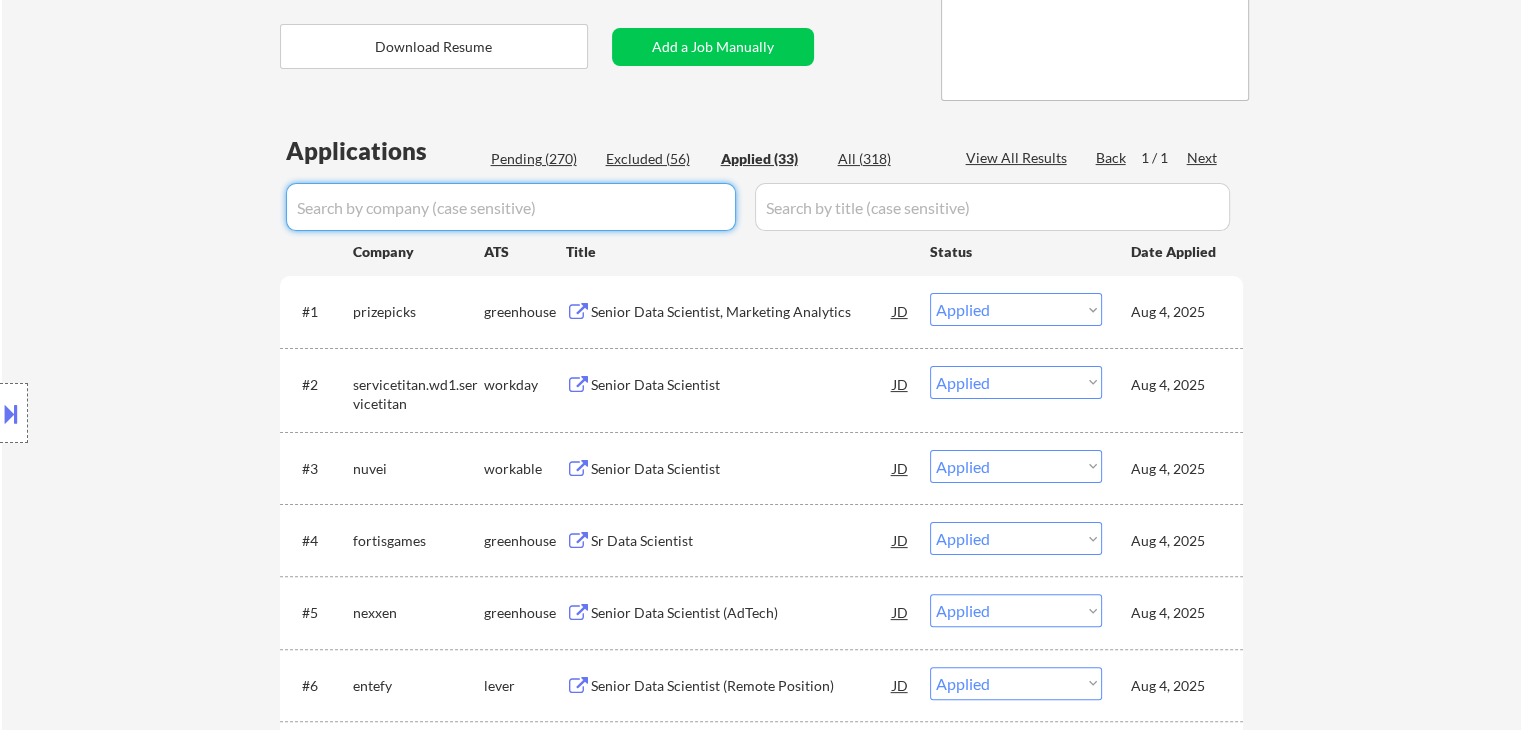 click at bounding box center (511, 207) 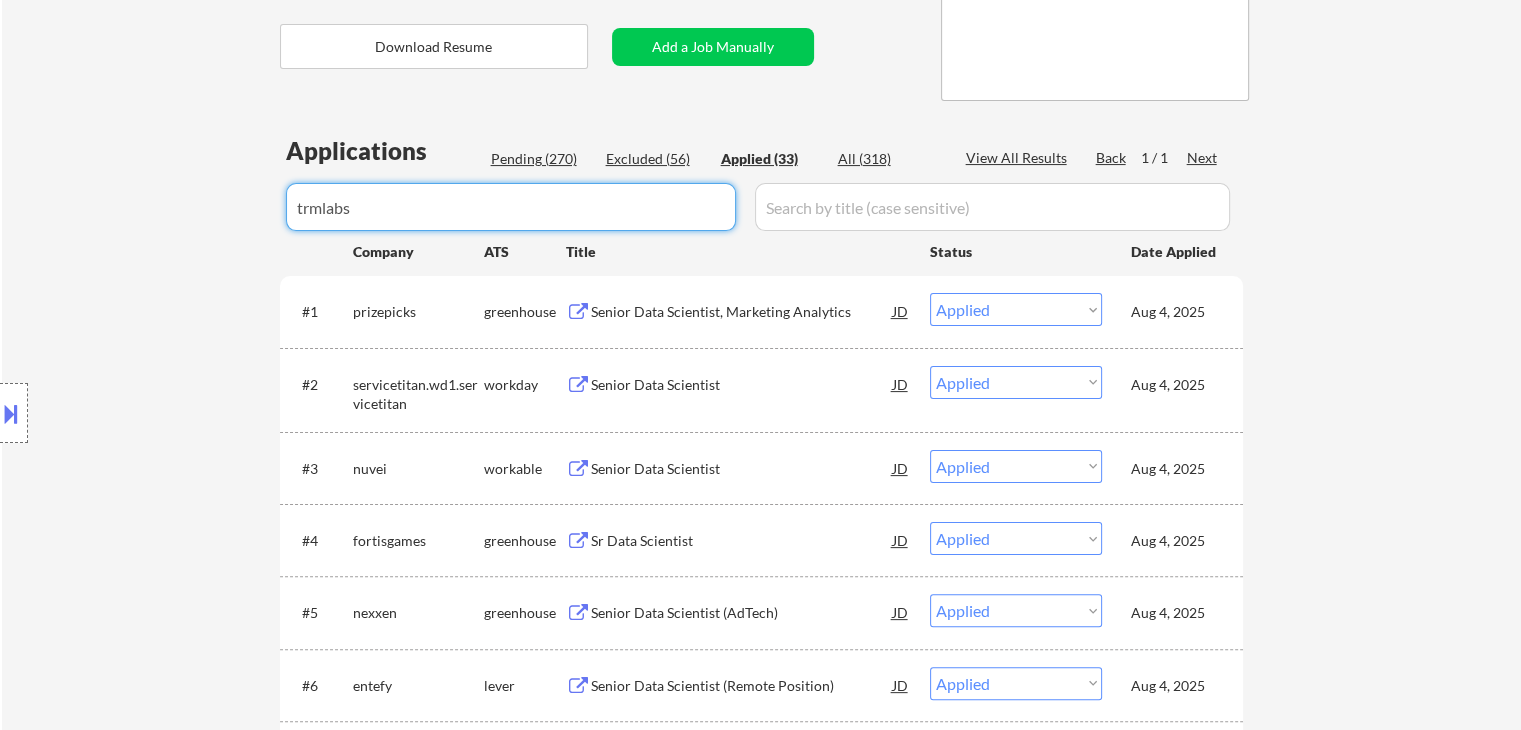 type on "trmlabs" 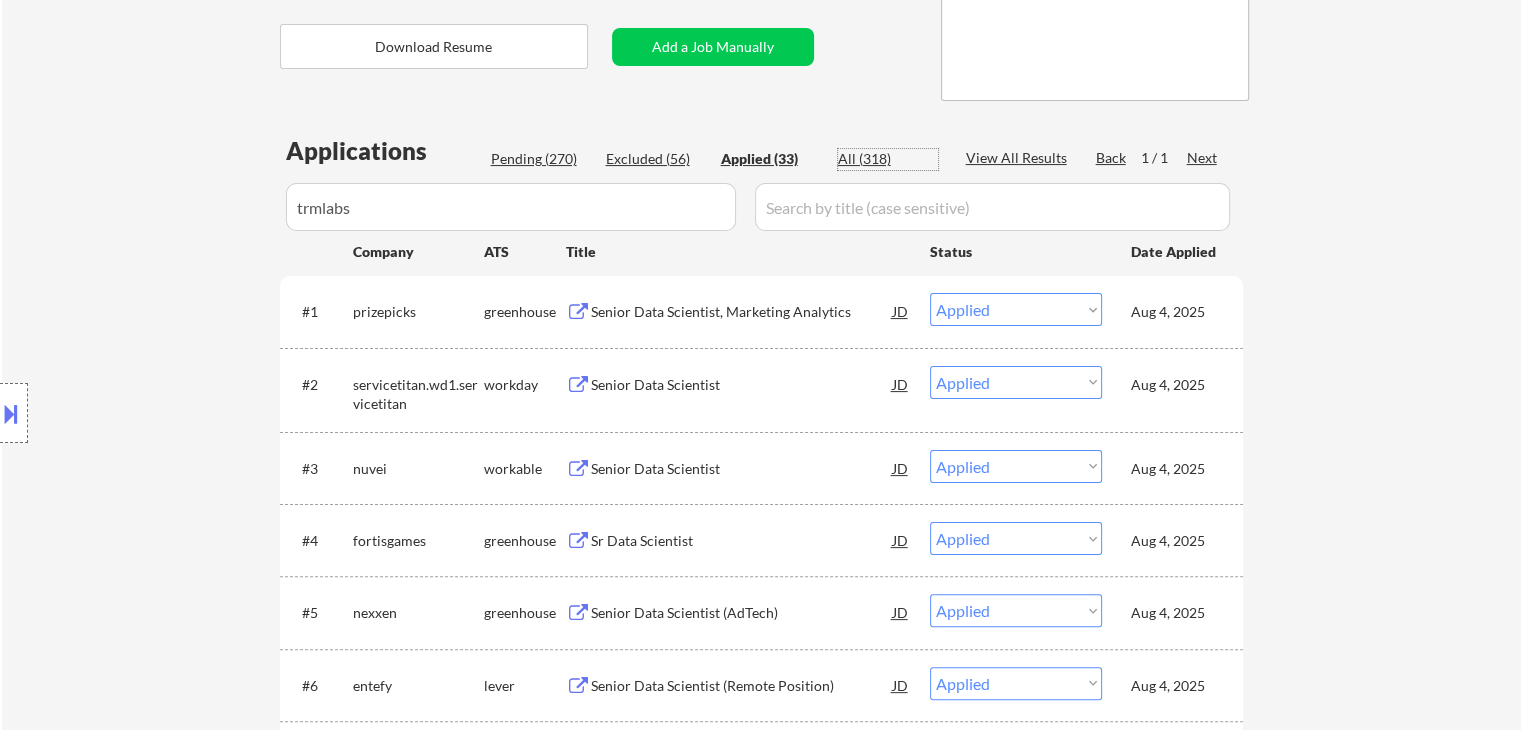 click on "All (318)" at bounding box center (888, 159) 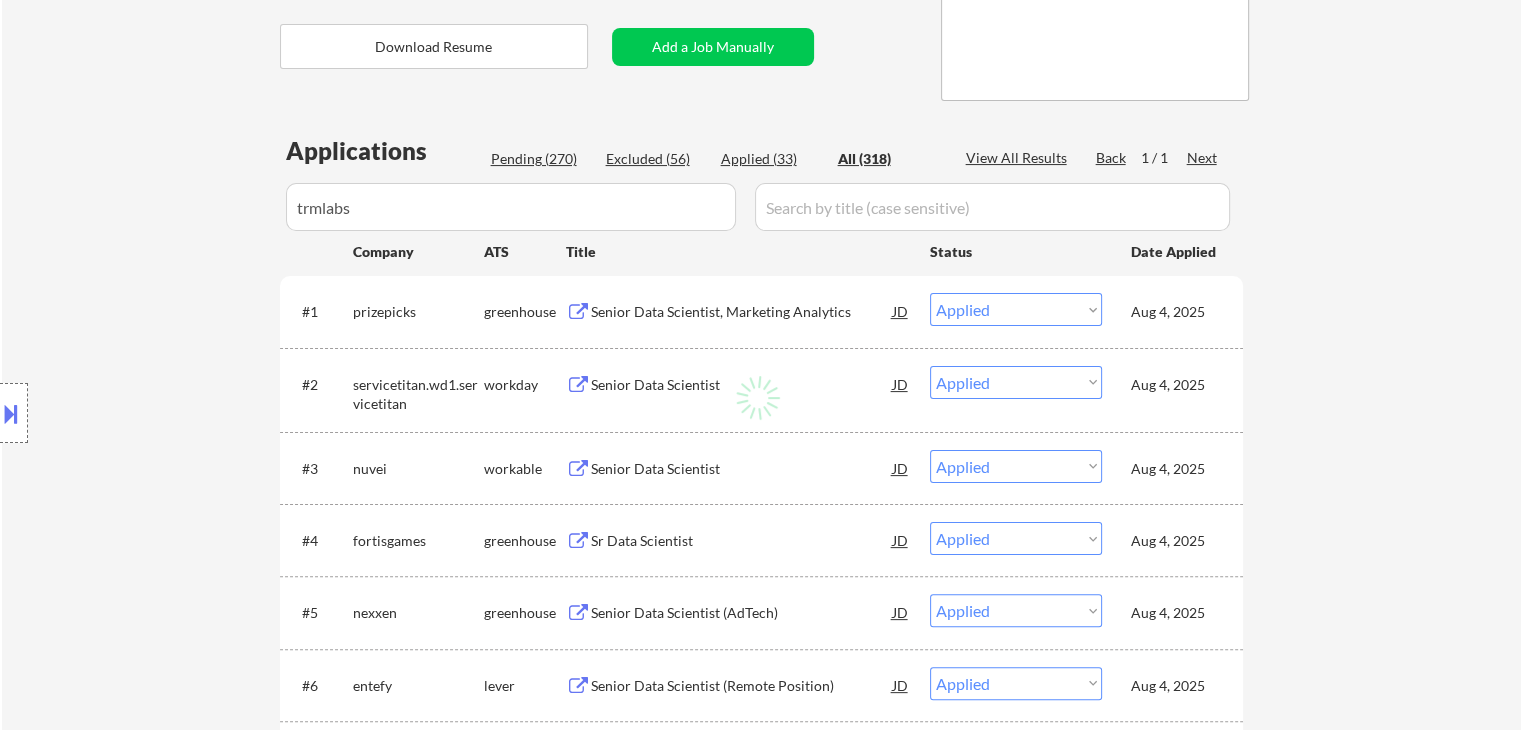 select on ""excluded"" 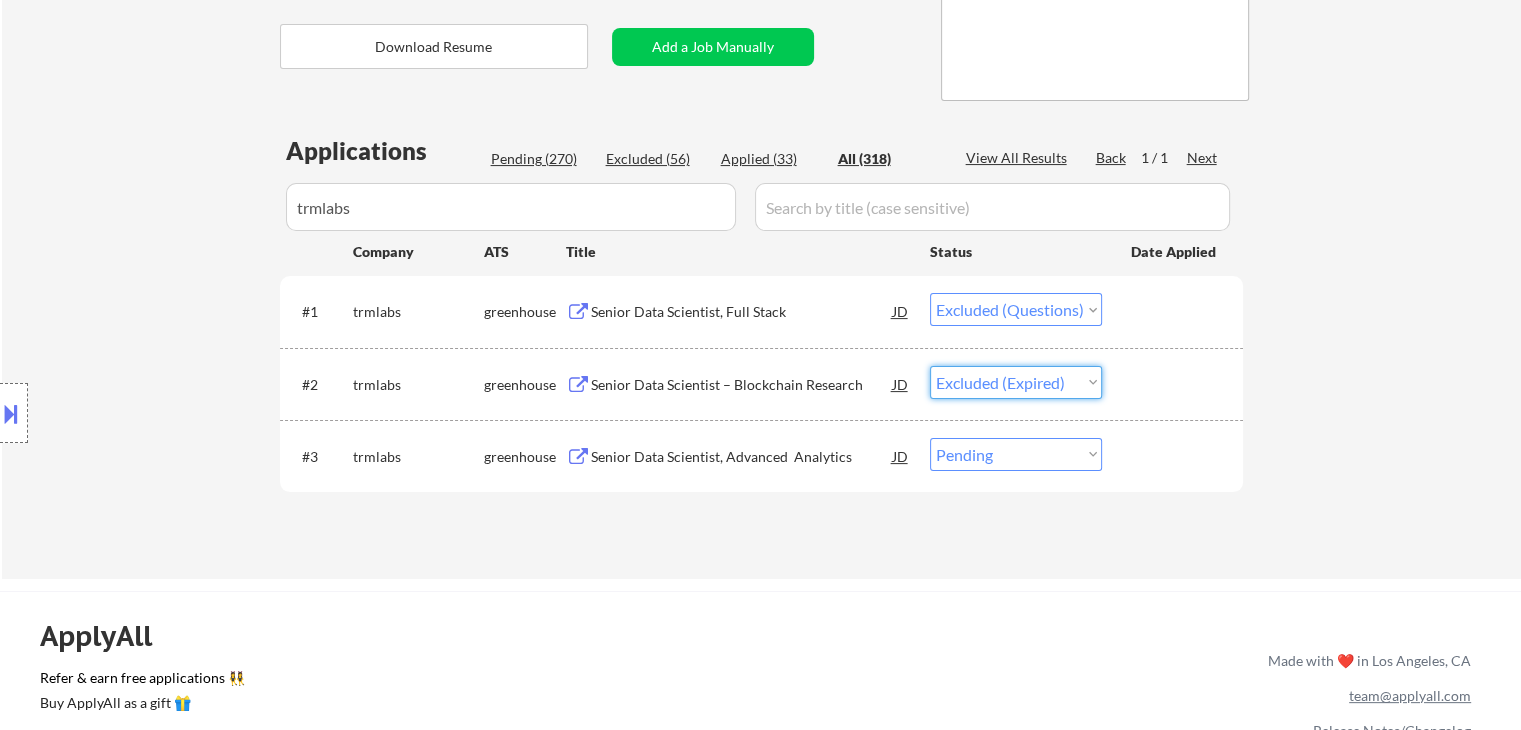 click on "Choose an option... Pending Applied Excluded (Questions) Excluded (Expired) Excluded (Location) Excluded (Bad Match) Excluded (Blocklist) Excluded (Salary) Excluded (Other)" at bounding box center (1016, 382) 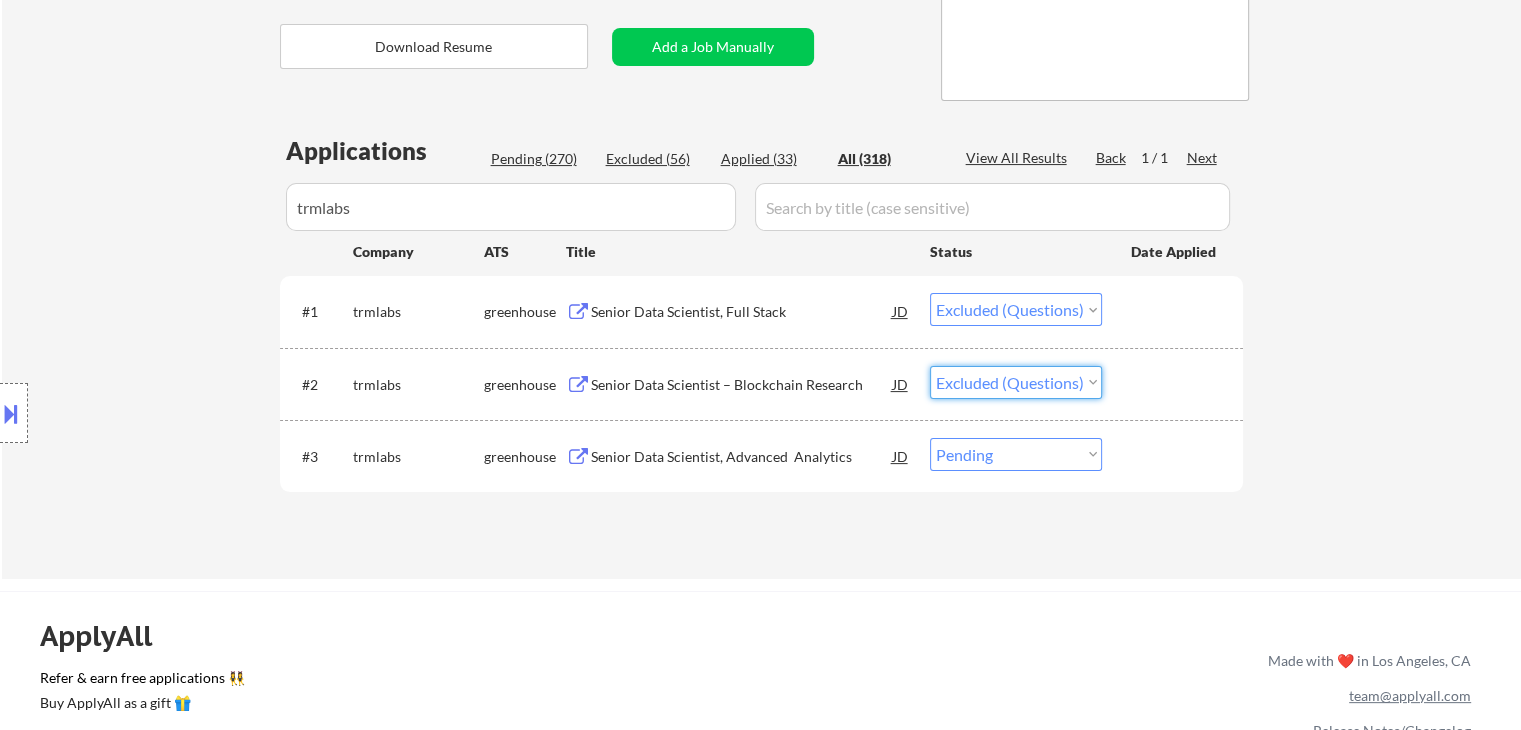 click on "Choose an option... Pending Applied Excluded (Questions) Excluded (Expired) Excluded (Location) Excluded (Bad Match) Excluded (Blocklist) Excluded (Salary) Excluded (Other)" at bounding box center (1016, 382) 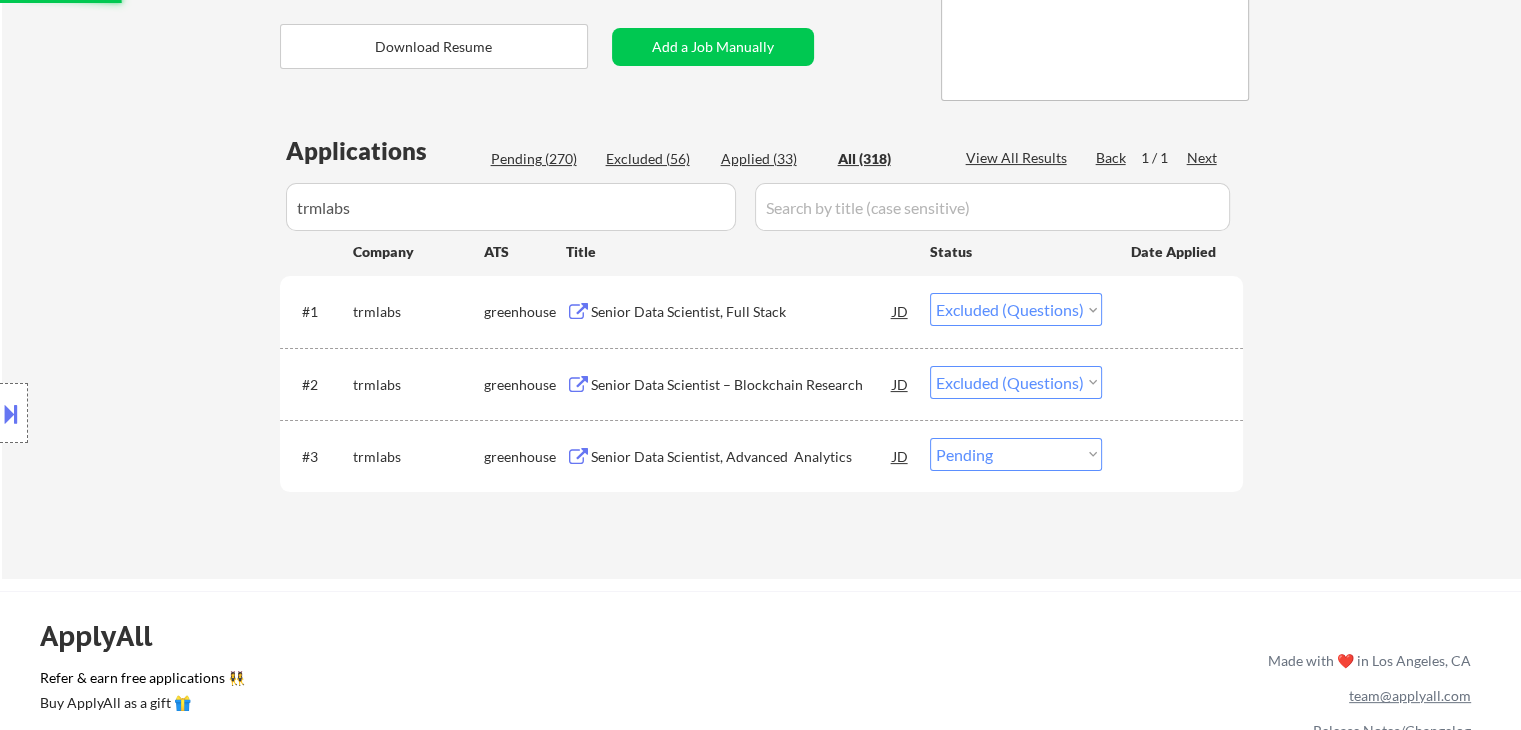 click on "Choose an option... Pending Applied Excluded (Questions) Excluded (Expired) Excluded (Location) Excluded (Bad Match) Excluded (Blocklist) Excluded (Salary) Excluded (Other)" at bounding box center (1016, 454) 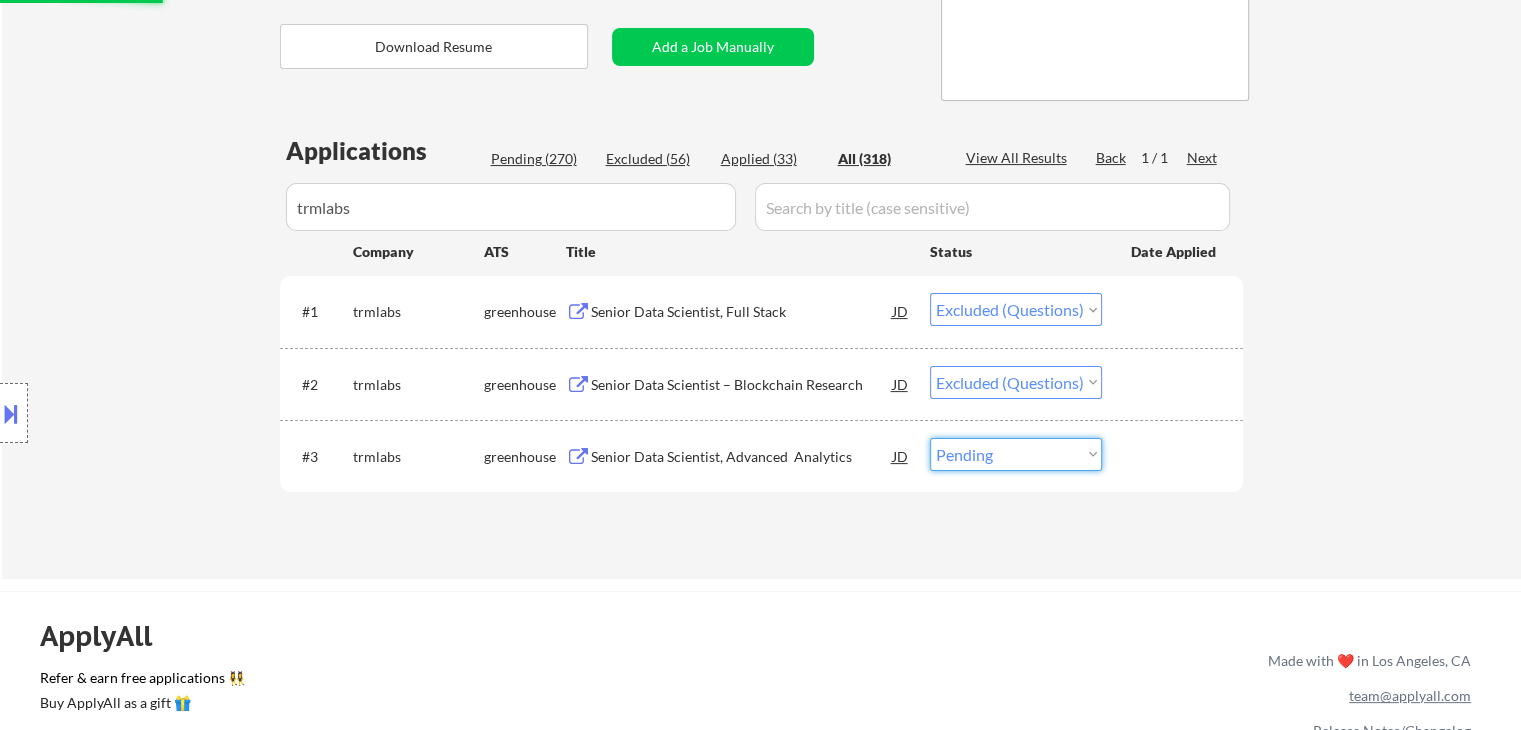 select on ""excluded"" 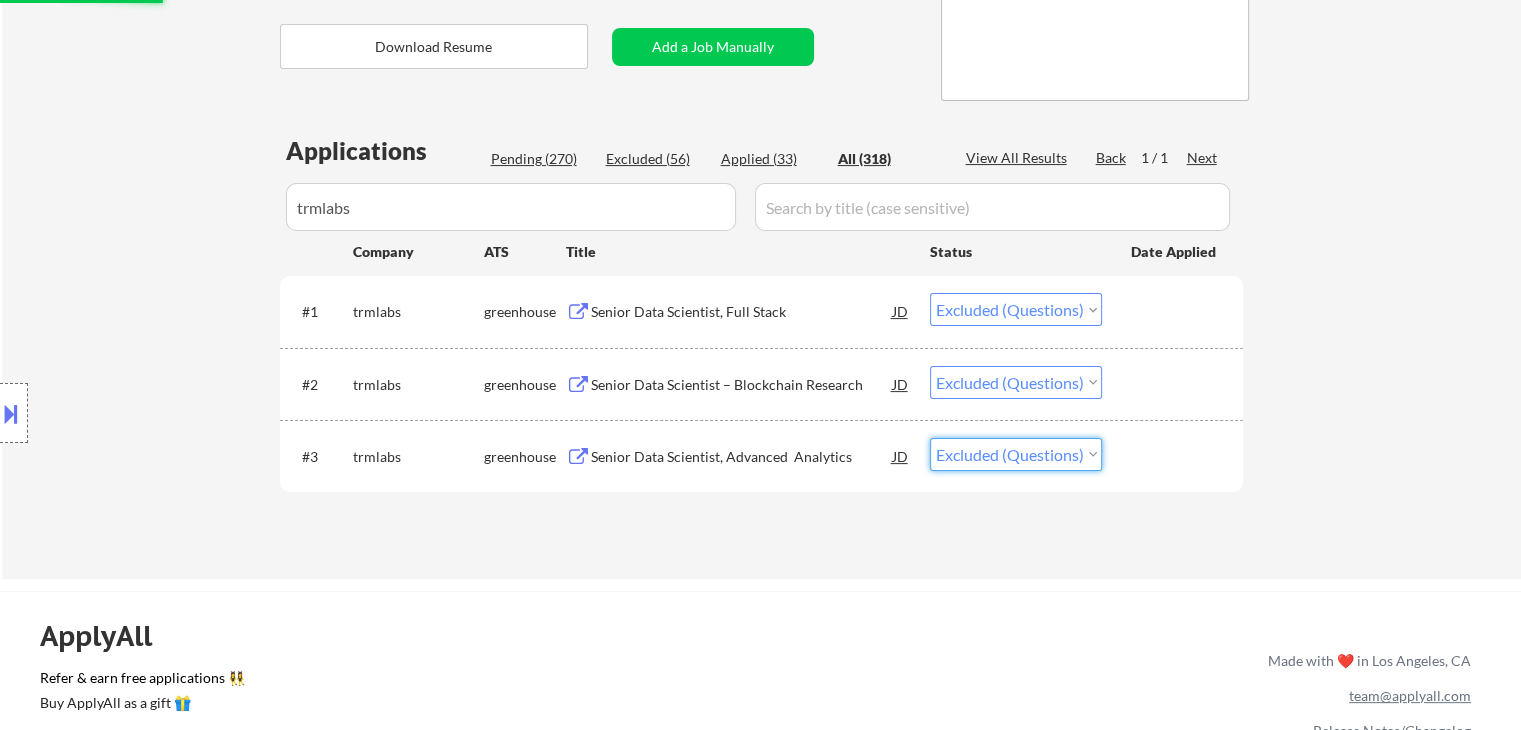 click on "Choose an option... Pending Applied Excluded (Questions) Excluded (Expired) Excluded (Location) Excluded (Bad Match) Excluded (Blocklist) Excluded (Salary) Excluded (Other)" at bounding box center (1016, 454) 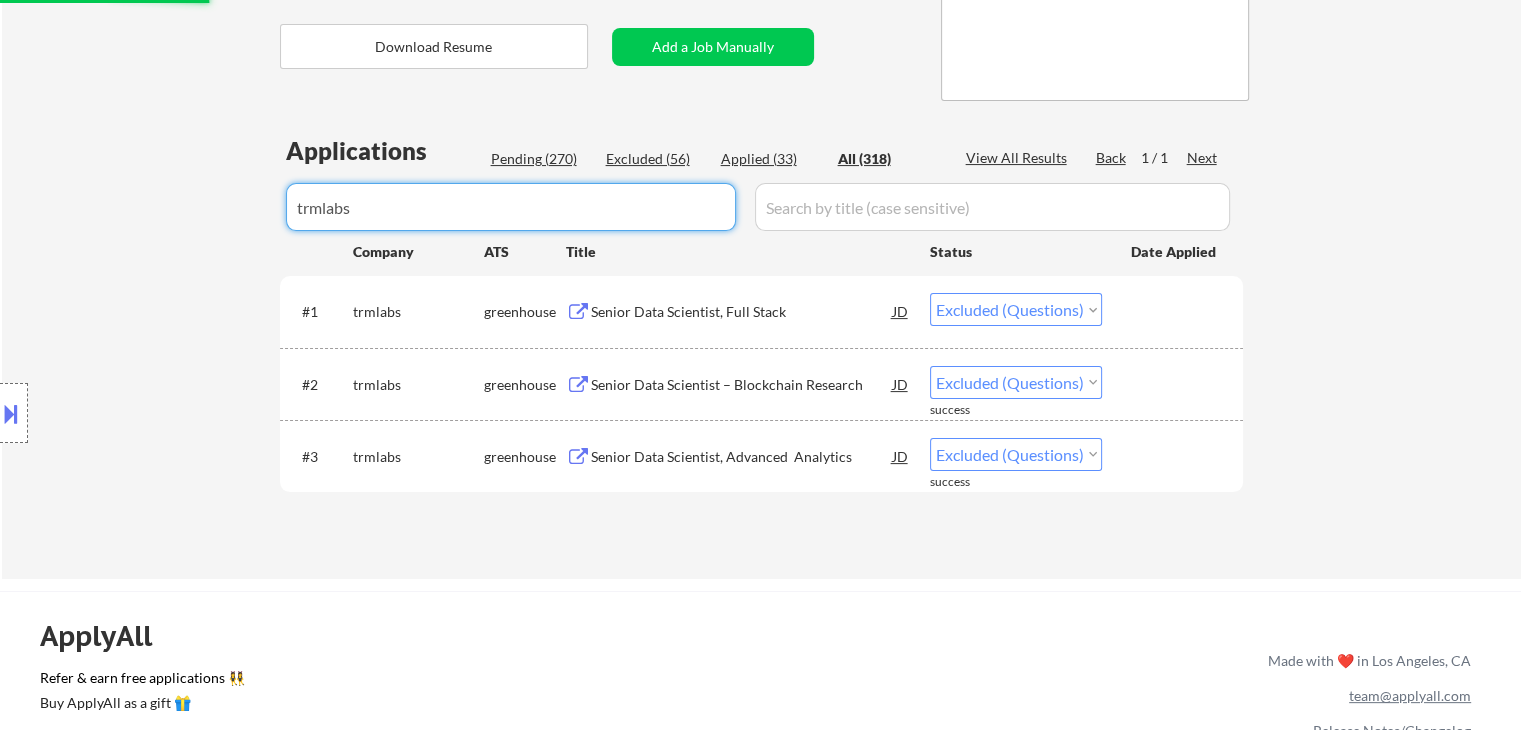 drag, startPoint x: 423, startPoint y: 200, endPoint x: 0, endPoint y: 210, distance: 423.1182 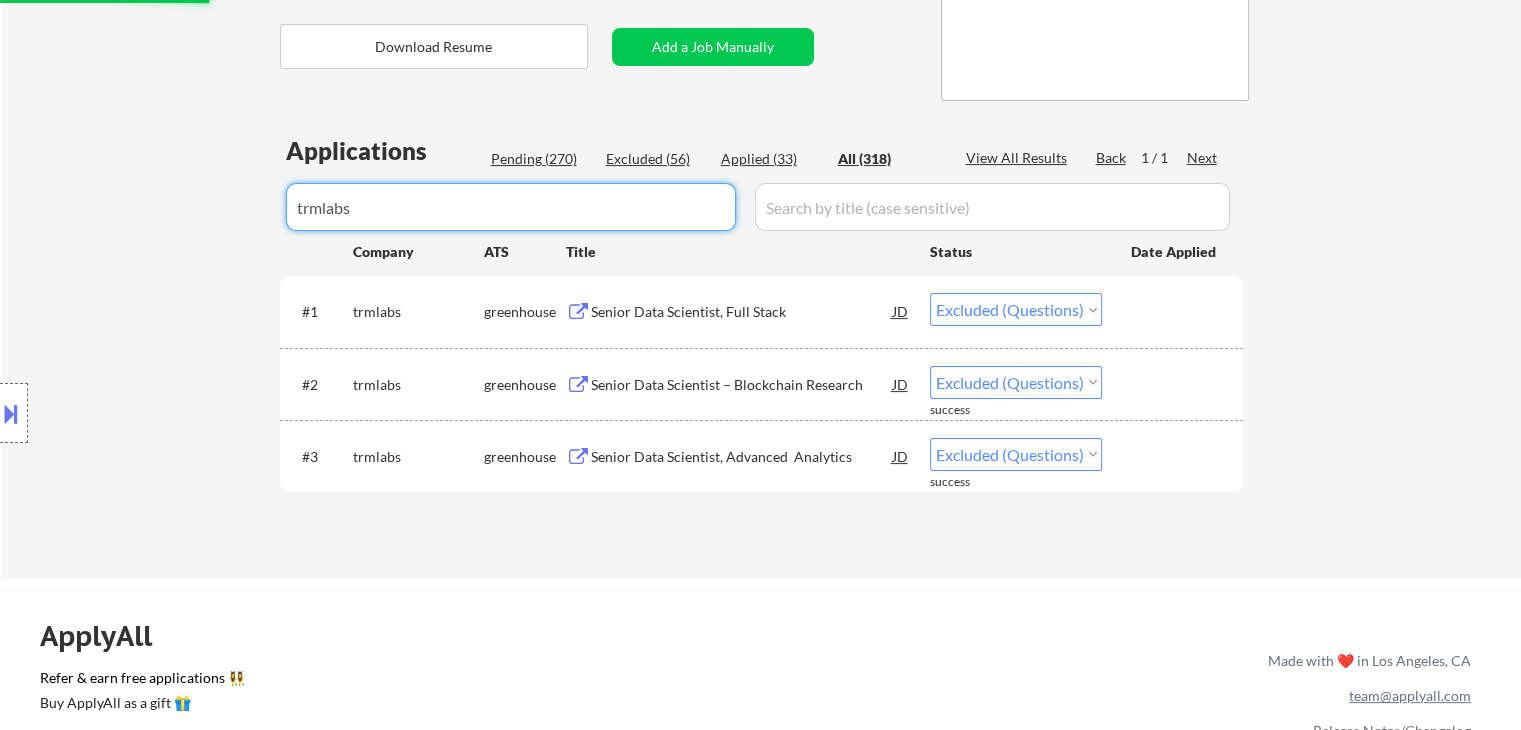 click on "← Return to /applysquad Mailslurp Inbox Job Search Builder Shane Francis User Email:  dtaspire@gmail.com Application Email:  dtaspire@gmail.com Mailslurp Email:  shane.francis@mailflux.com LinkedIn:   https://www.linkedin.com/in/sfeconomist/
Phone:  760.889.3091 Current Location:  Oceanside, California Applies:  20 sent / 205 bought Internal Notes +5 for late - 8/1 AB
Use Oceanside, CA for current location Can work in country of residence?:  yes Squad Notes Minimum salary:  $180,000 Will need Visa to work in that country now/future?:   no Download Resume Add a Job Manually Marialynn Applications Pending (270) Excluded (56) Applied (33) All (318) View All Results Back 1 / 1
Next Company ATS Title Status Date Applied #1 trmlabs greenhouse Senior Data Scientist, Full Stack JD Choose an option... Pending Applied Excluded (Questions) Excluded (Expired) Excluded (Location) Excluded (Bad Match) Excluded (Blocklist) Excluded (Salary) Excluded (Other) success #2 trmlabs greenhouse JD Choose an option... #3" at bounding box center [760, -19] 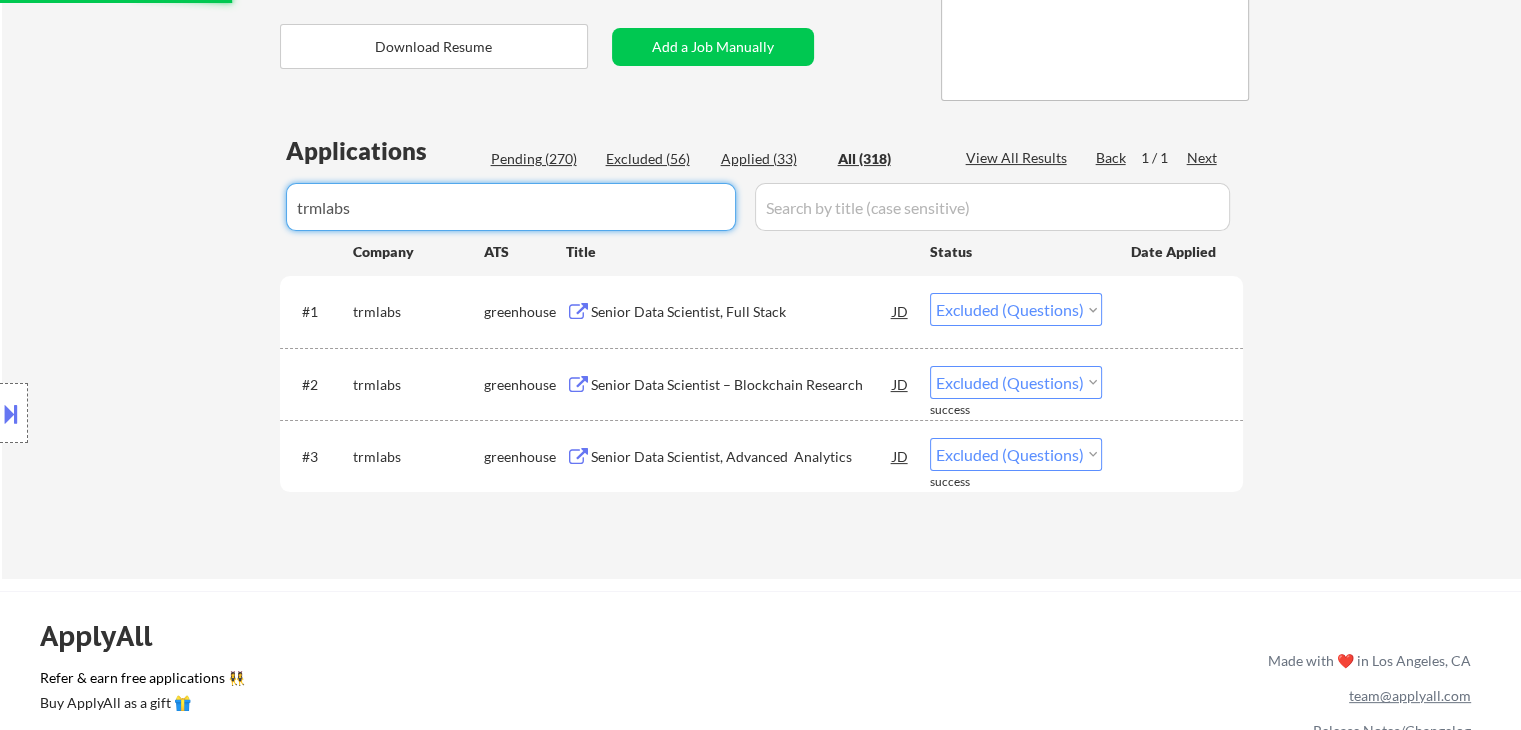type 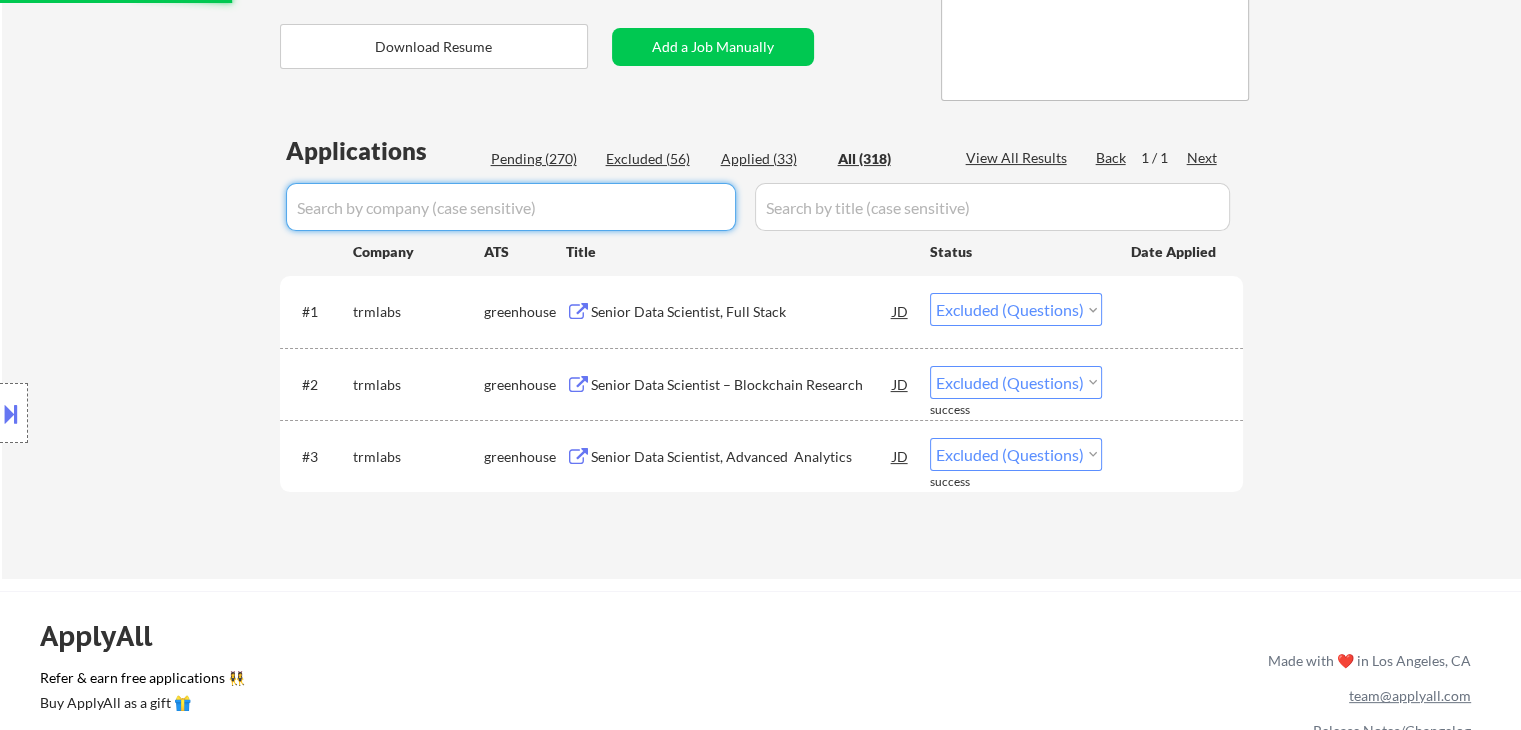 select on ""applied"" 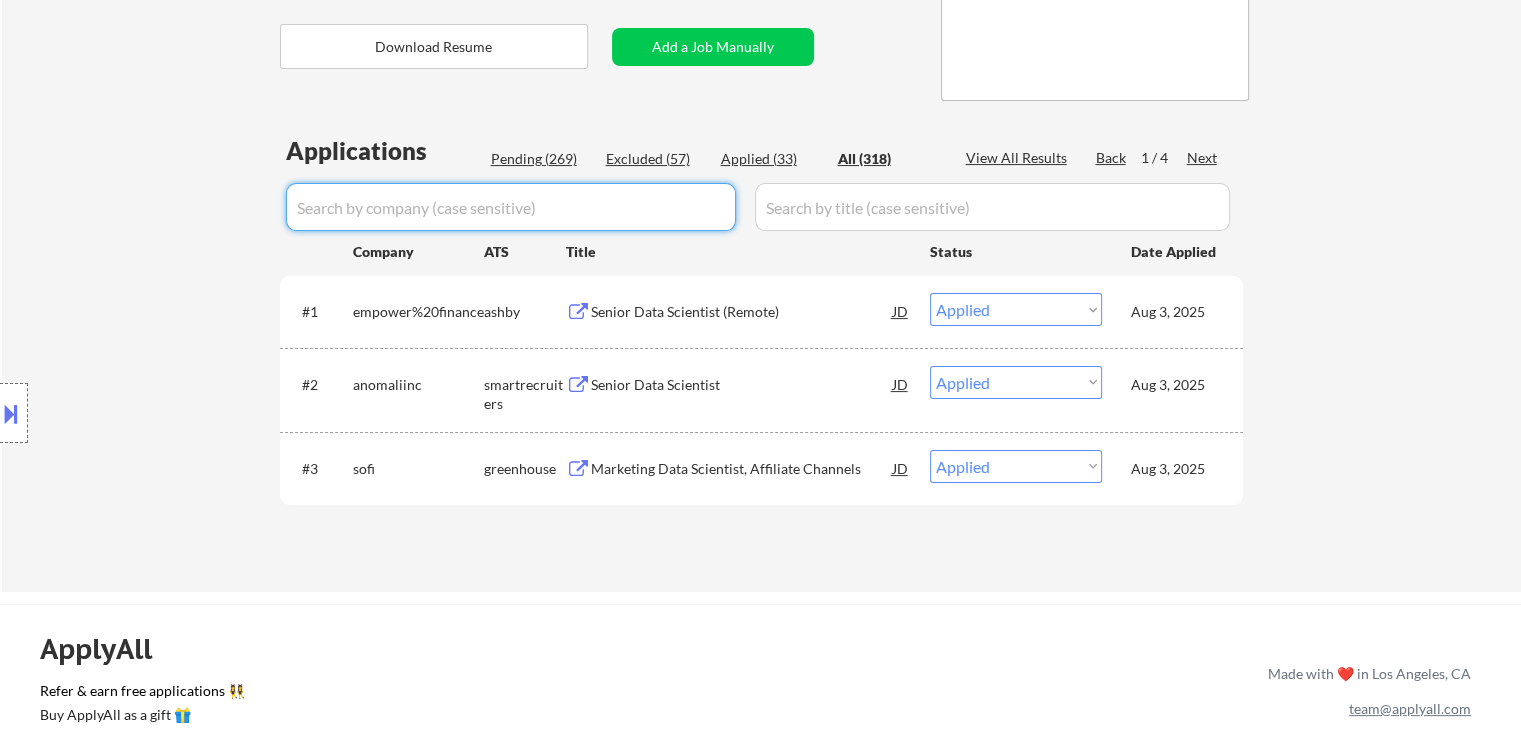 type 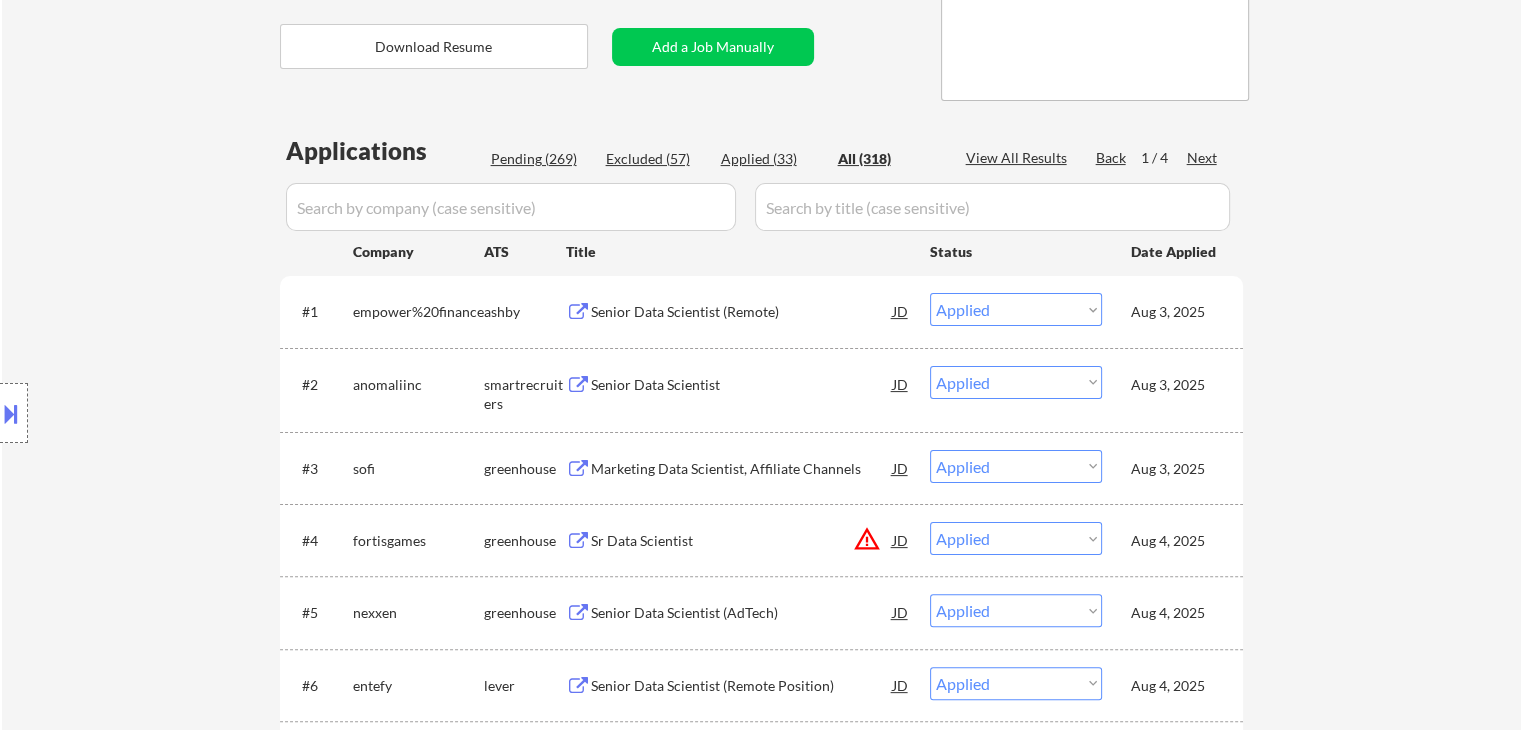 select on ""excluded__salary_"" 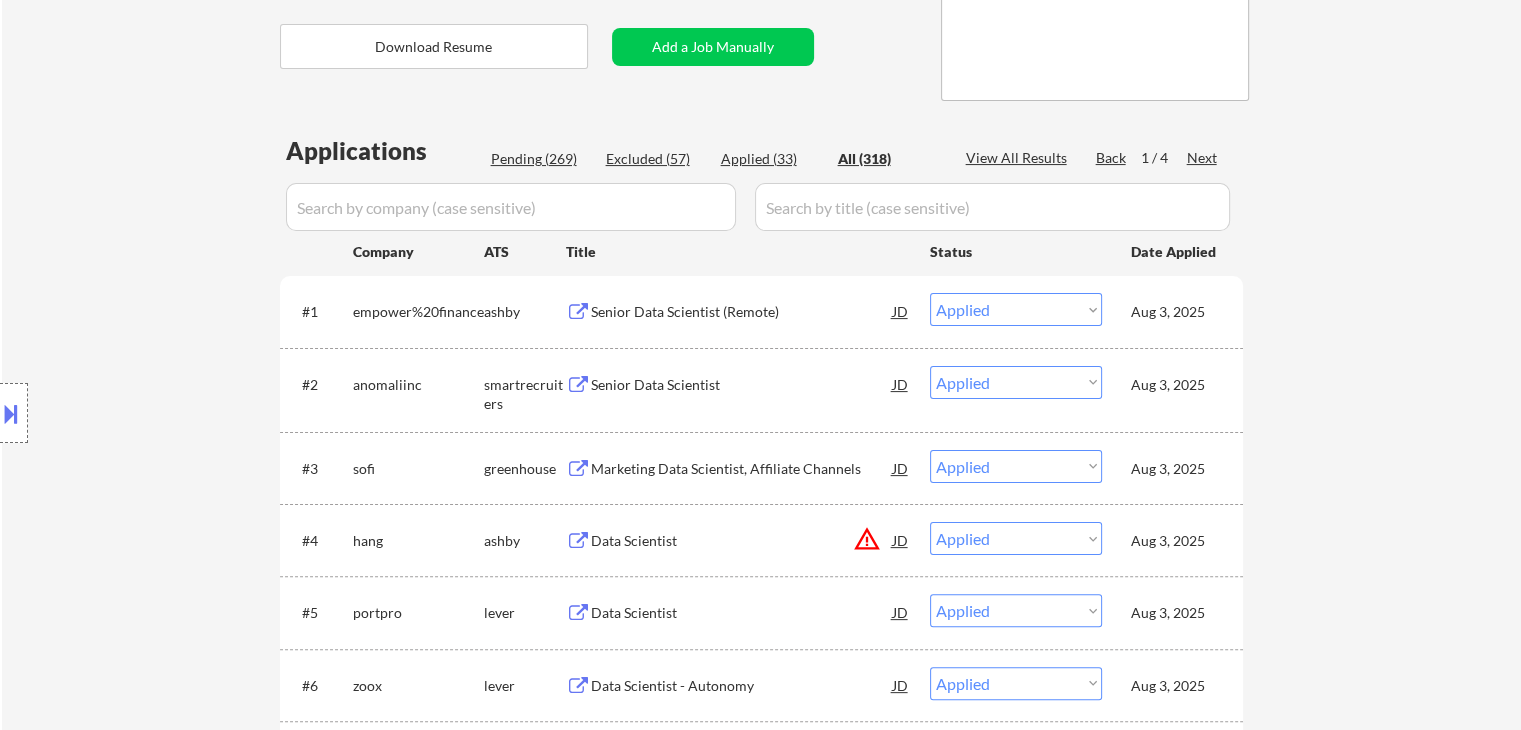 select on ""applied"" 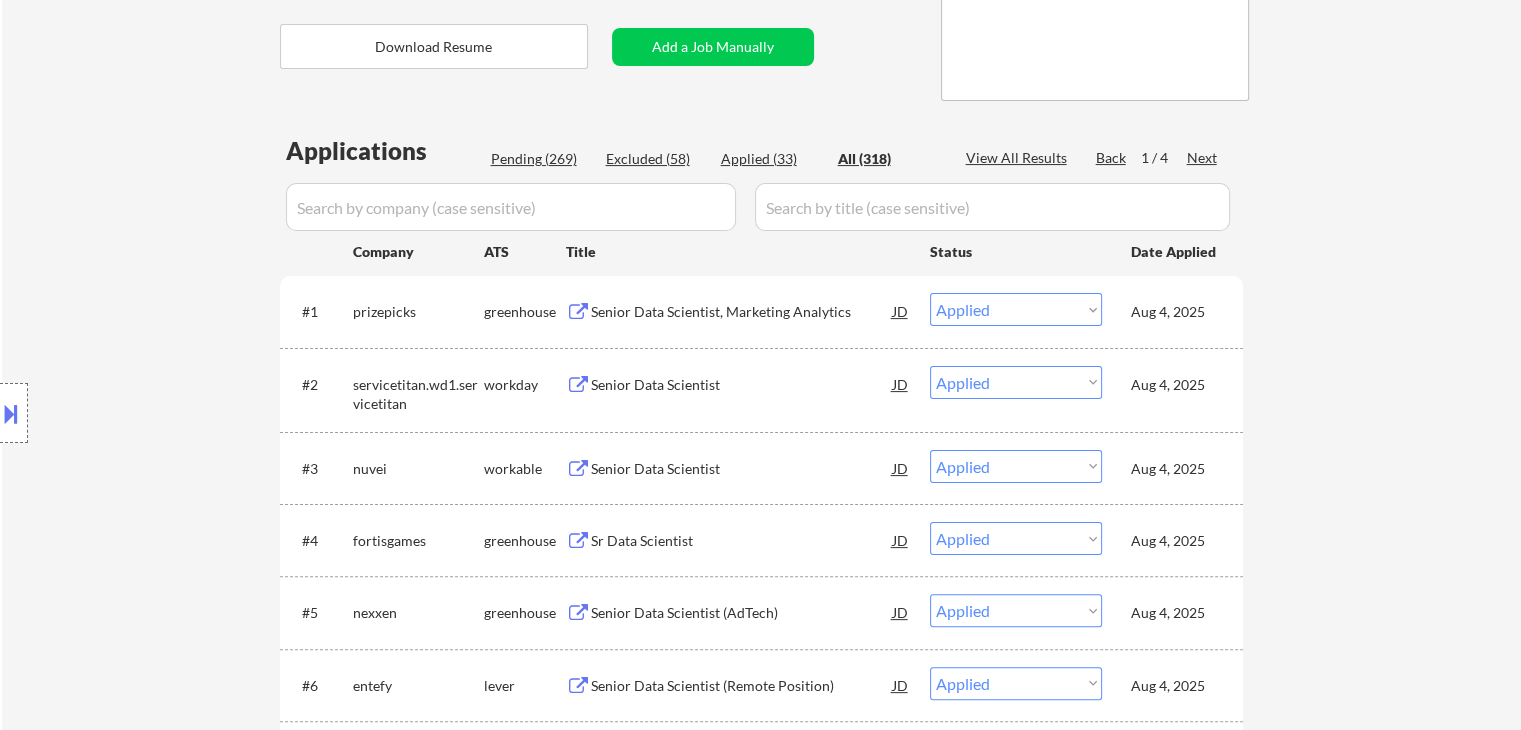 select on ""applied"" 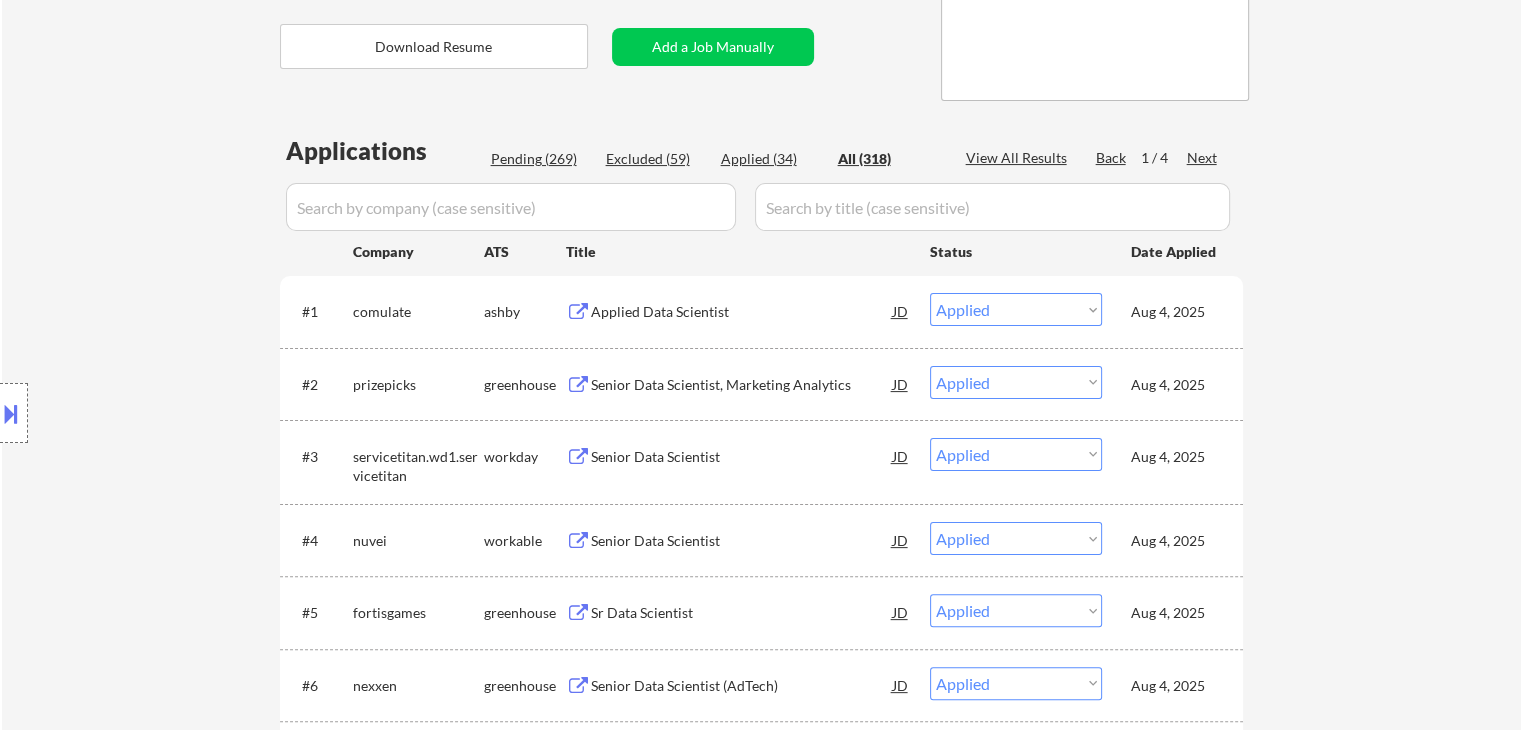 select on ""applied"" 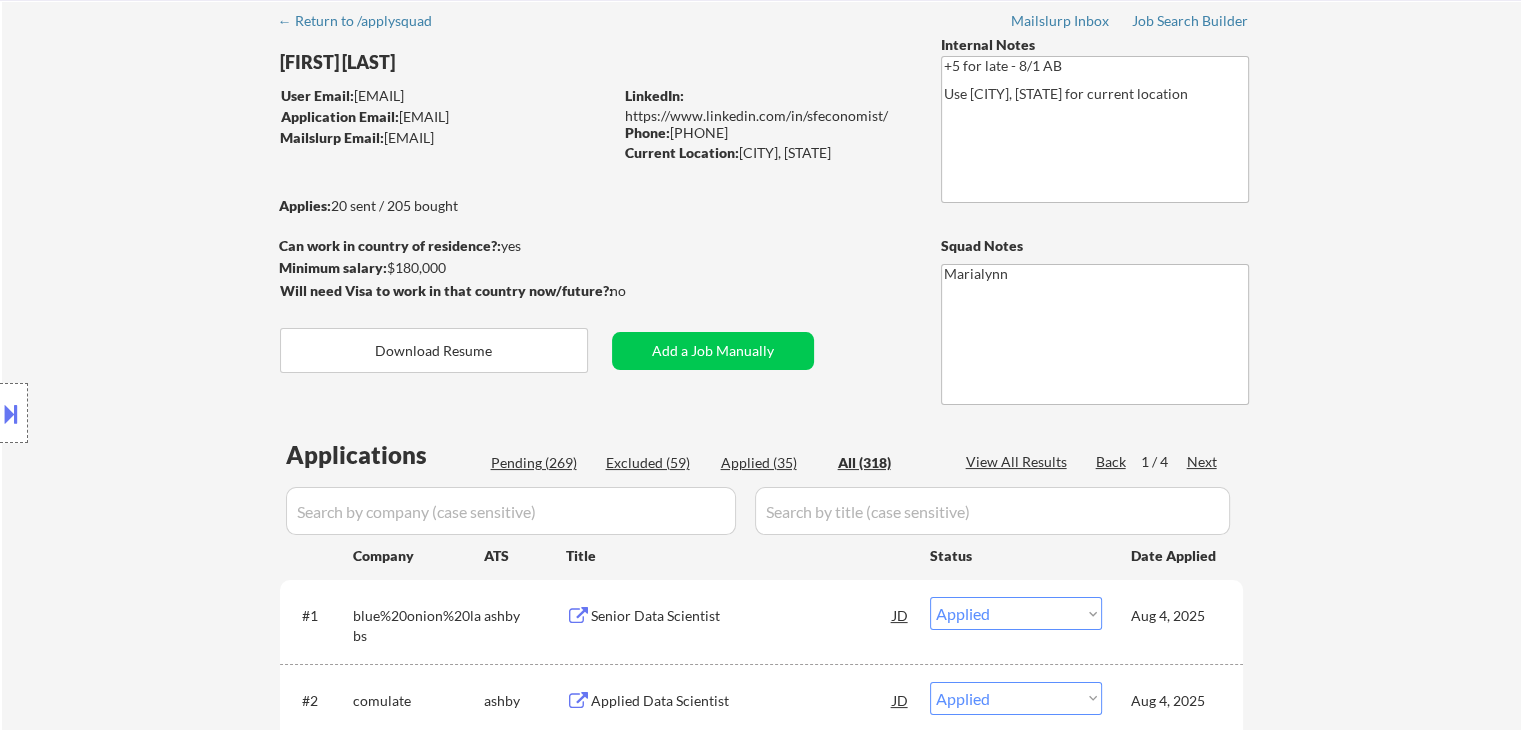 scroll, scrollTop: 76, scrollLeft: 0, axis: vertical 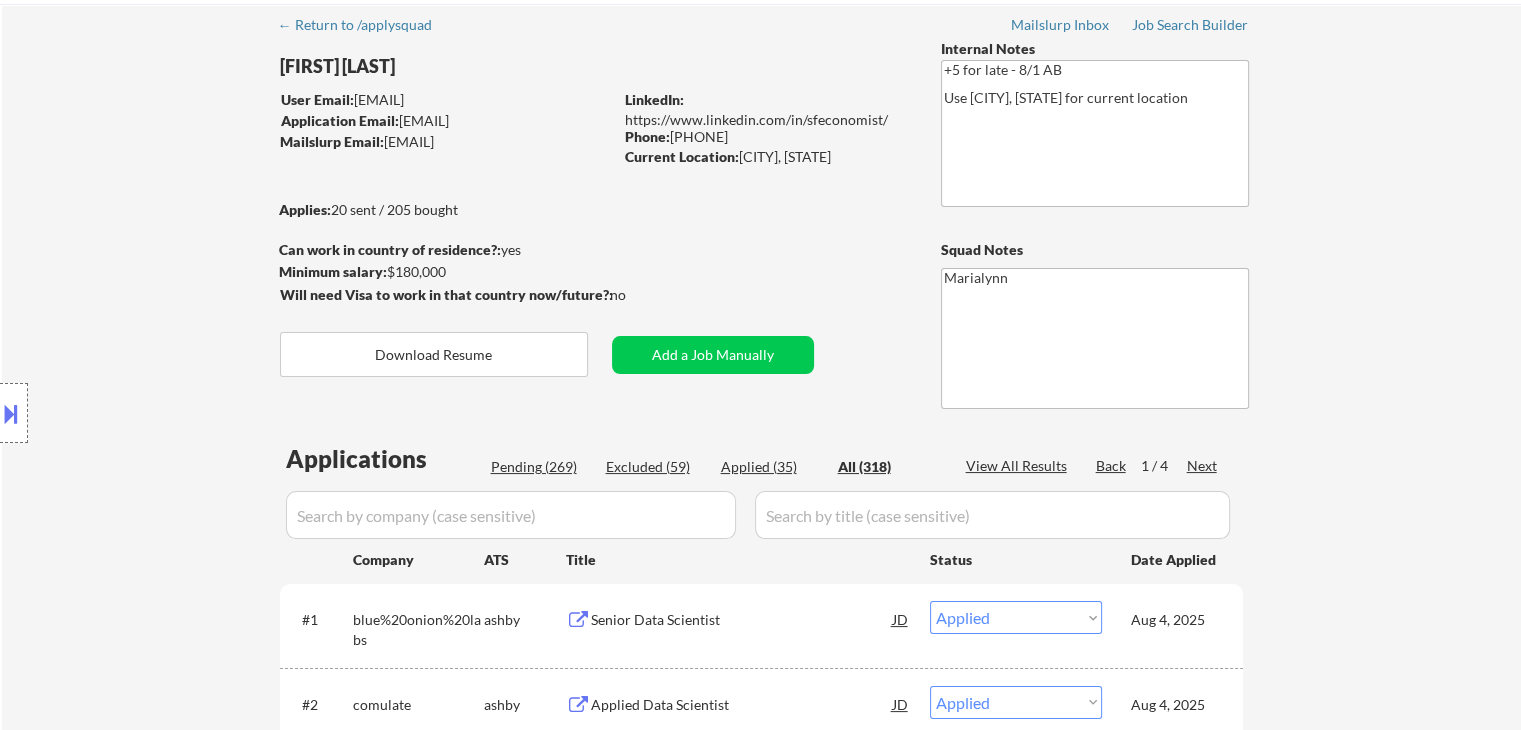 drag, startPoint x: 745, startPoint y: 145, endPoint x: 896, endPoint y: 157, distance: 151.47607 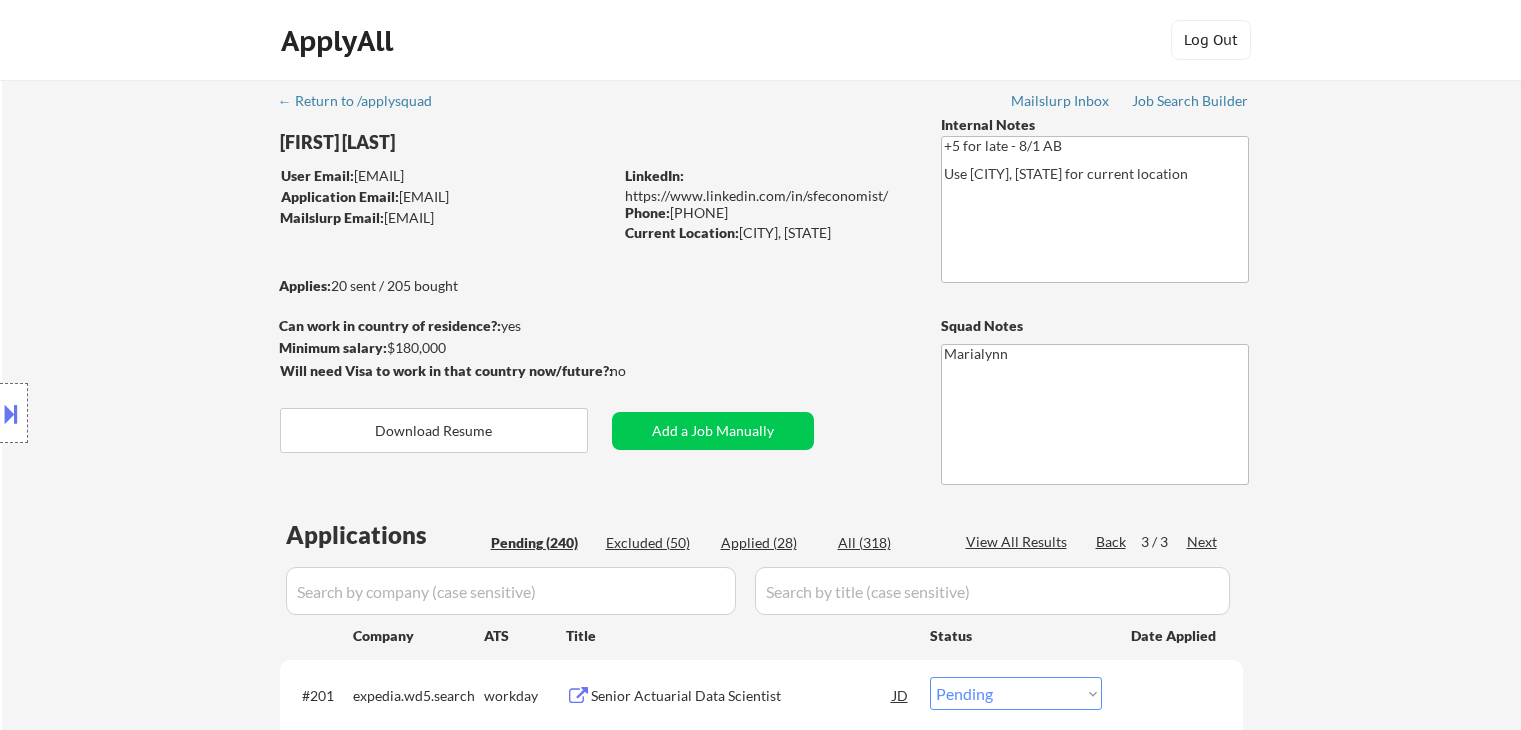 select on ""pending"" 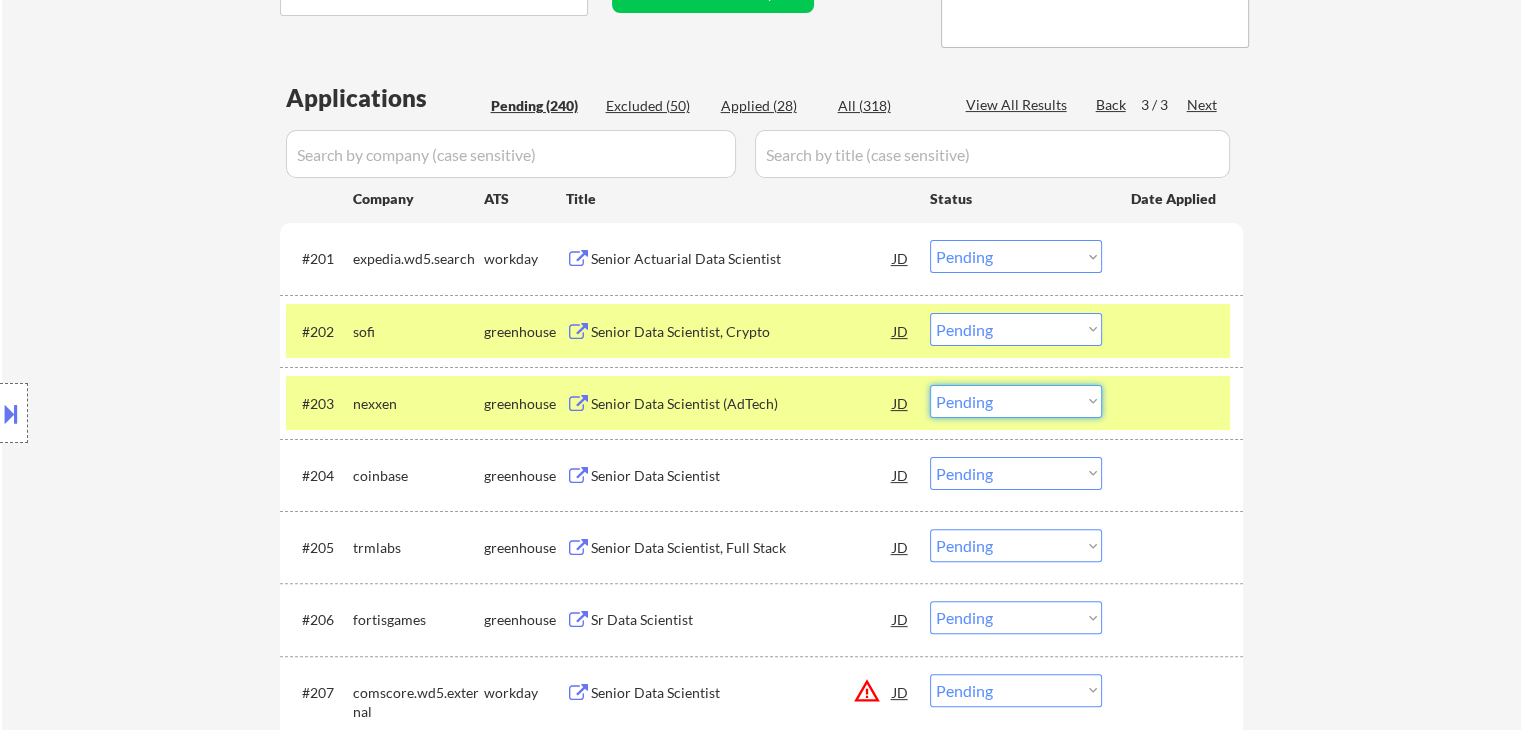click on "Choose an option... Pending Applied Excluded (Questions) Excluded (Expired) Excluded (Location) Excluded (Bad Match) Excluded (Blocklist) Excluded (Salary) Excluded (Other)" at bounding box center (1016, 401) 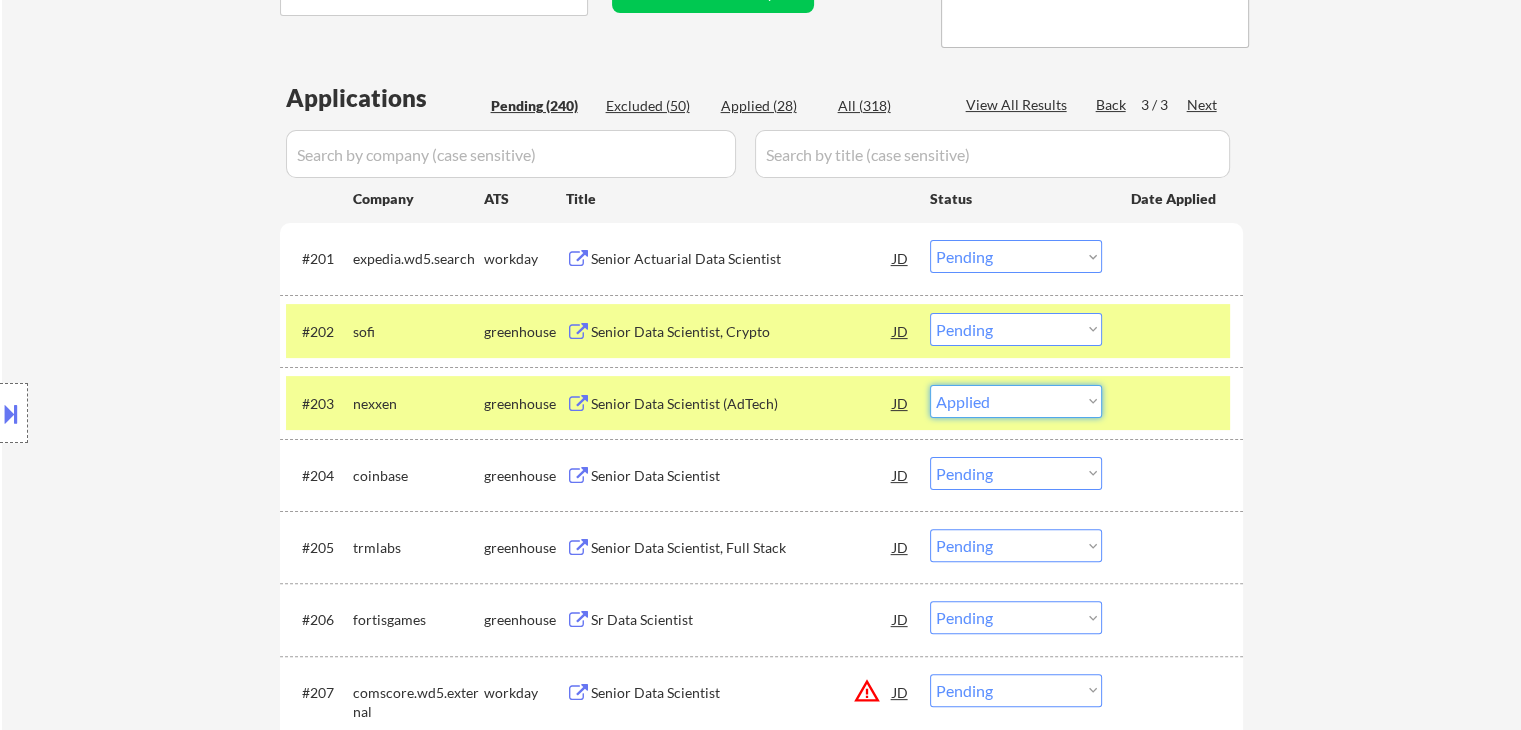 click on "Choose an option... Pending Applied Excluded (Questions) Excluded (Expired) Excluded (Location) Excluded (Bad Match) Excluded (Blocklist) Excluded (Salary) Excluded (Other)" at bounding box center (1016, 401) 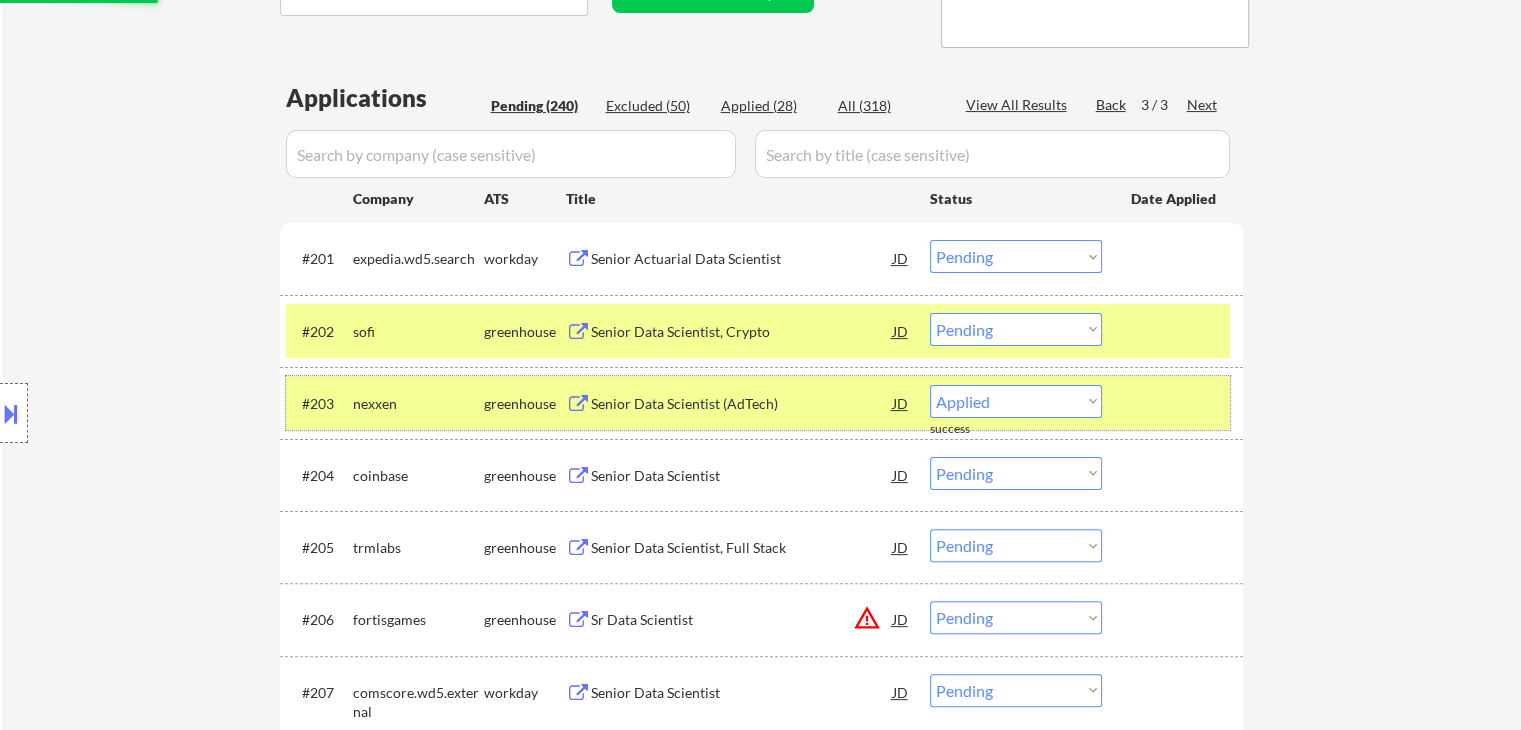 select on ""pending"" 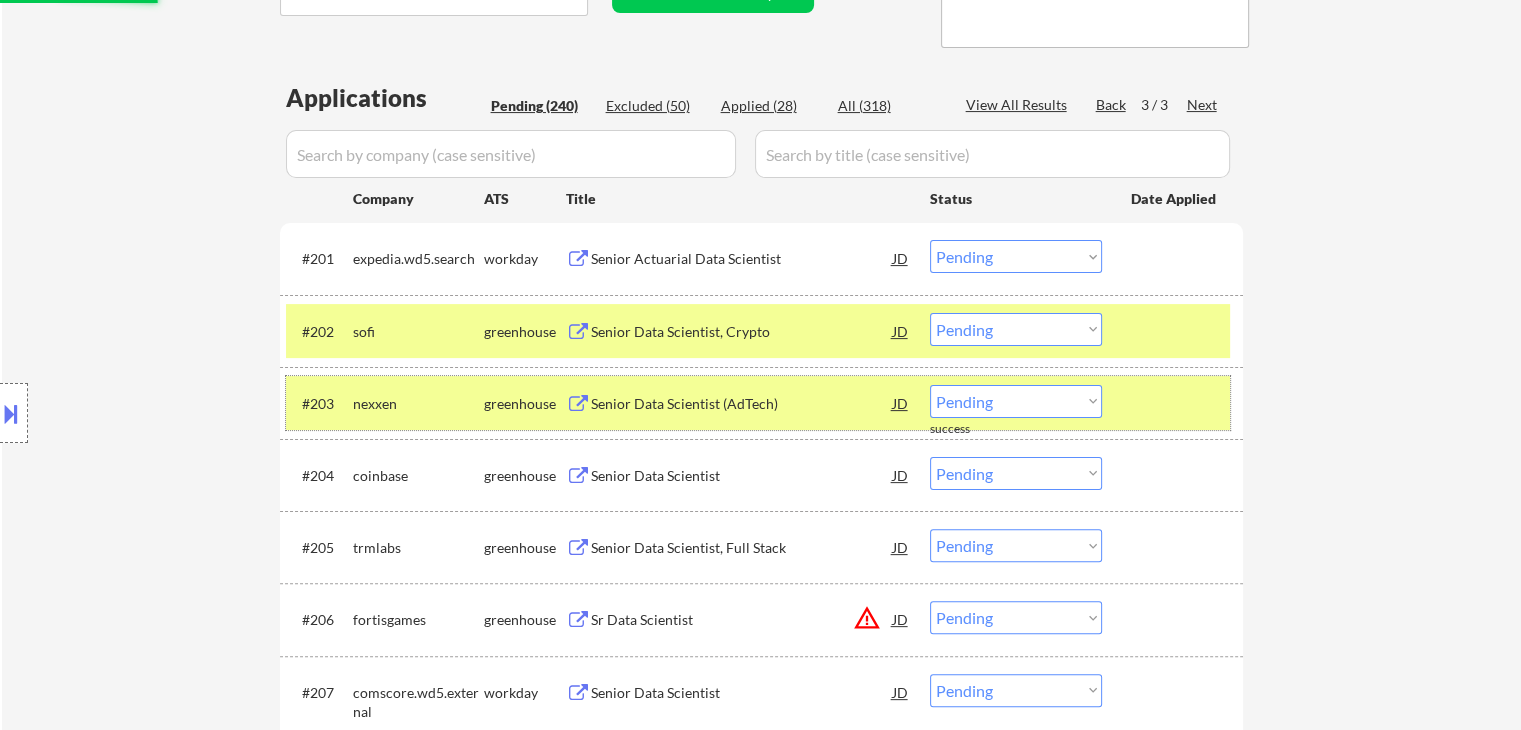 click on "nexxen" at bounding box center (418, 404) 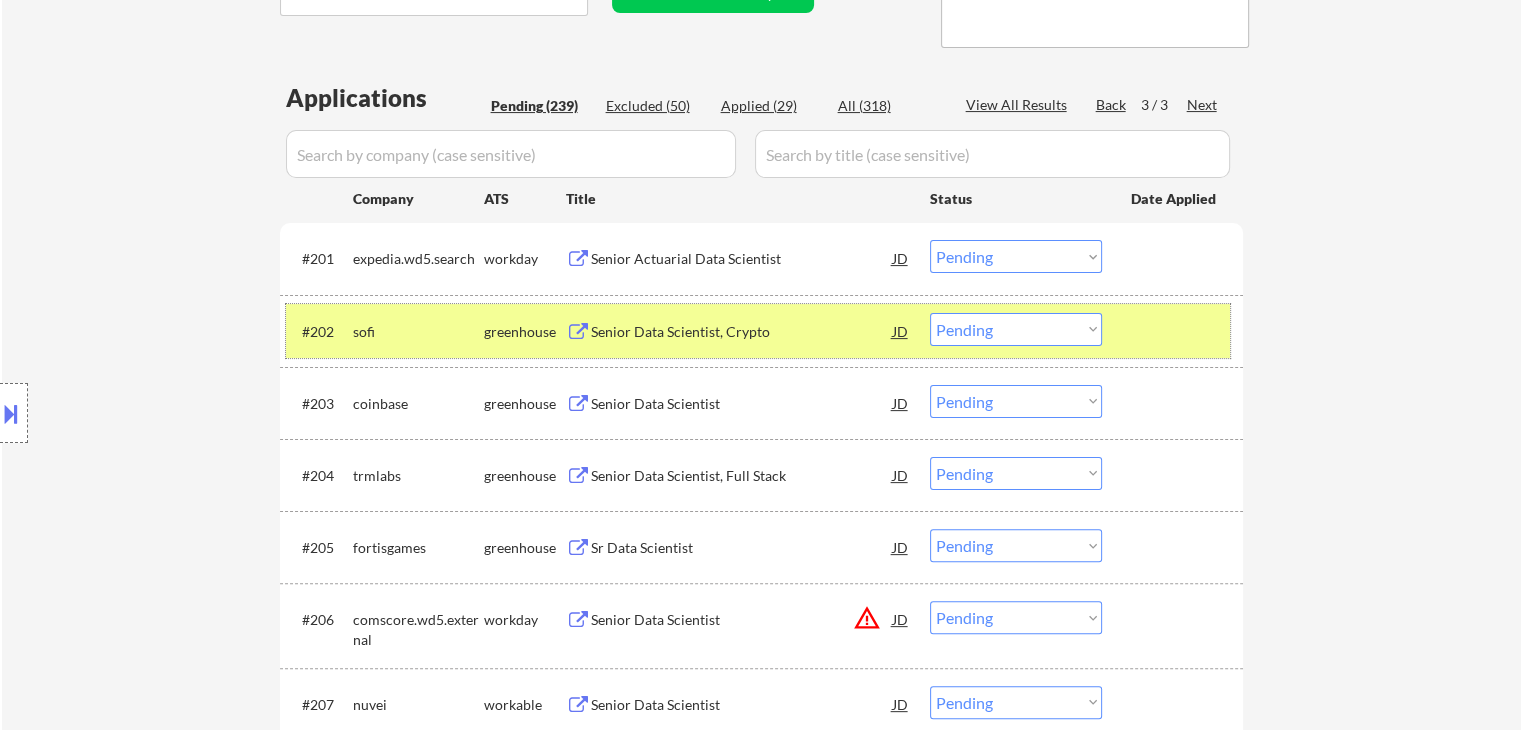 click on "sofi" at bounding box center (418, 332) 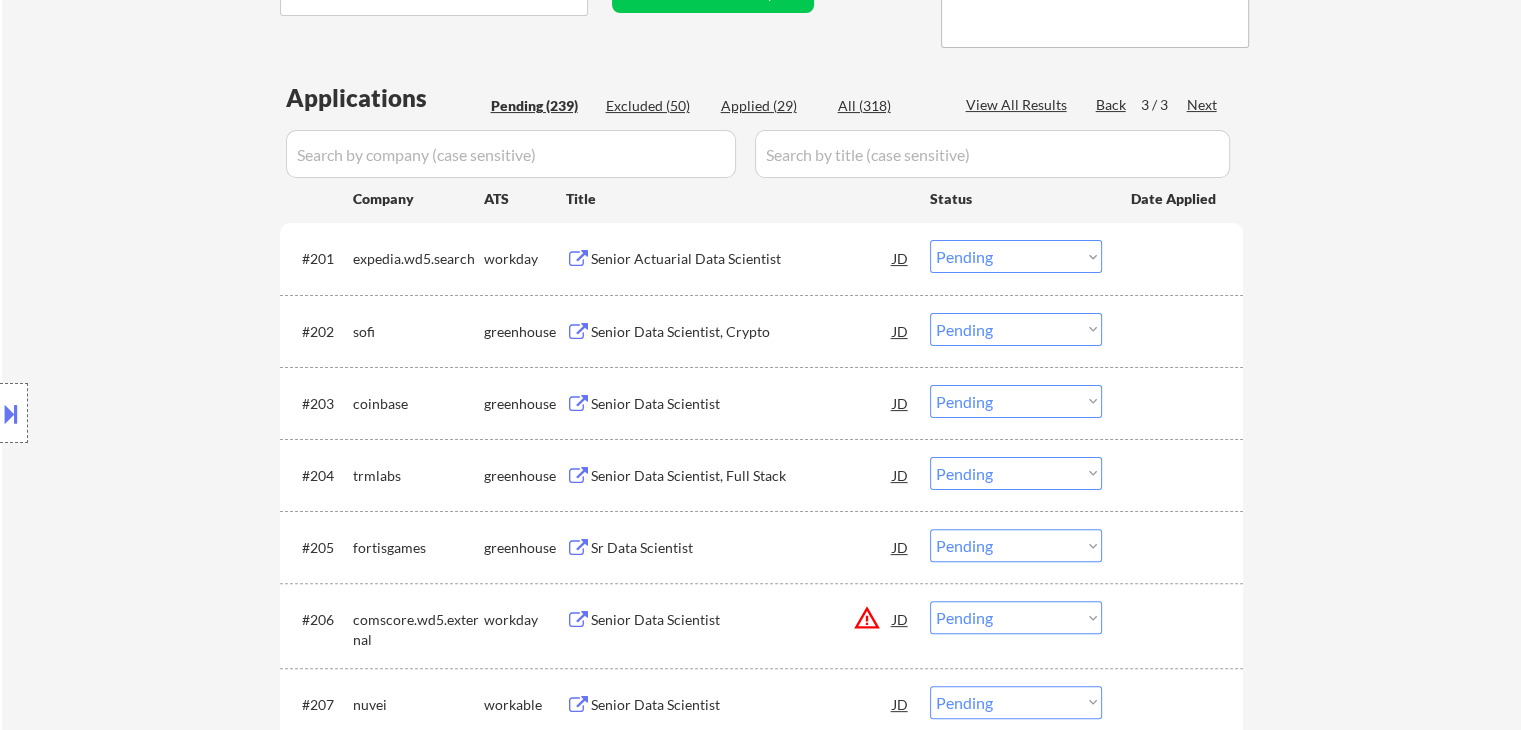 click on "Senior Actuarial Data Scientist" at bounding box center [742, 259] 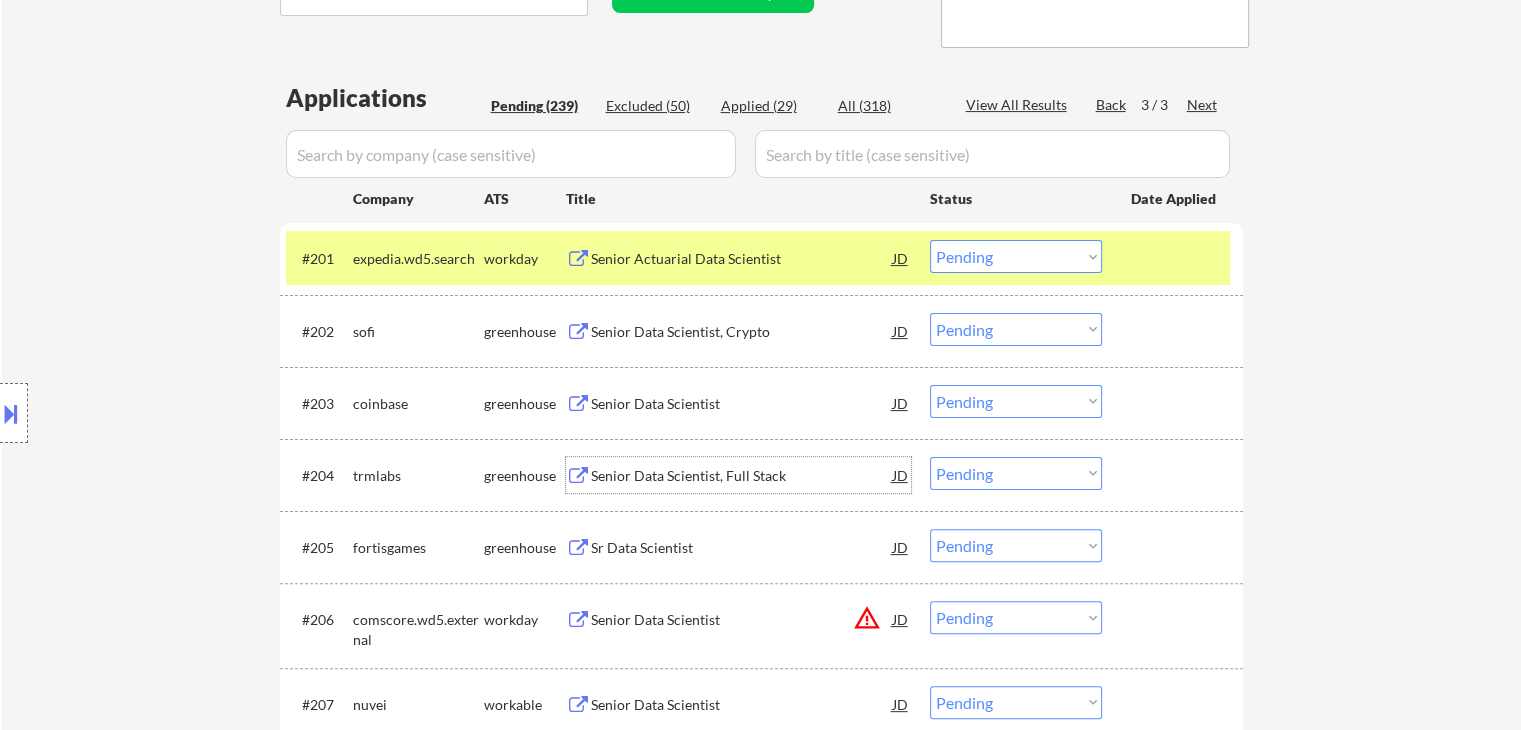 click on "Senior Data Scientist, Full Stack" at bounding box center [742, 475] 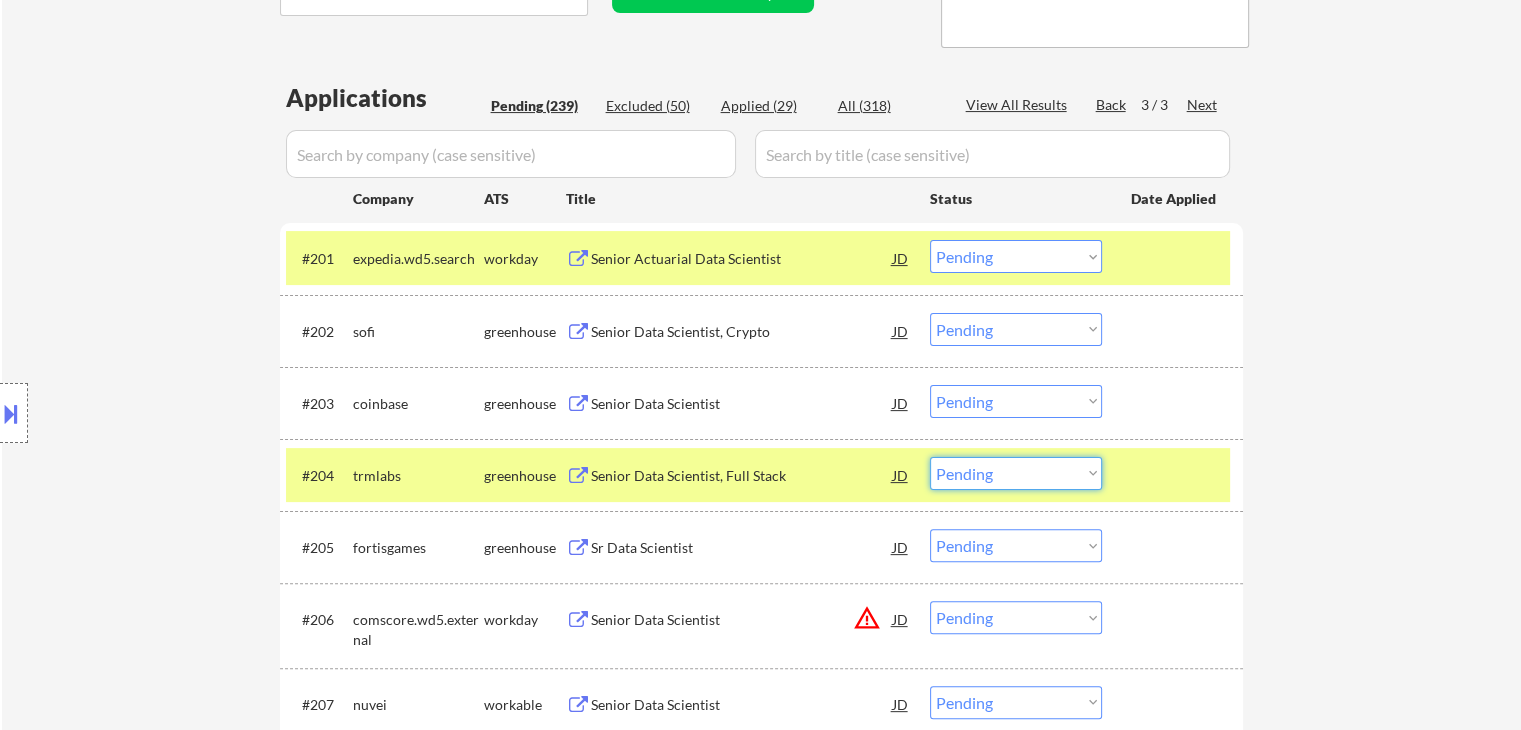 click on "Choose an option... Pending Applied Excluded (Questions) Excluded (Expired) Excluded (Location) Excluded (Bad Match) Excluded (Blocklist) Excluded (Salary) Excluded (Other)" at bounding box center (1016, 473) 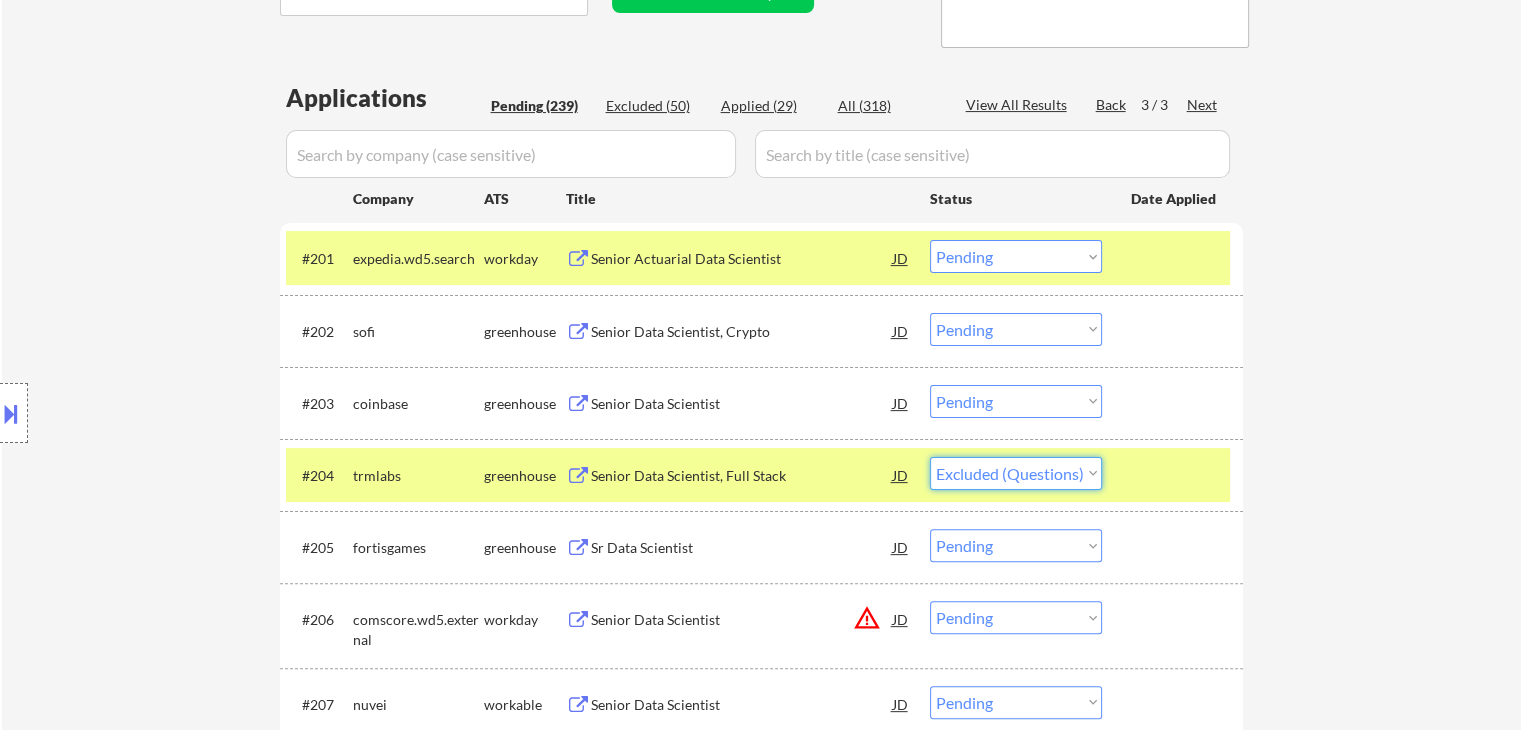 click on "Choose an option... Pending Applied Excluded (Questions) Excluded (Expired) Excluded (Location) Excluded (Bad Match) Excluded (Blocklist) Excluded (Salary) Excluded (Other)" at bounding box center [1016, 473] 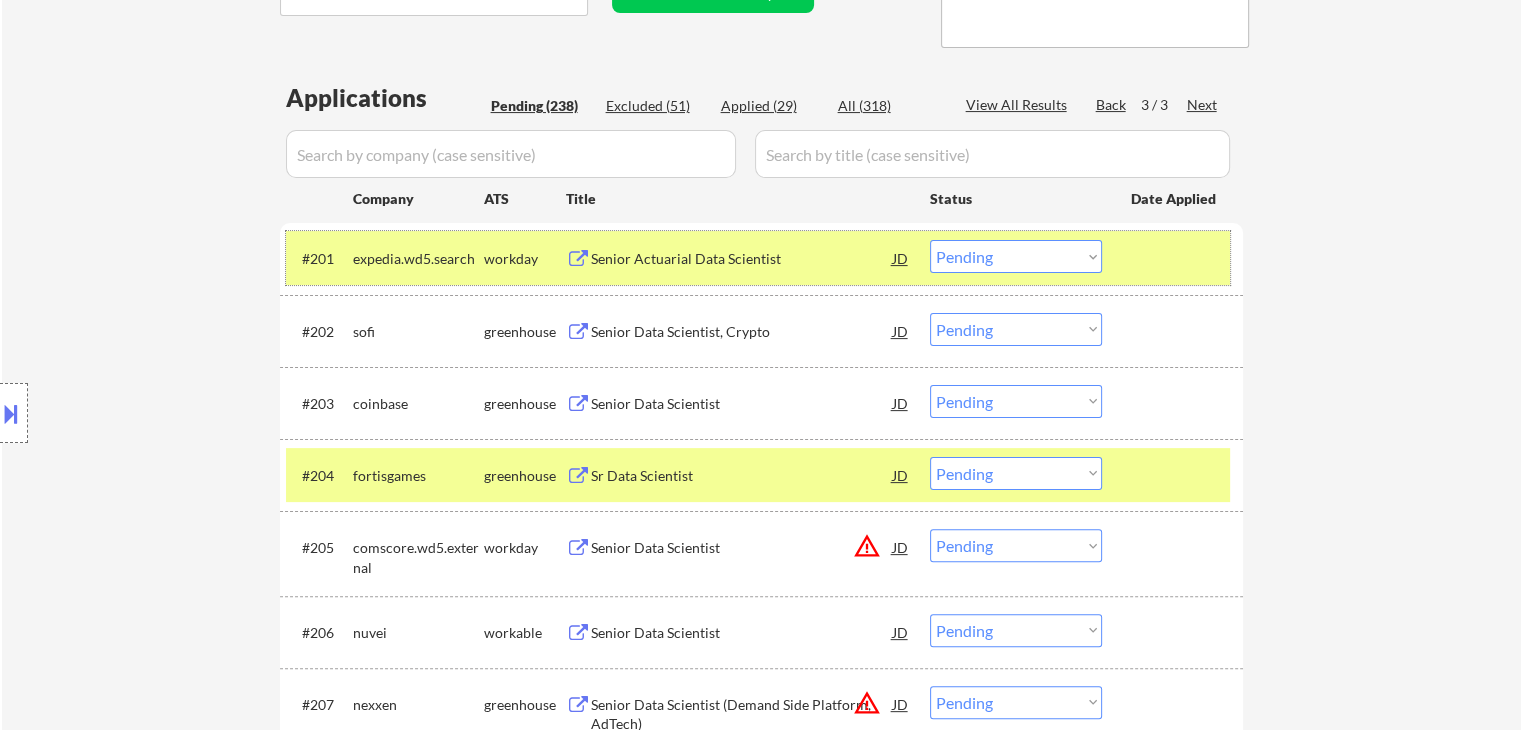 click on "expedia.wd5.search" at bounding box center (418, 259) 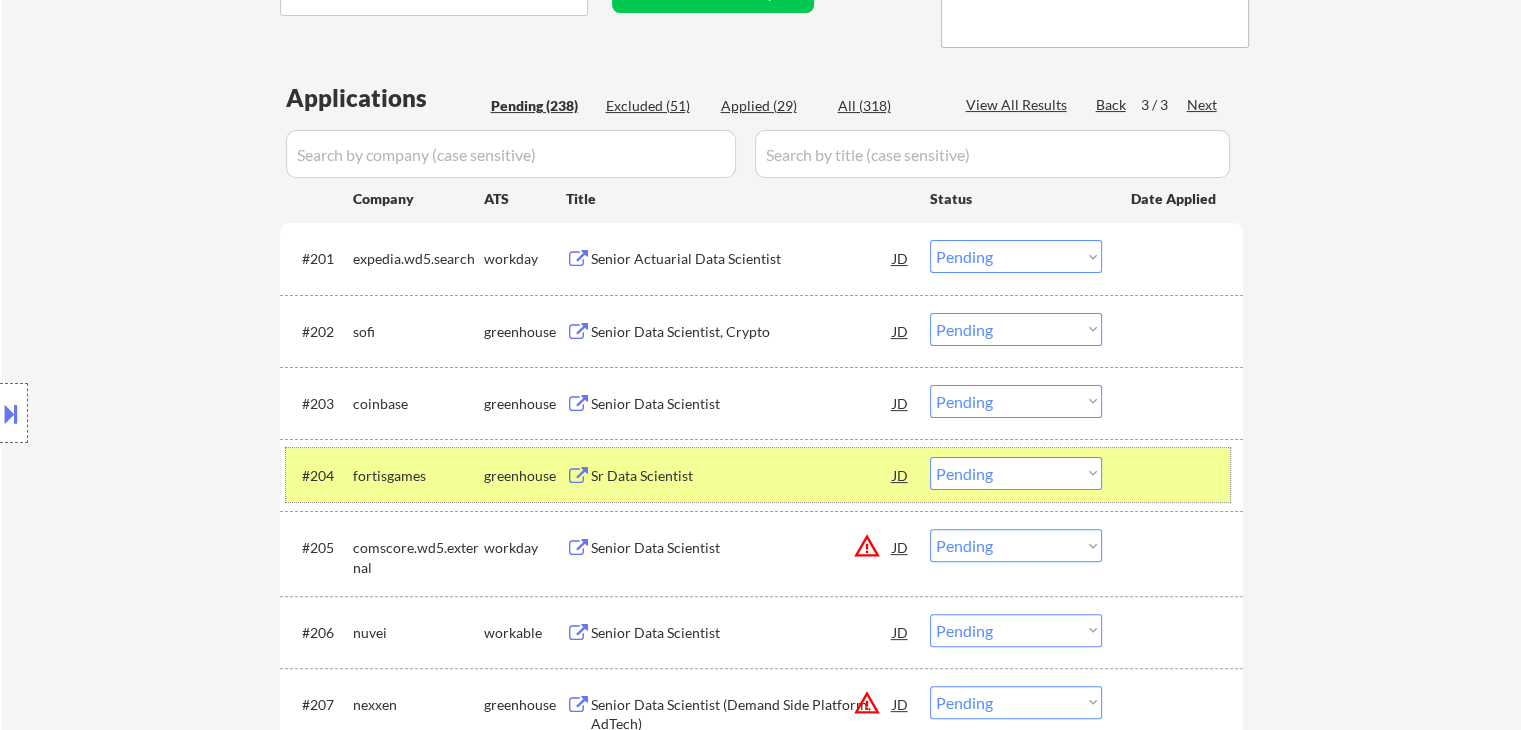 click on "greenhouse" at bounding box center [525, 476] 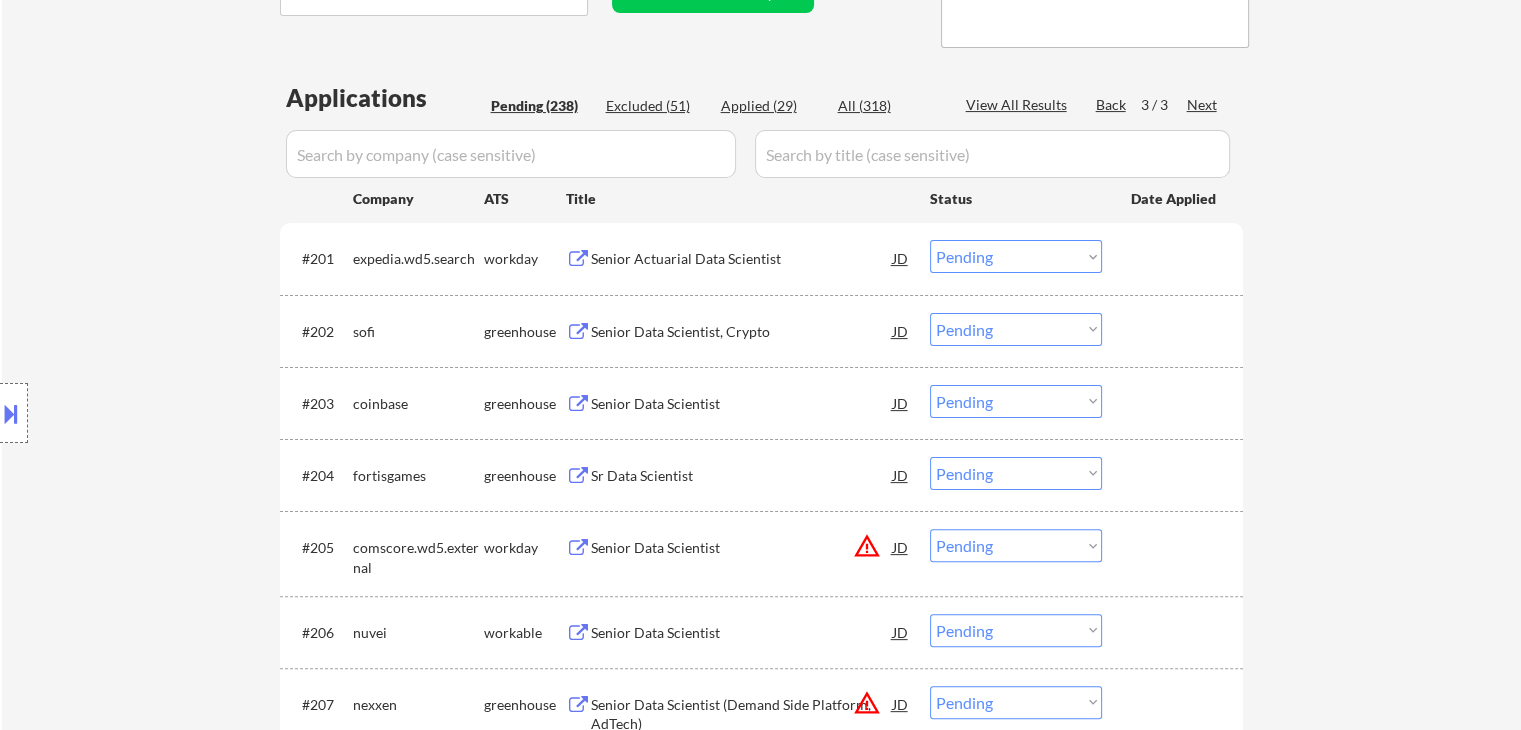 click on "Senior Data Scientist" at bounding box center (742, 403) 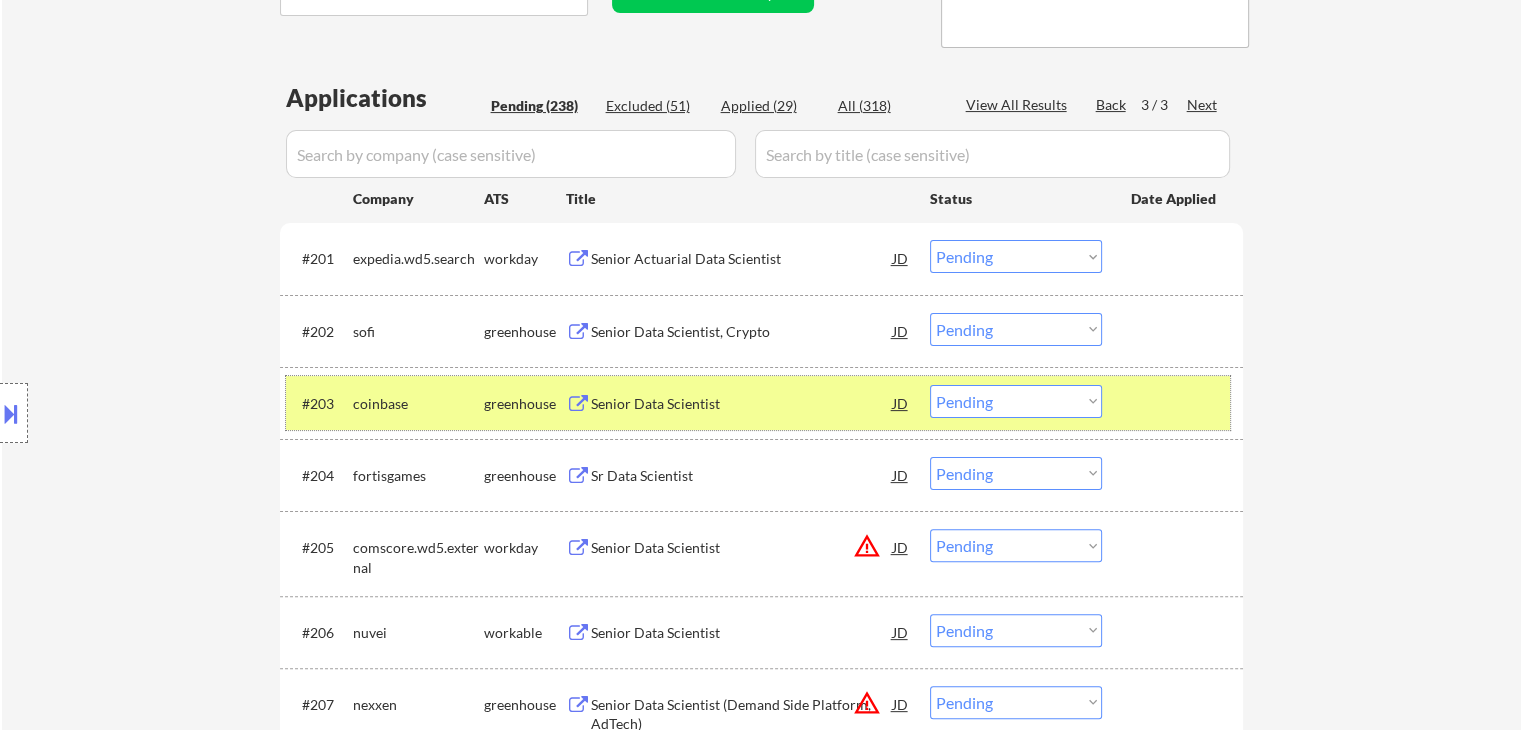 click on "coinbase" at bounding box center [418, 404] 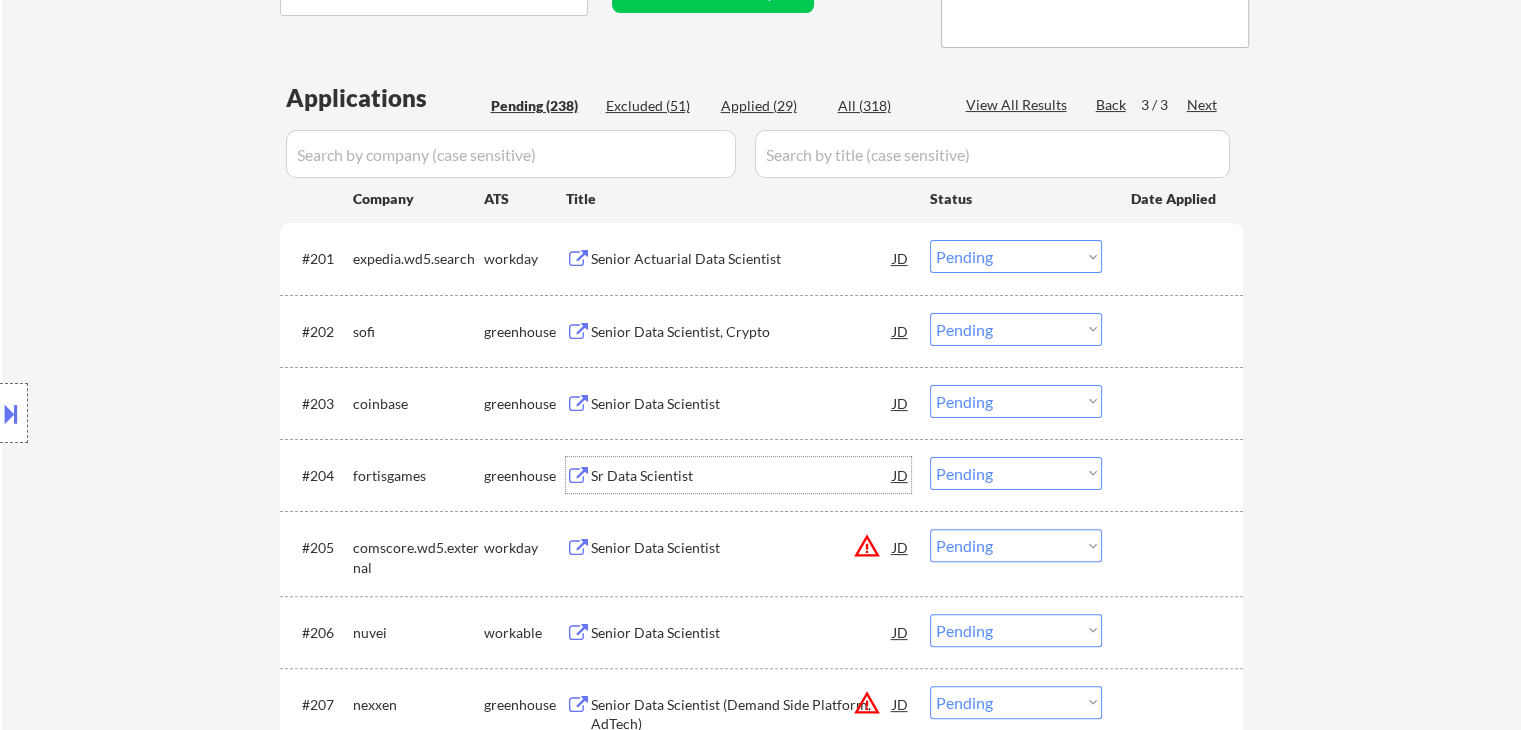 click on "Sr Data Scientist" at bounding box center (742, 476) 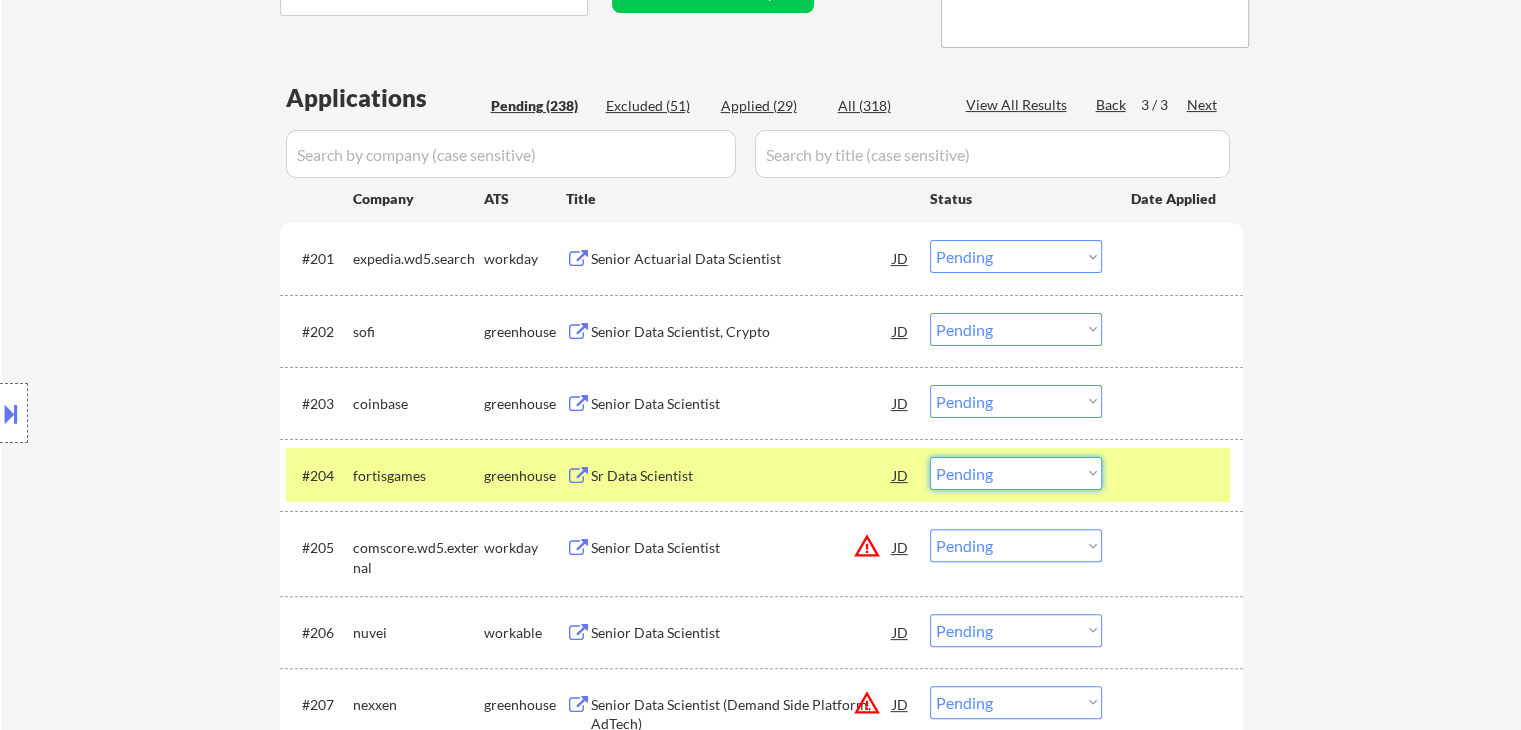 click on "Choose an option... Pending Applied Excluded (Questions) Excluded (Expired) Excluded (Location) Excluded (Bad Match) Excluded (Blocklist) Excluded (Salary) Excluded (Other)" at bounding box center [1016, 473] 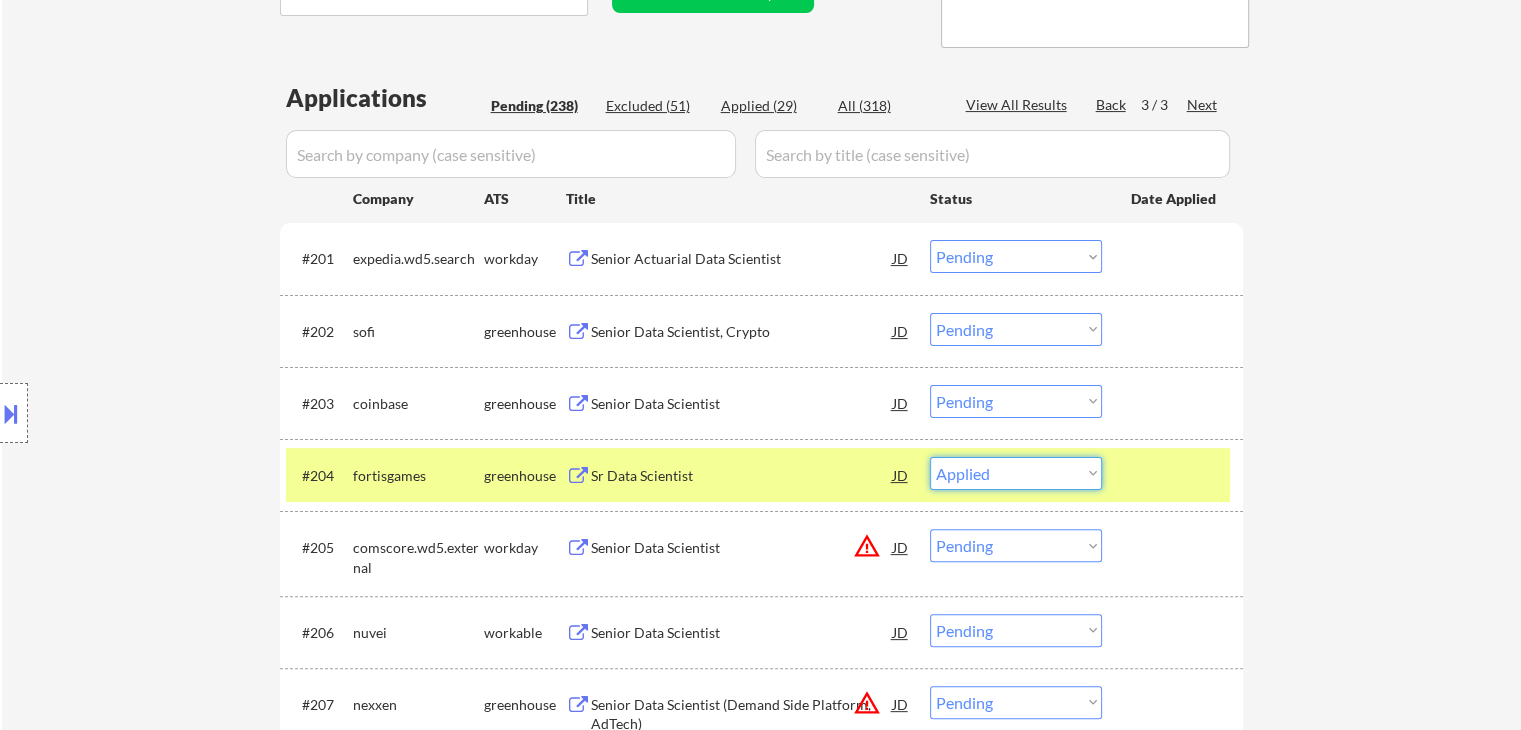 click on "Choose an option... Pending Applied Excluded (Questions) Excluded (Expired) Excluded (Location) Excluded (Bad Match) Excluded (Blocklist) Excluded (Salary) Excluded (Other)" at bounding box center [1016, 473] 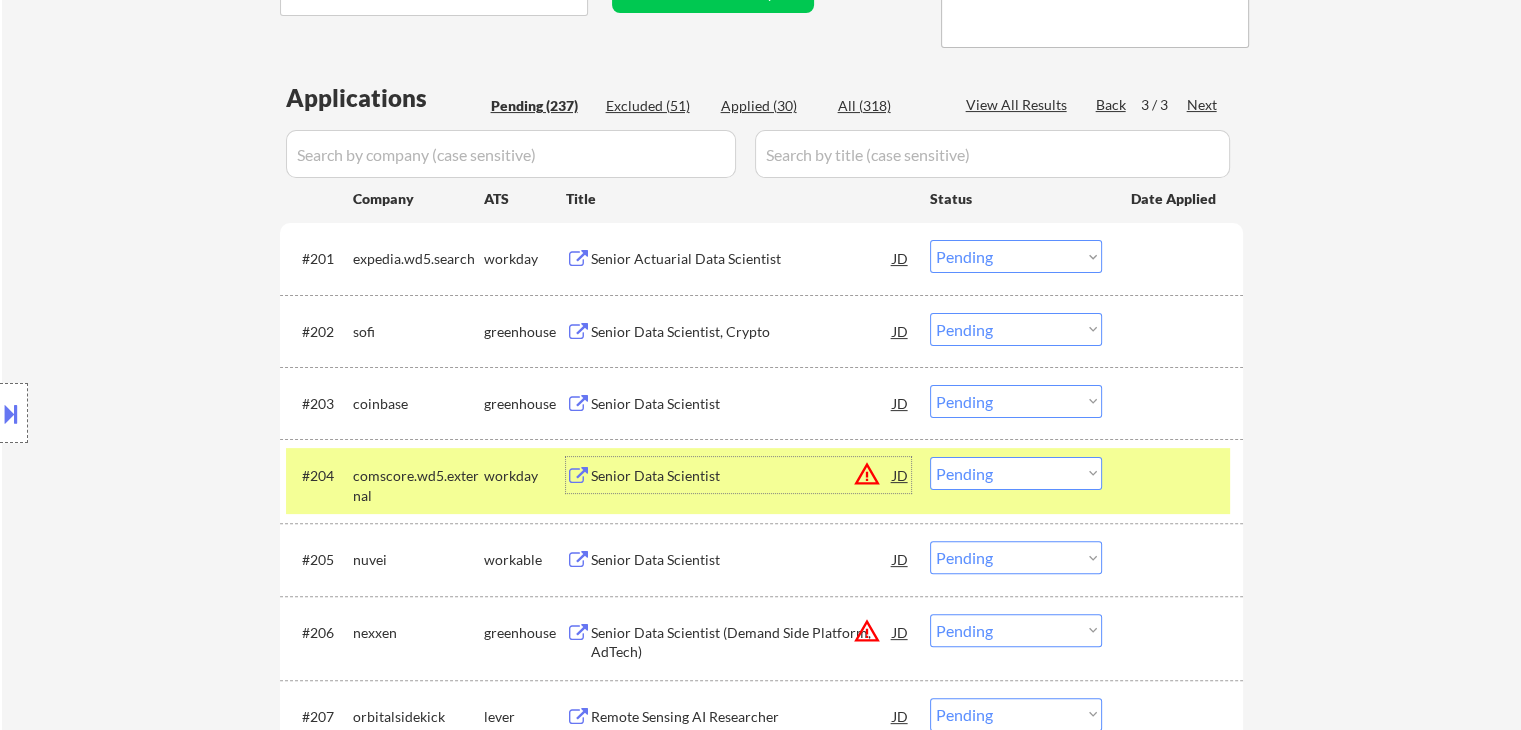 click on "Senior Data Scientist" at bounding box center [742, 476] 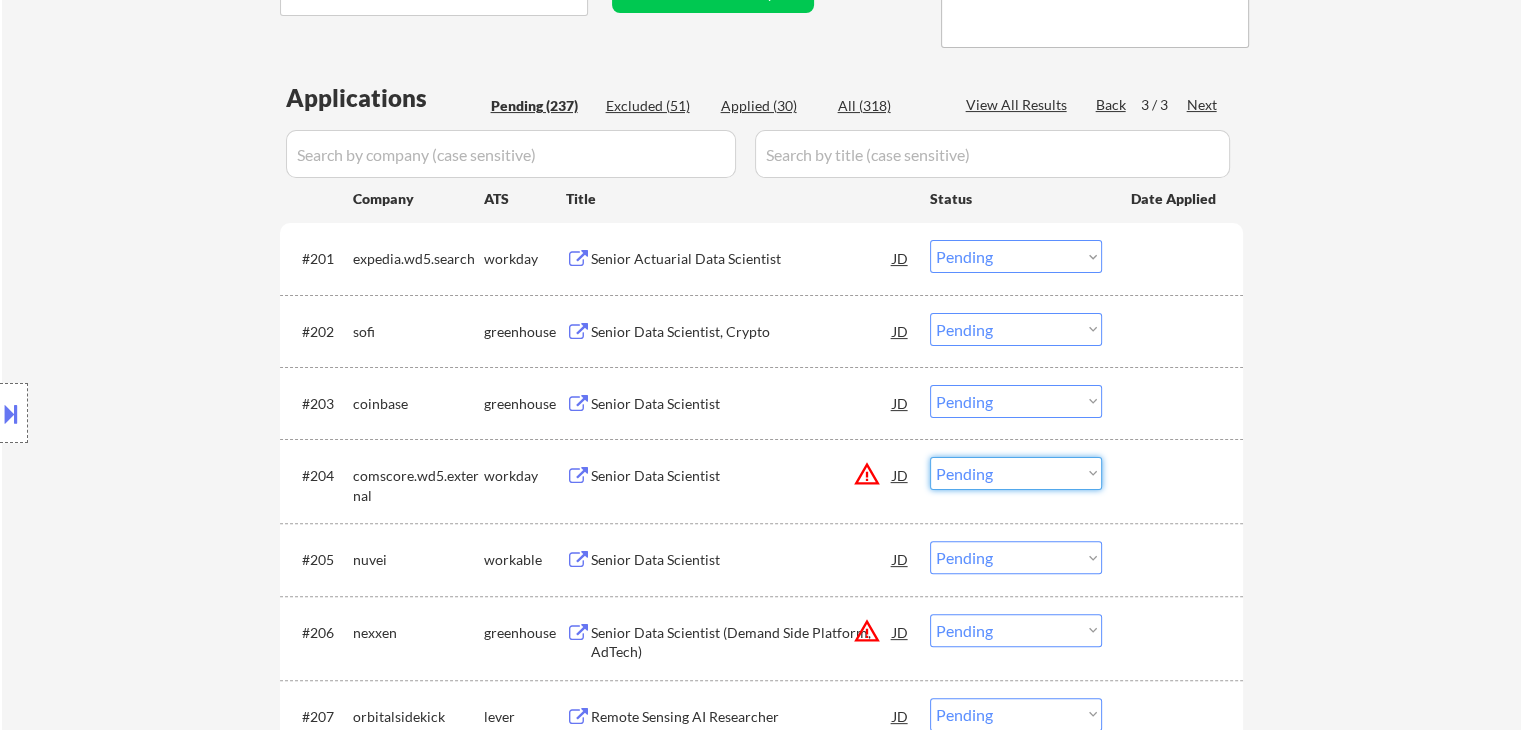 click on "Choose an option... Pending Applied Excluded (Questions) Excluded (Expired) Excluded (Location) Excluded (Bad Match) Excluded (Blocklist) Excluded (Salary) Excluded (Other)" at bounding box center (1016, 473) 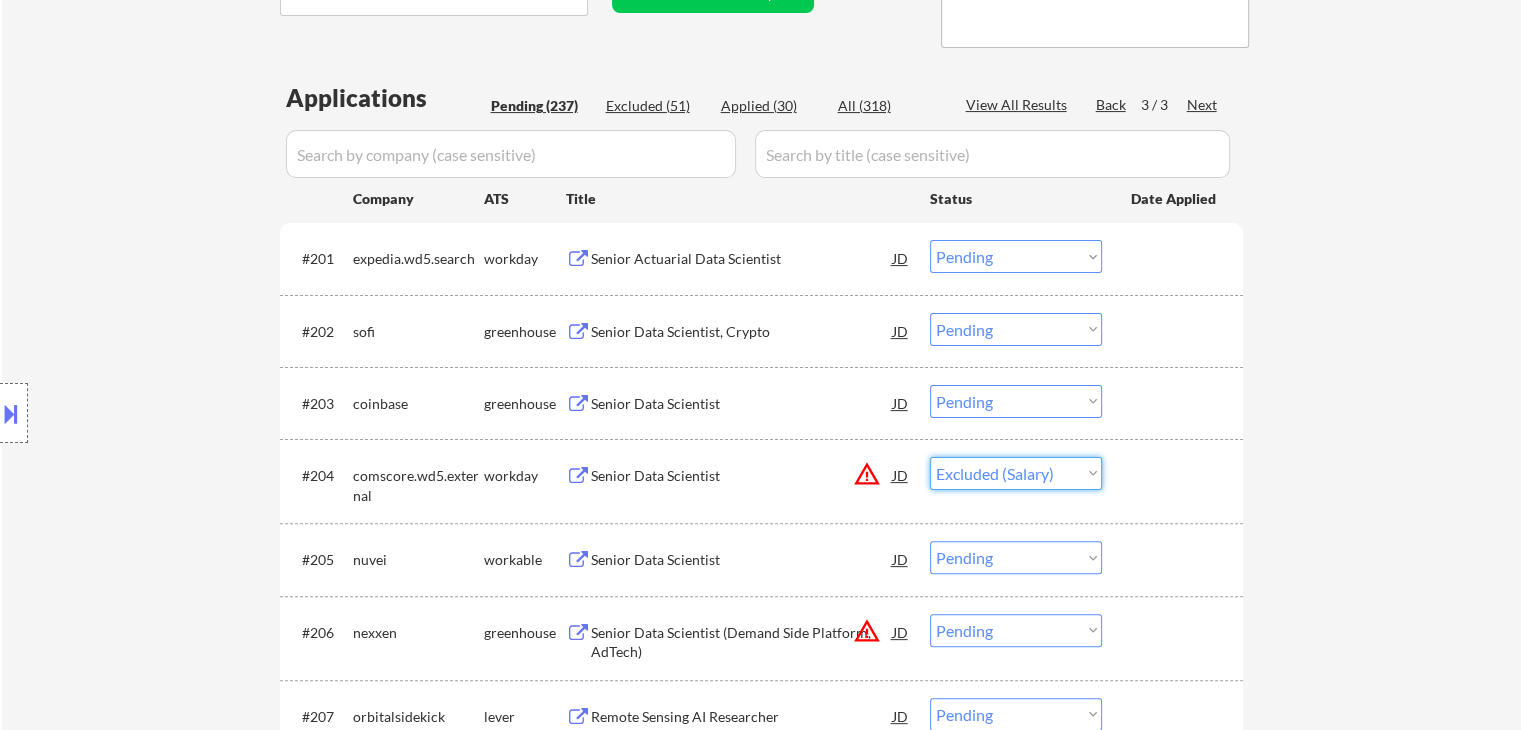 click on "Choose an option... Pending Applied Excluded (Questions) Excluded (Expired) Excluded (Location) Excluded (Bad Match) Excluded (Blocklist) Excluded (Salary) Excluded (Other)" at bounding box center (1016, 473) 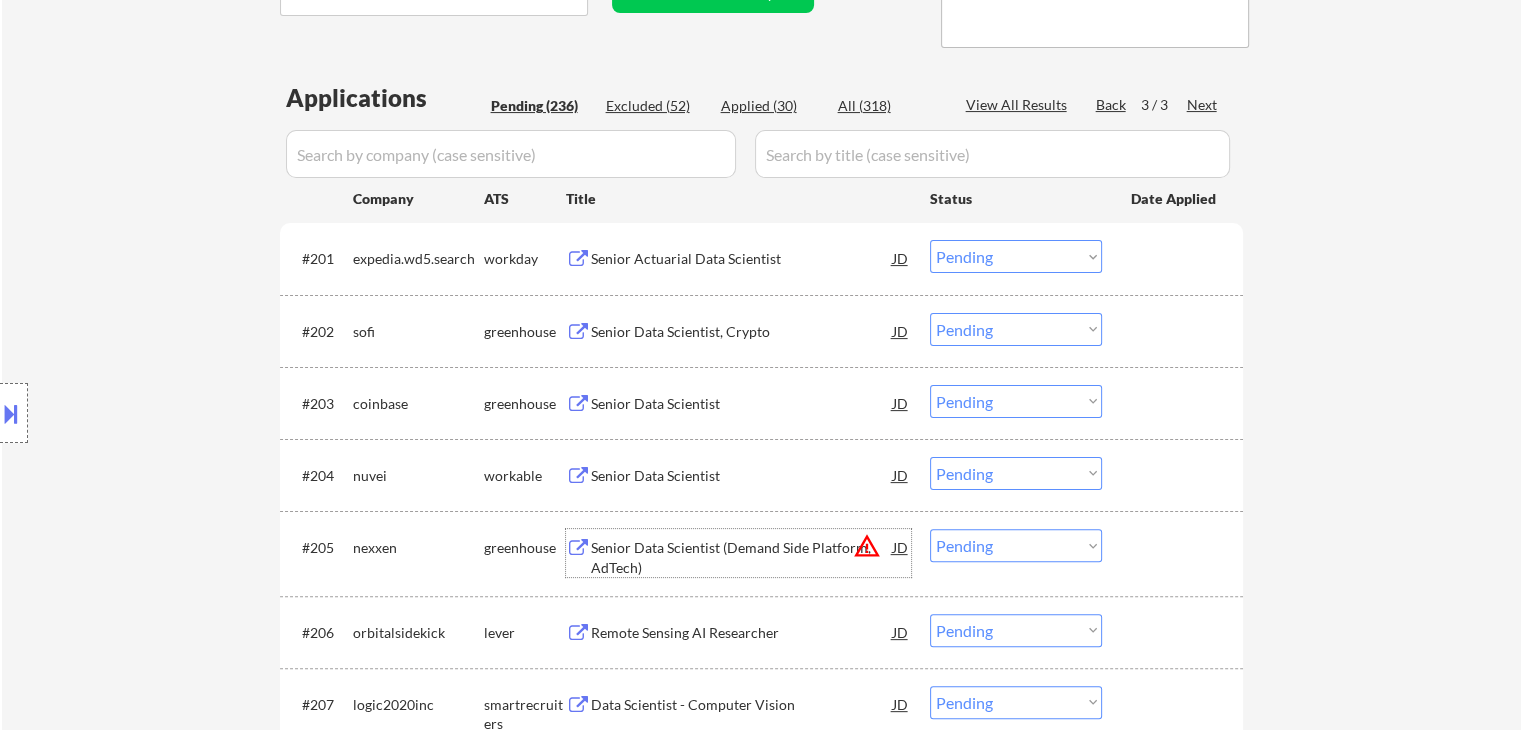 click on "Senior Data Scientist (Demand Side Platform, AdTech)" at bounding box center [742, 557] 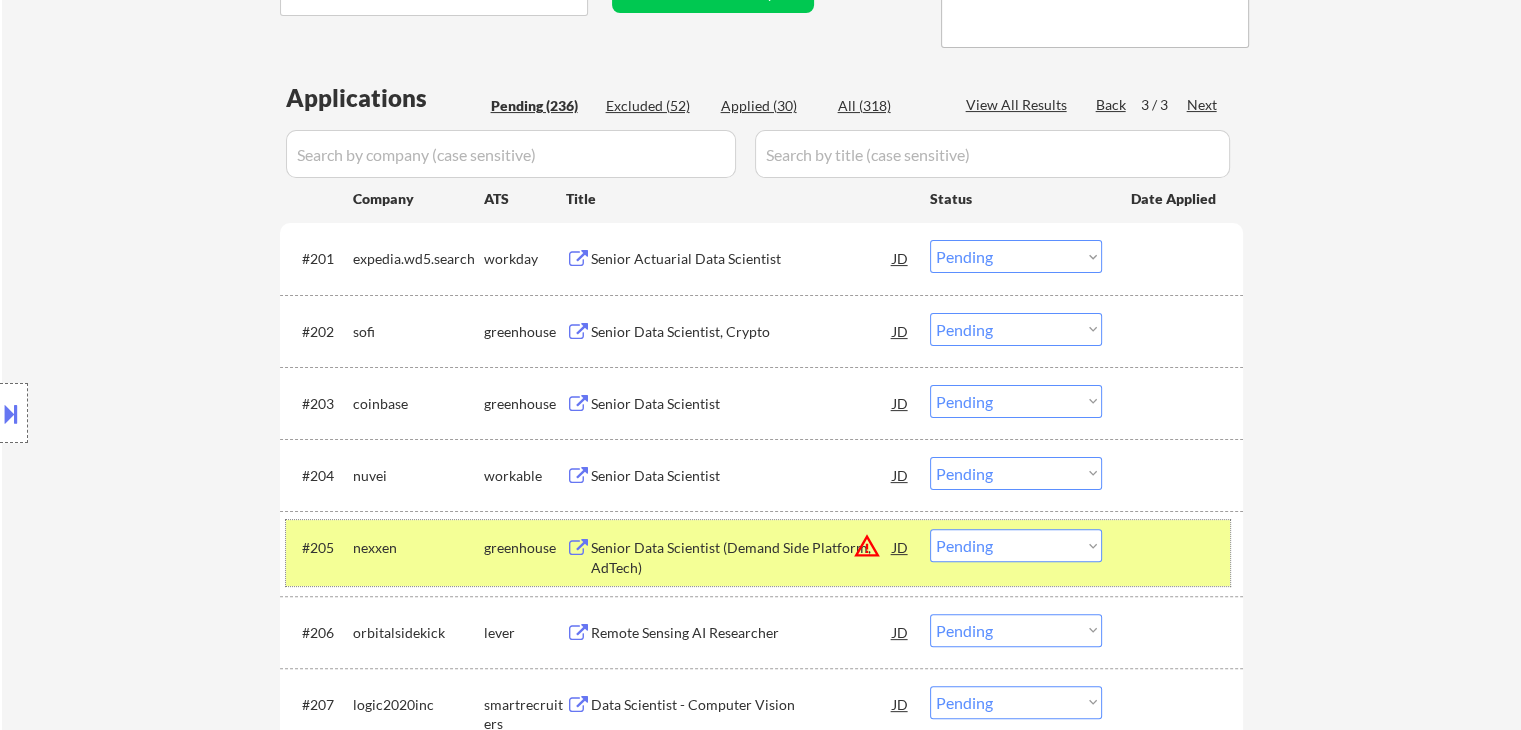 click on "nexxen" at bounding box center [418, 547] 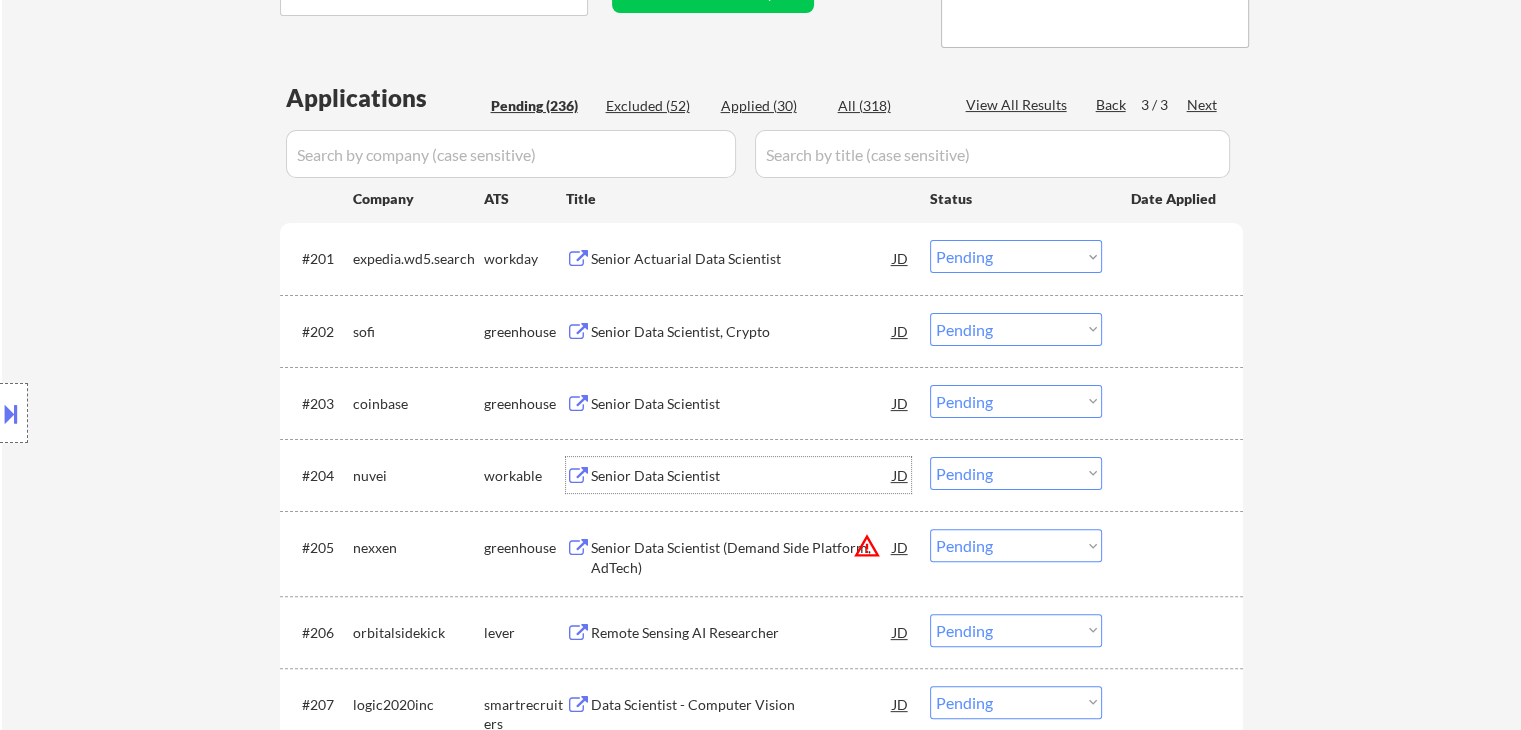 click on "Senior Data Scientist" at bounding box center [742, 476] 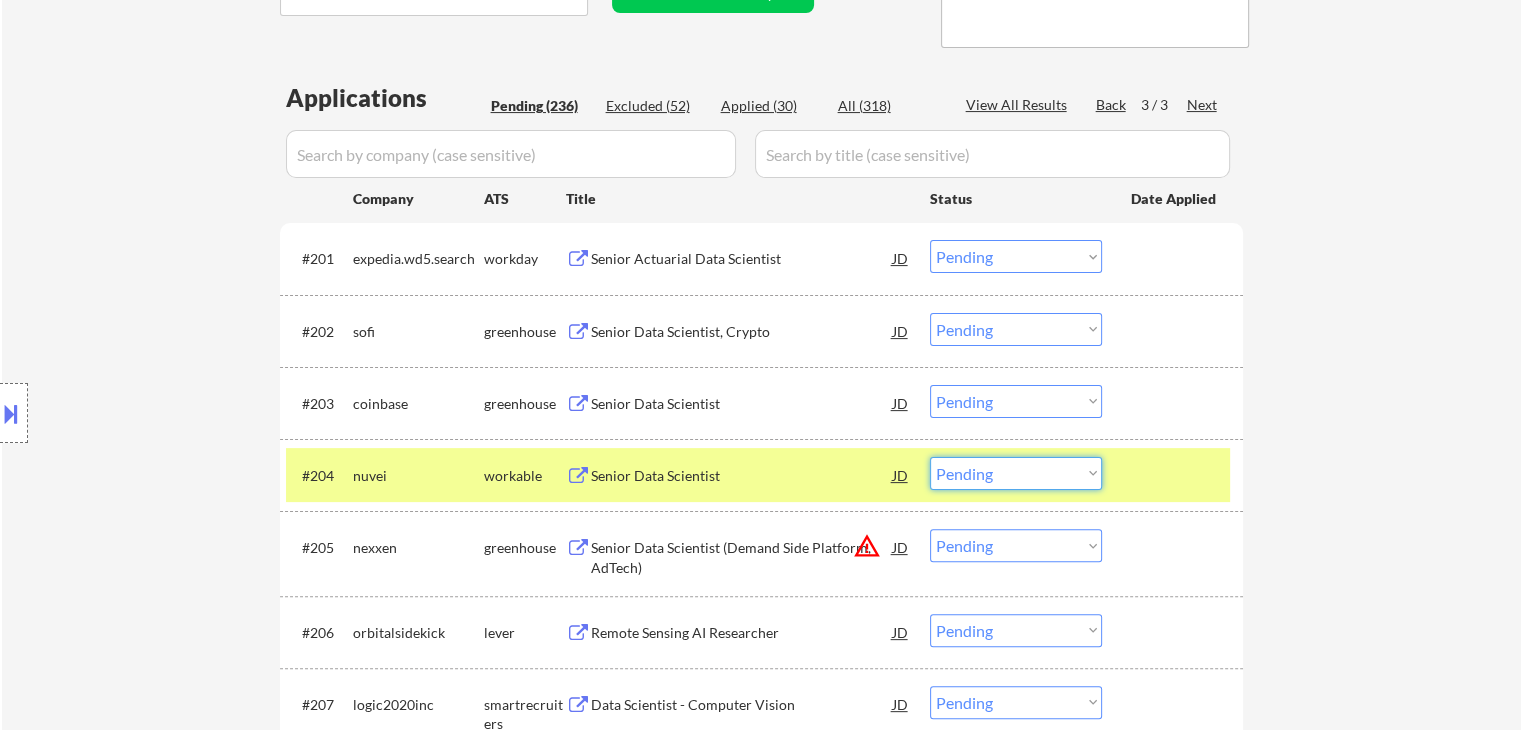 click on "Choose an option... Pending Applied Excluded (Questions) Excluded (Expired) Excluded (Location) Excluded (Bad Match) Excluded (Blocklist) Excluded (Salary) Excluded (Other)" at bounding box center [1016, 473] 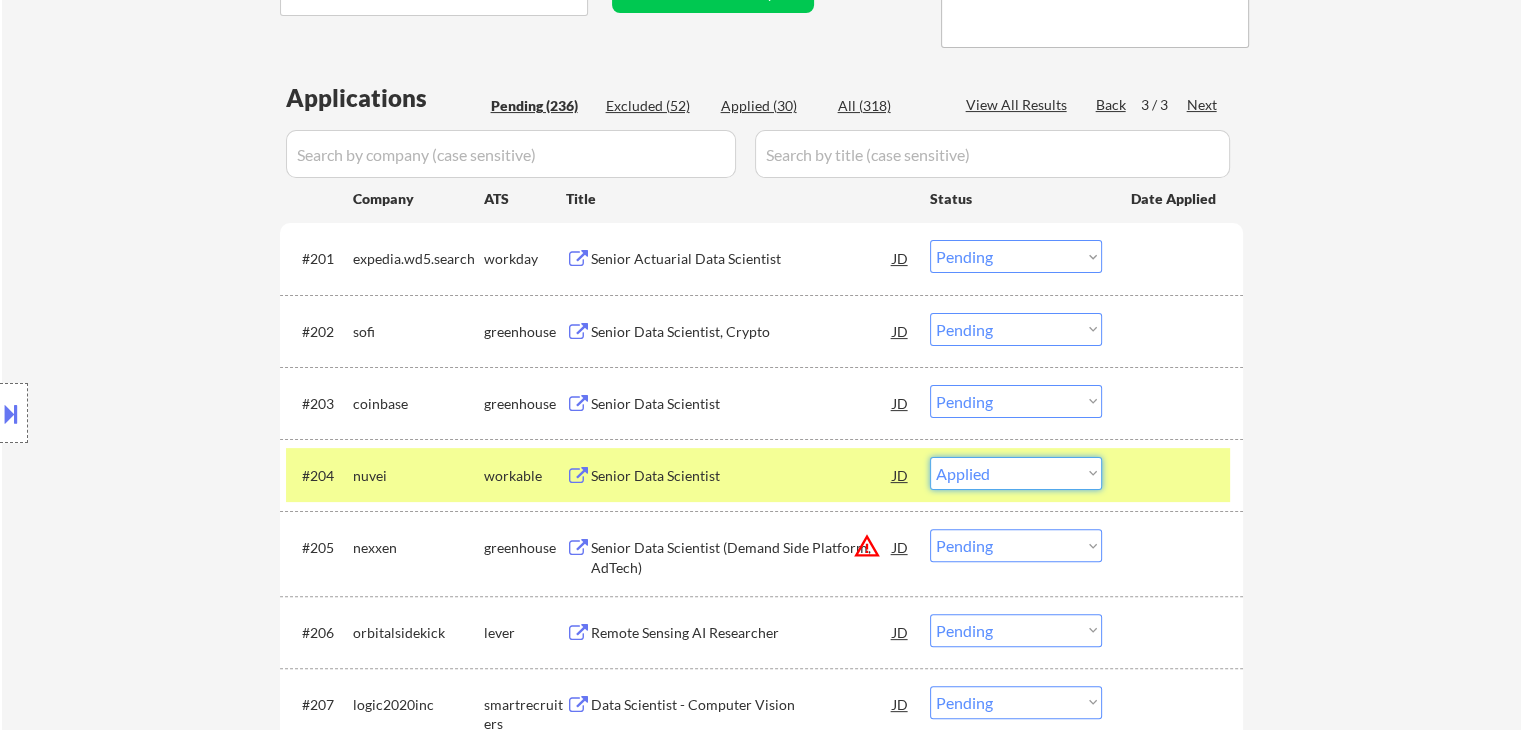 click on "Choose an option... Pending Applied Excluded (Questions) Excluded (Expired) Excluded (Location) Excluded (Bad Match) Excluded (Blocklist) Excluded (Salary) Excluded (Other)" at bounding box center (1016, 473) 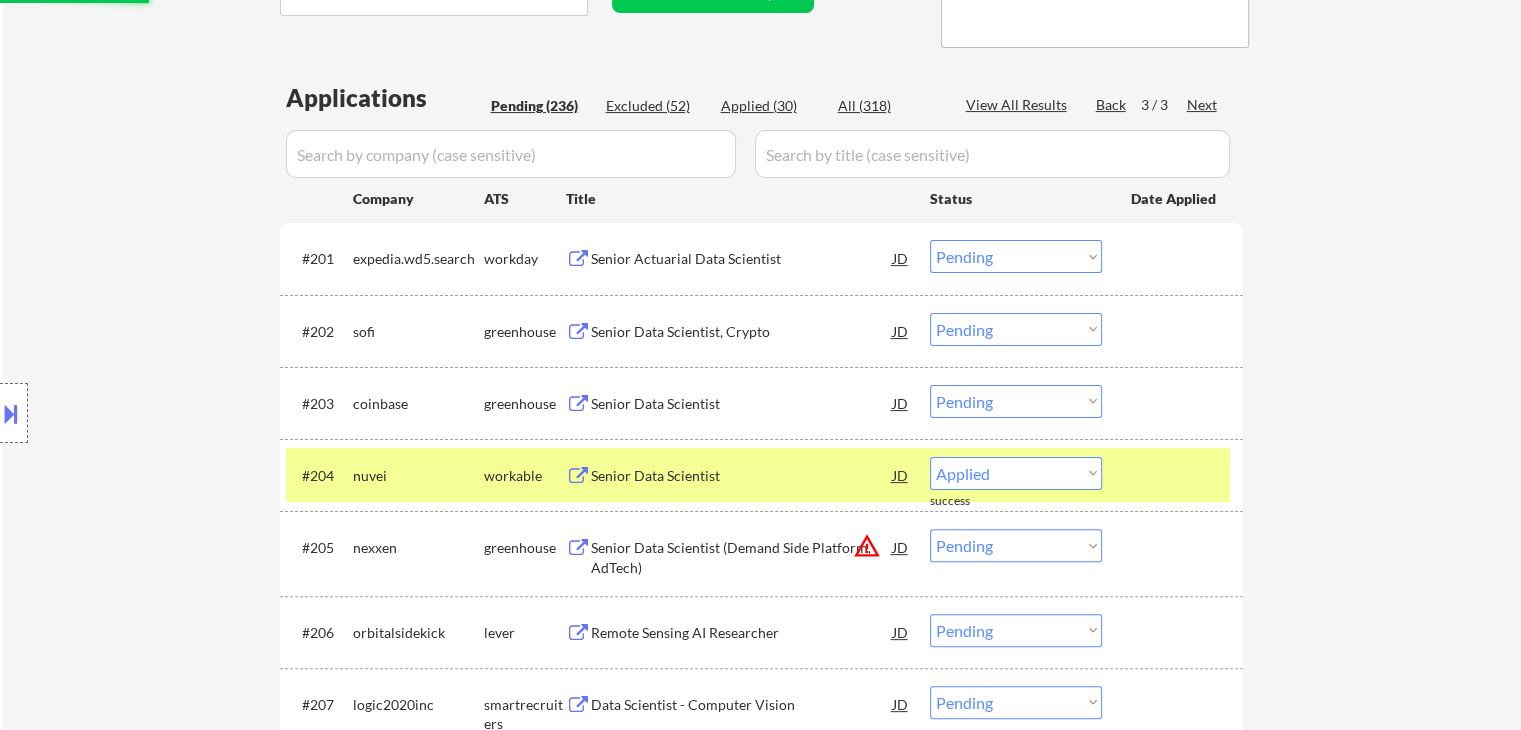 select on ""pending"" 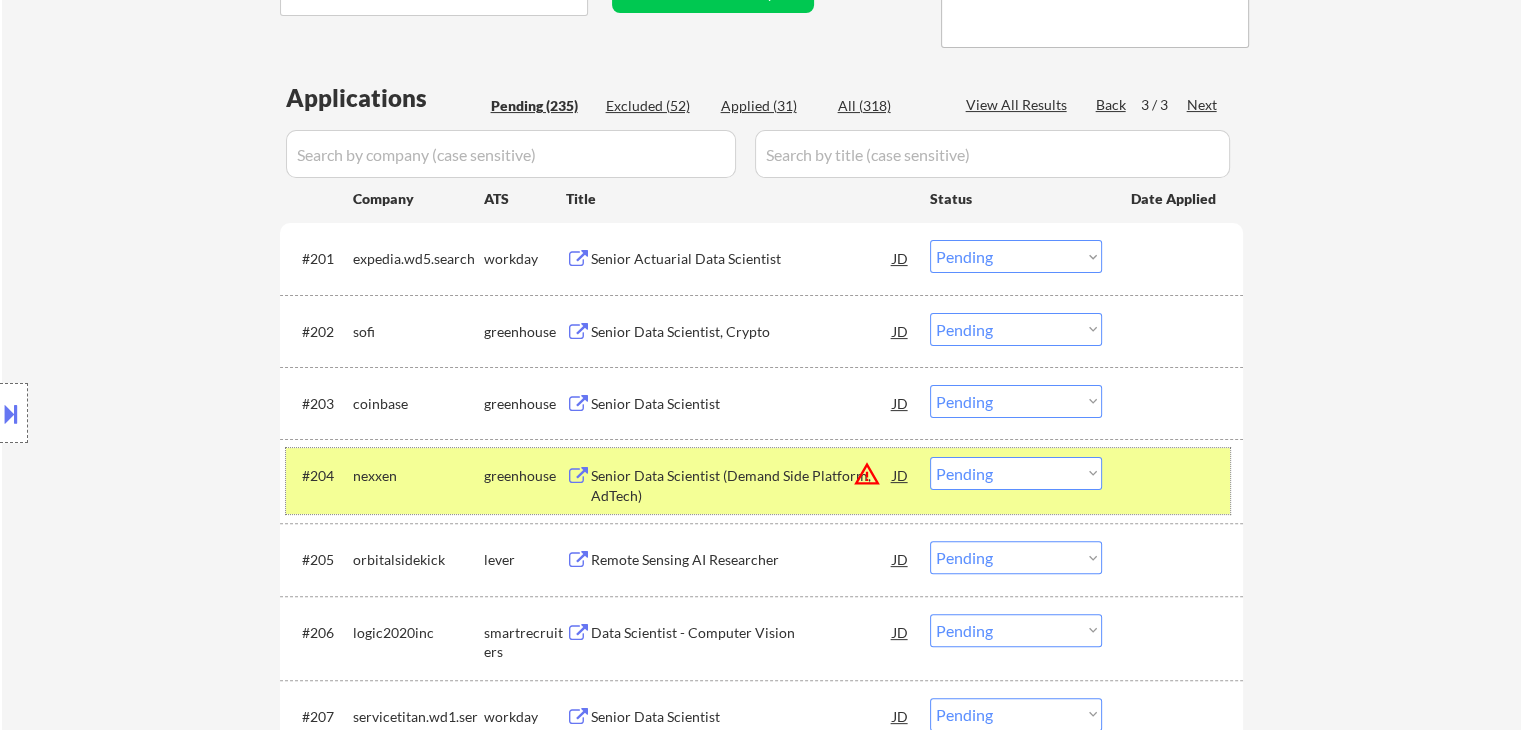 click on "nexxen" at bounding box center (418, 475) 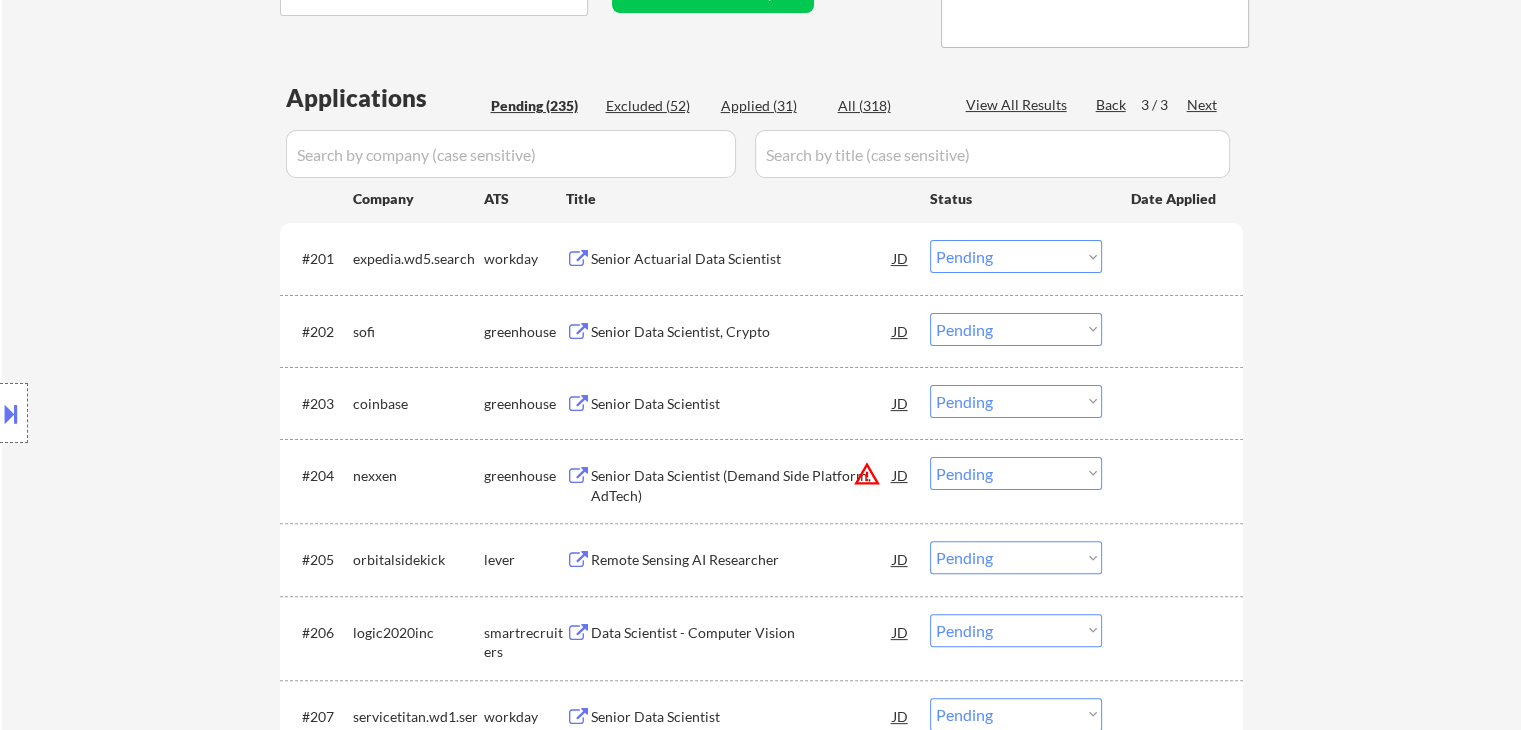 click on "Remote Sensing AI Researcher" at bounding box center [742, 560] 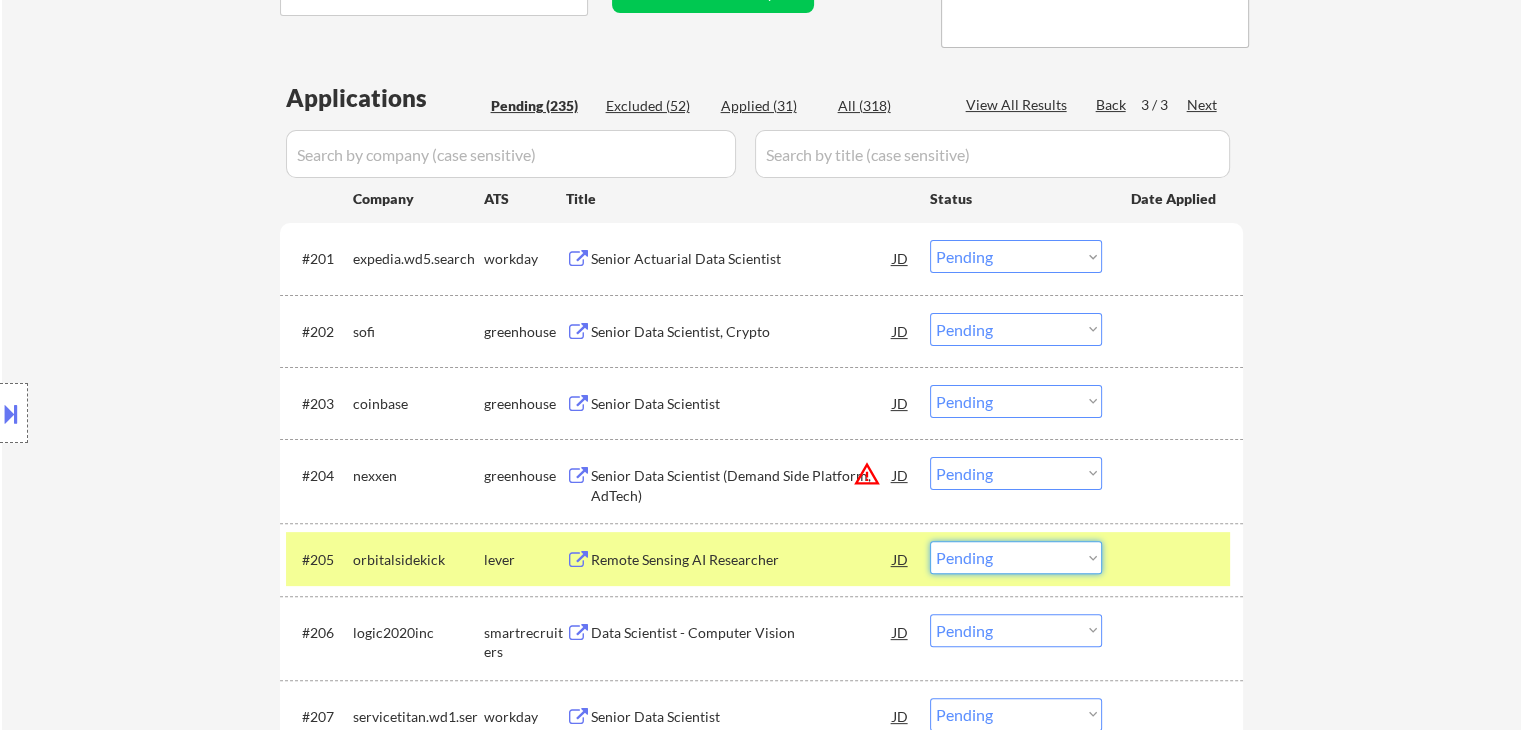 click on "Choose an option... Pending Applied Excluded (Questions) Excluded (Expired) Excluded (Location) Excluded (Bad Match) Excluded (Blocklist) Excluded (Salary) Excluded (Other)" at bounding box center [1016, 557] 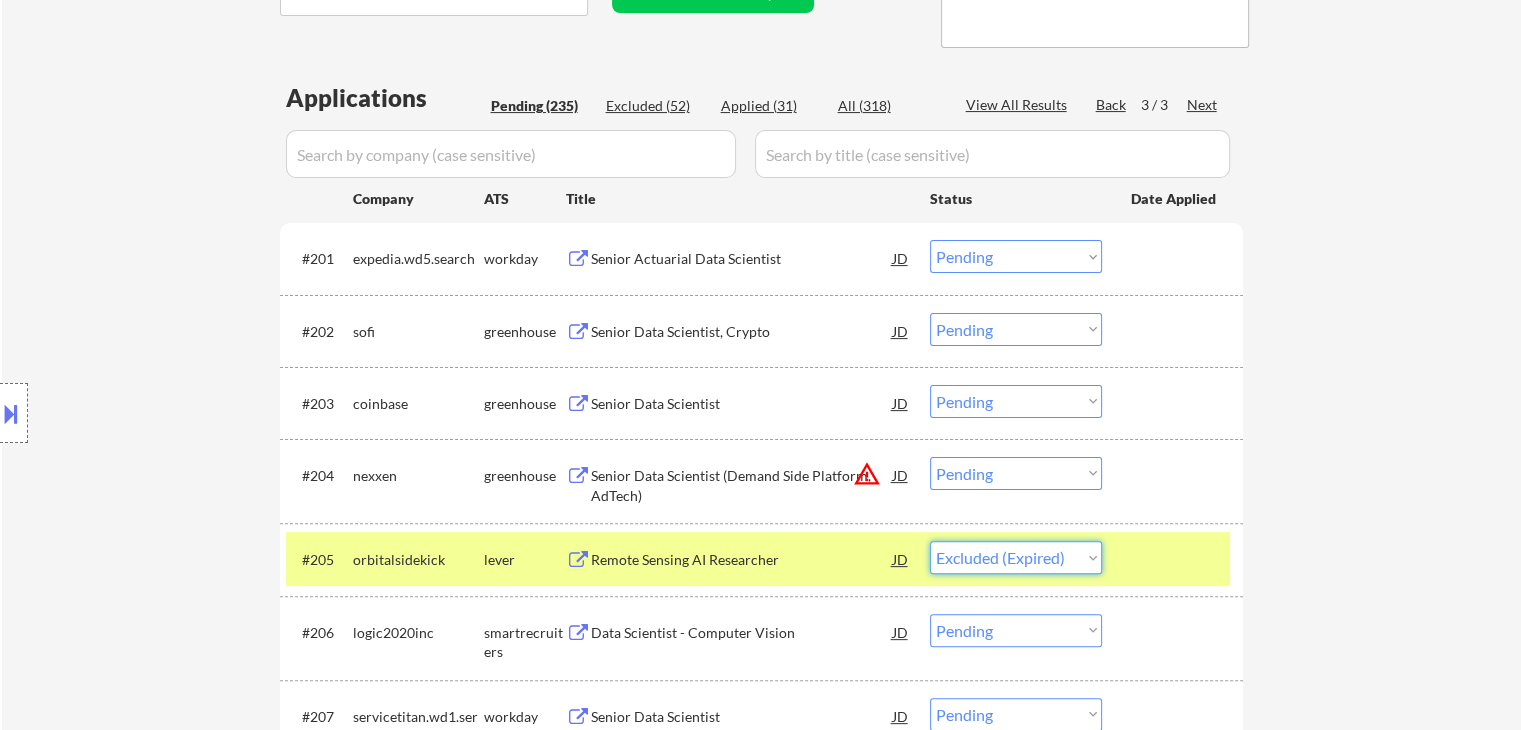 click on "Choose an option... Pending Applied Excluded (Questions) Excluded (Expired) Excluded (Location) Excluded (Bad Match) Excluded (Blocklist) Excluded (Salary) Excluded (Other)" at bounding box center [1016, 557] 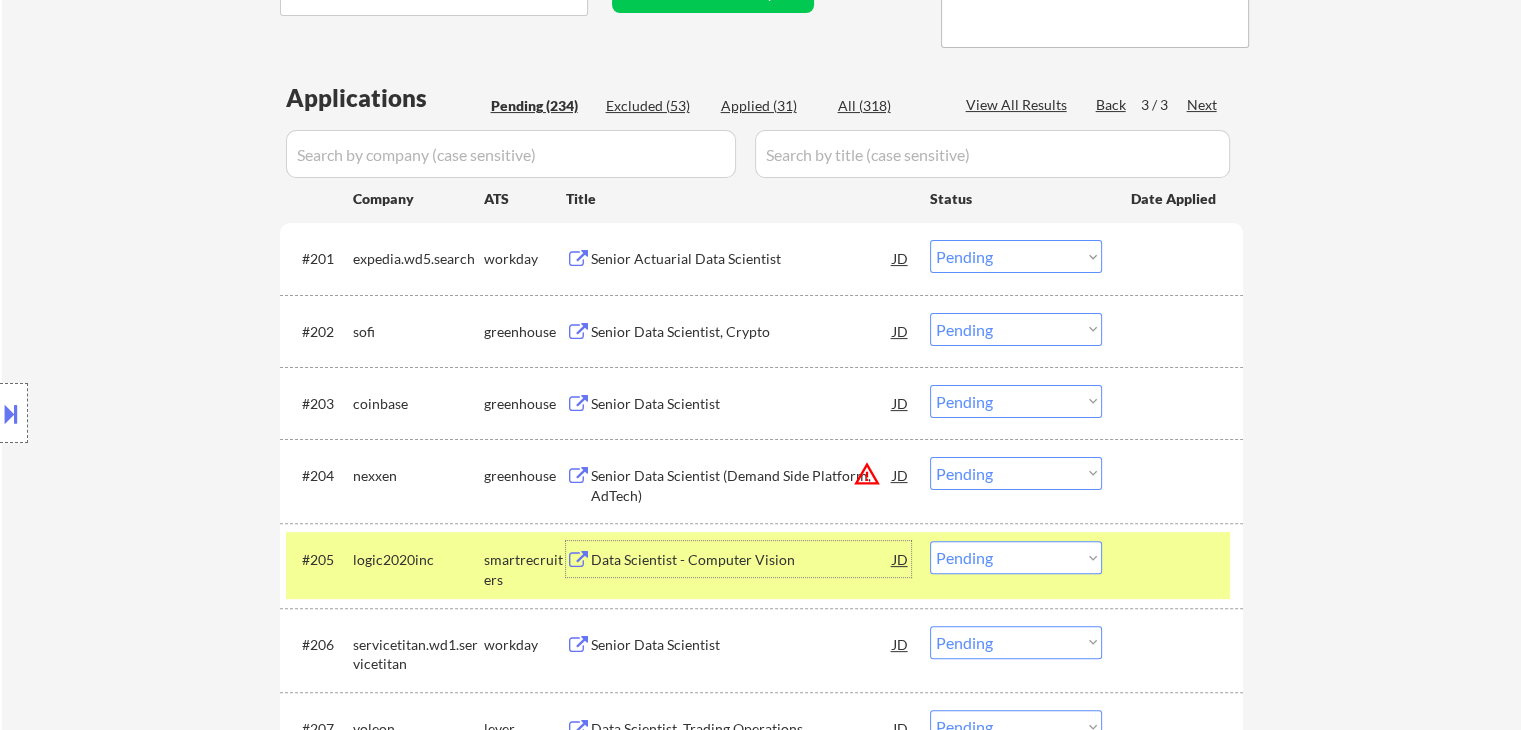 click on "Data Scientist - Computer Vision" at bounding box center (742, 560) 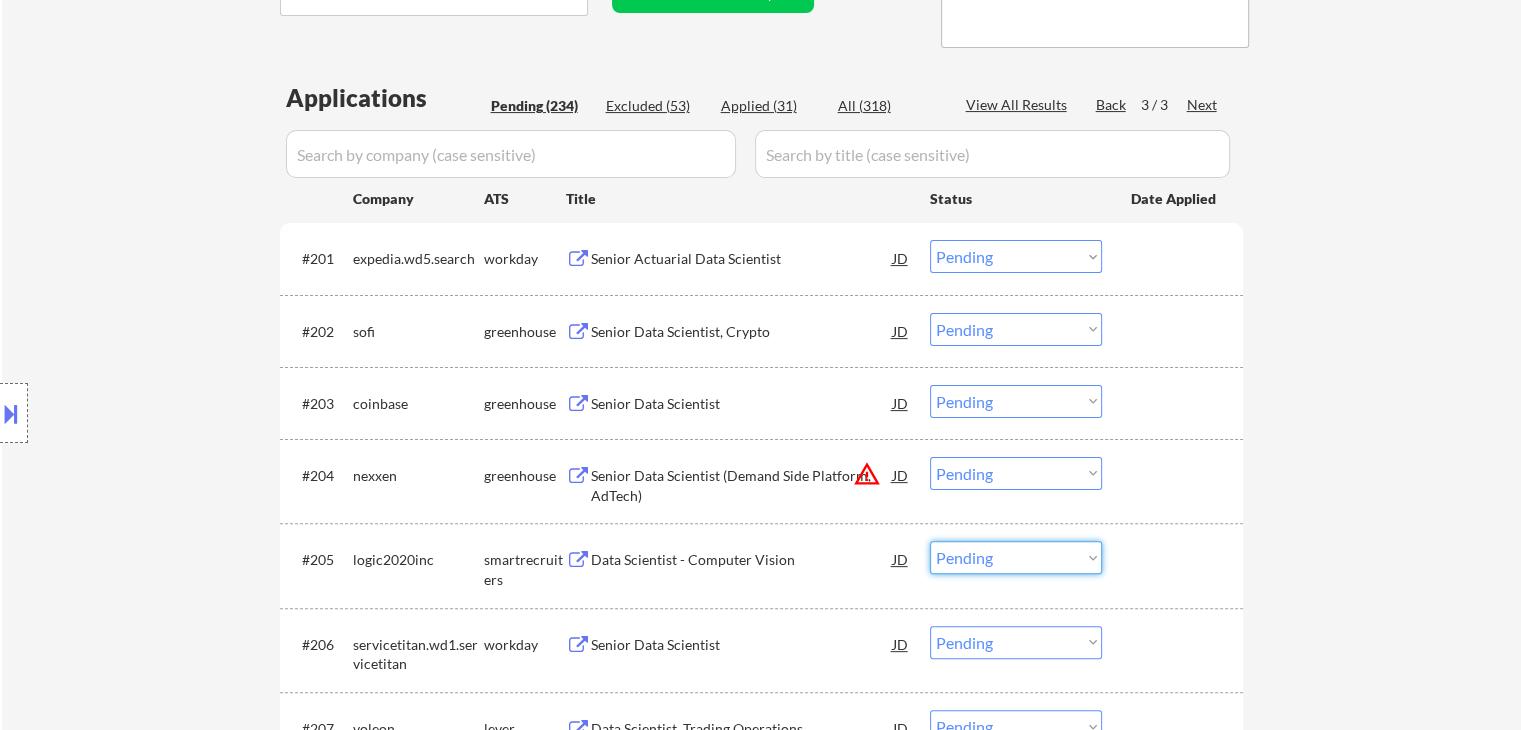 click on "Choose an option... Pending Applied Excluded (Questions) Excluded (Expired) Excluded (Location) Excluded (Bad Match) Excluded (Blocklist) Excluded (Salary) Excluded (Other)" at bounding box center (1016, 557) 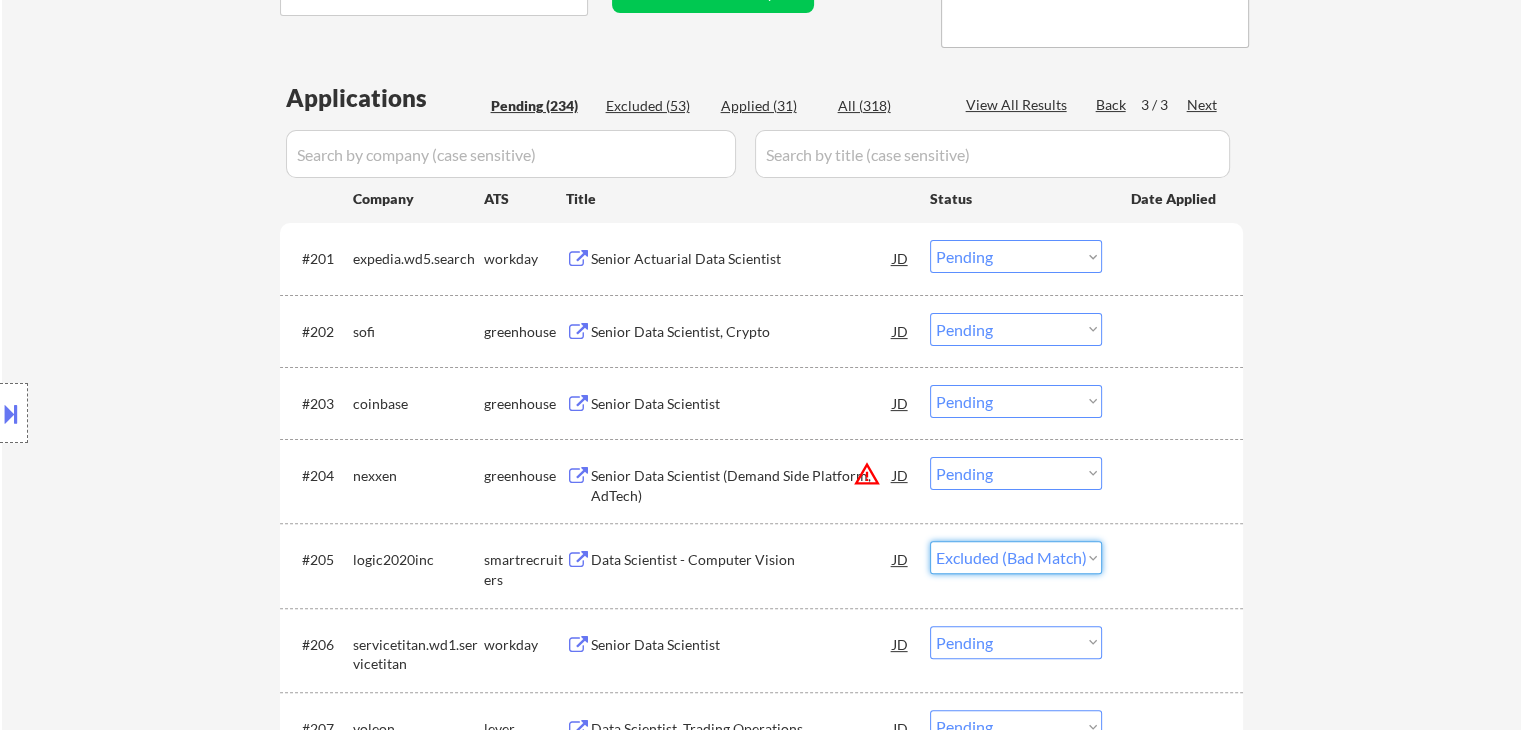click on "Choose an option... Pending Applied Excluded (Questions) Excluded (Expired) Excluded (Location) Excluded (Bad Match) Excluded (Blocklist) Excluded (Salary) Excluded (Other)" at bounding box center (1016, 557) 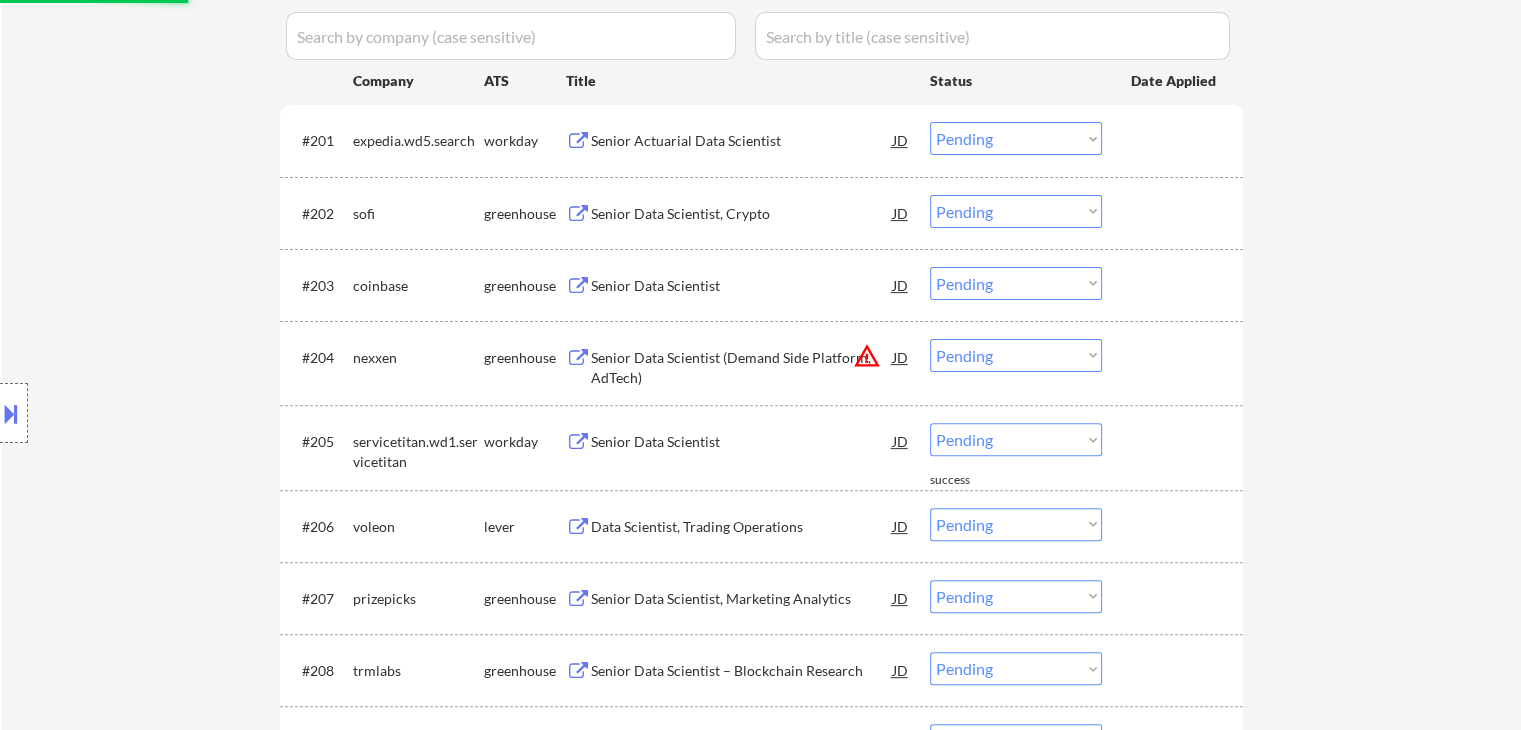 scroll, scrollTop: 559, scrollLeft: 0, axis: vertical 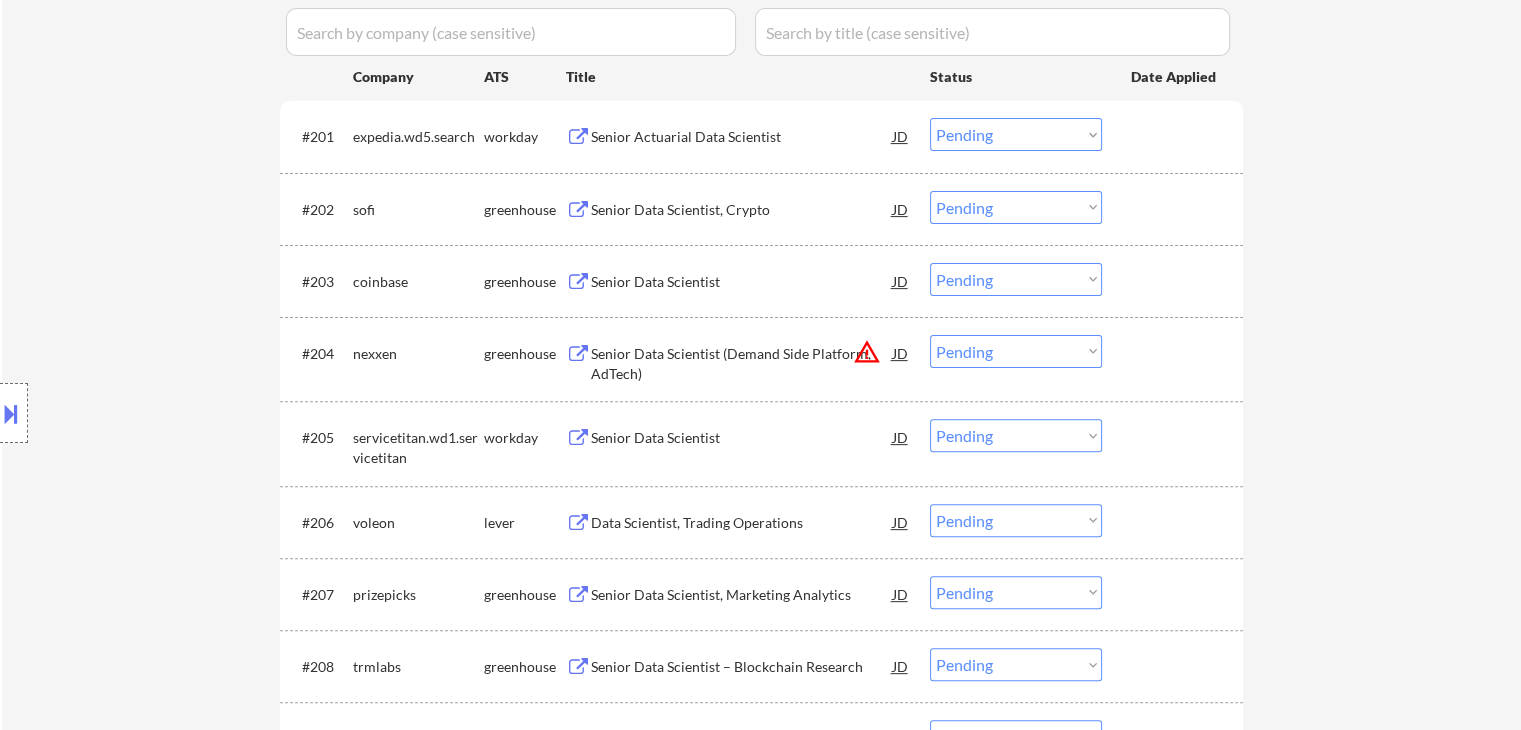 click on "Senior Data Scientist" at bounding box center [742, 437] 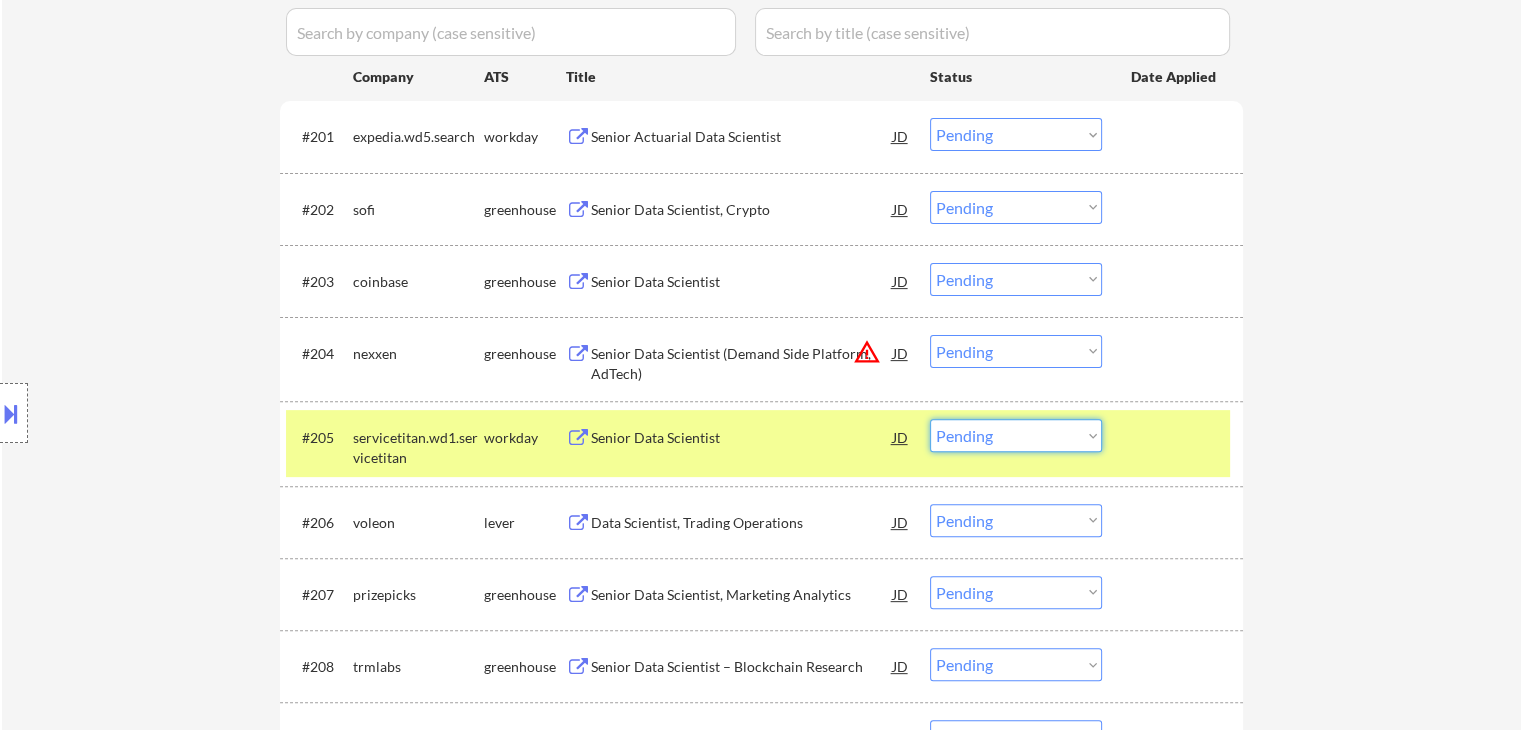 click on "Choose an option... Pending Applied Excluded (Questions) Excluded (Expired) Excluded (Location) Excluded (Bad Match) Excluded (Blocklist) Excluded (Salary) Excluded (Other)" at bounding box center [1016, 435] 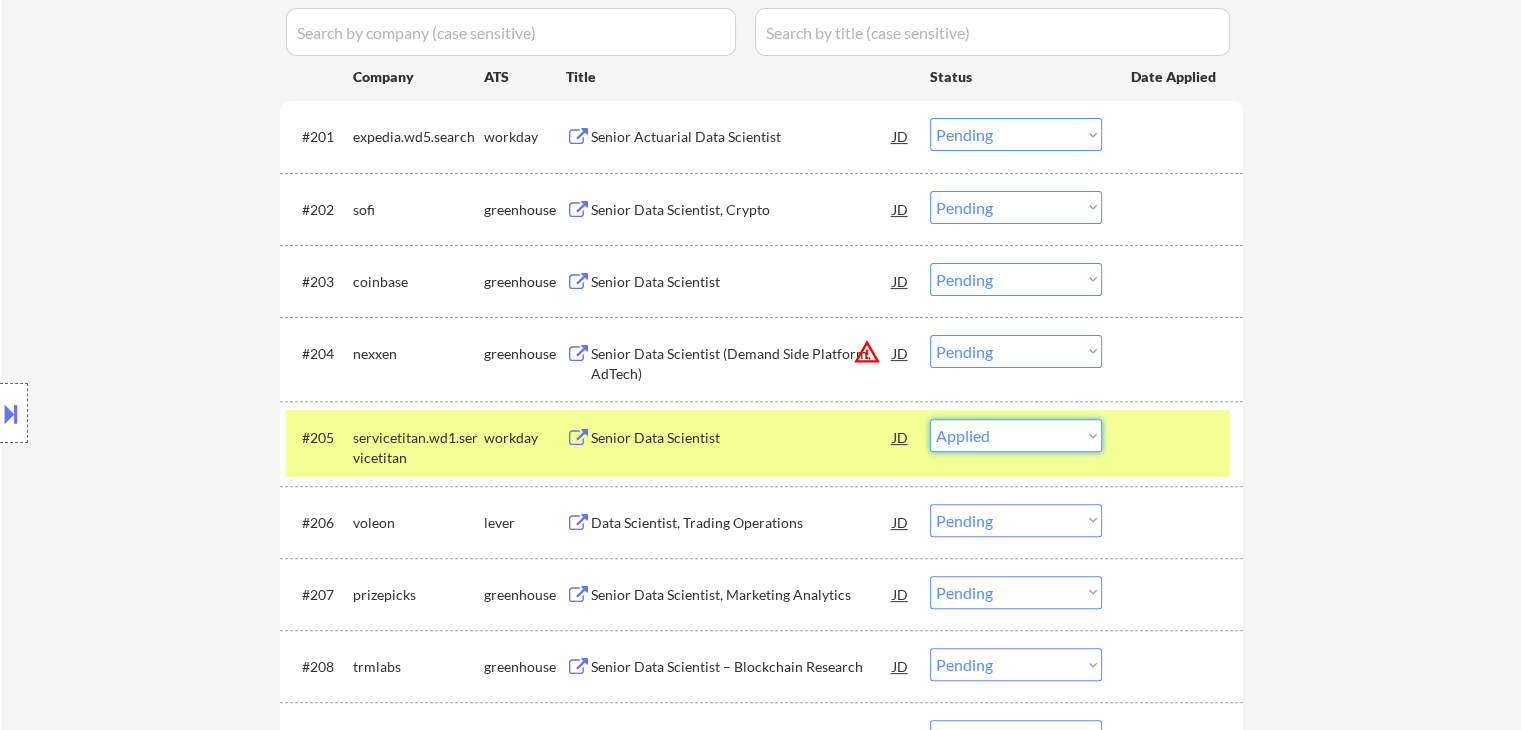 click on "Choose an option... Pending Applied Excluded (Questions) Excluded (Expired) Excluded (Location) Excluded (Bad Match) Excluded (Blocklist) Excluded (Salary) Excluded (Other)" at bounding box center (1016, 435) 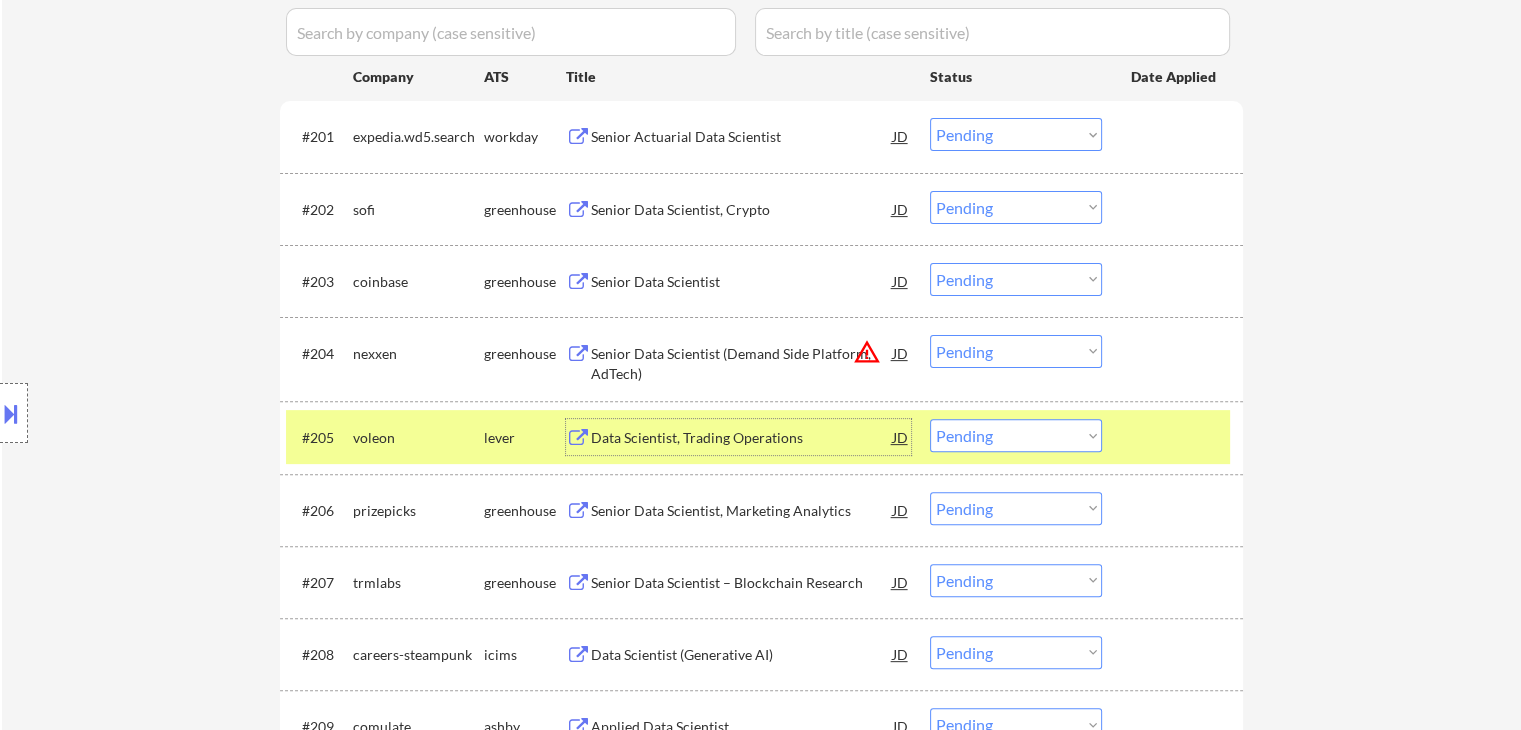 click on "Data Scientist, Trading Operations" at bounding box center (742, 438) 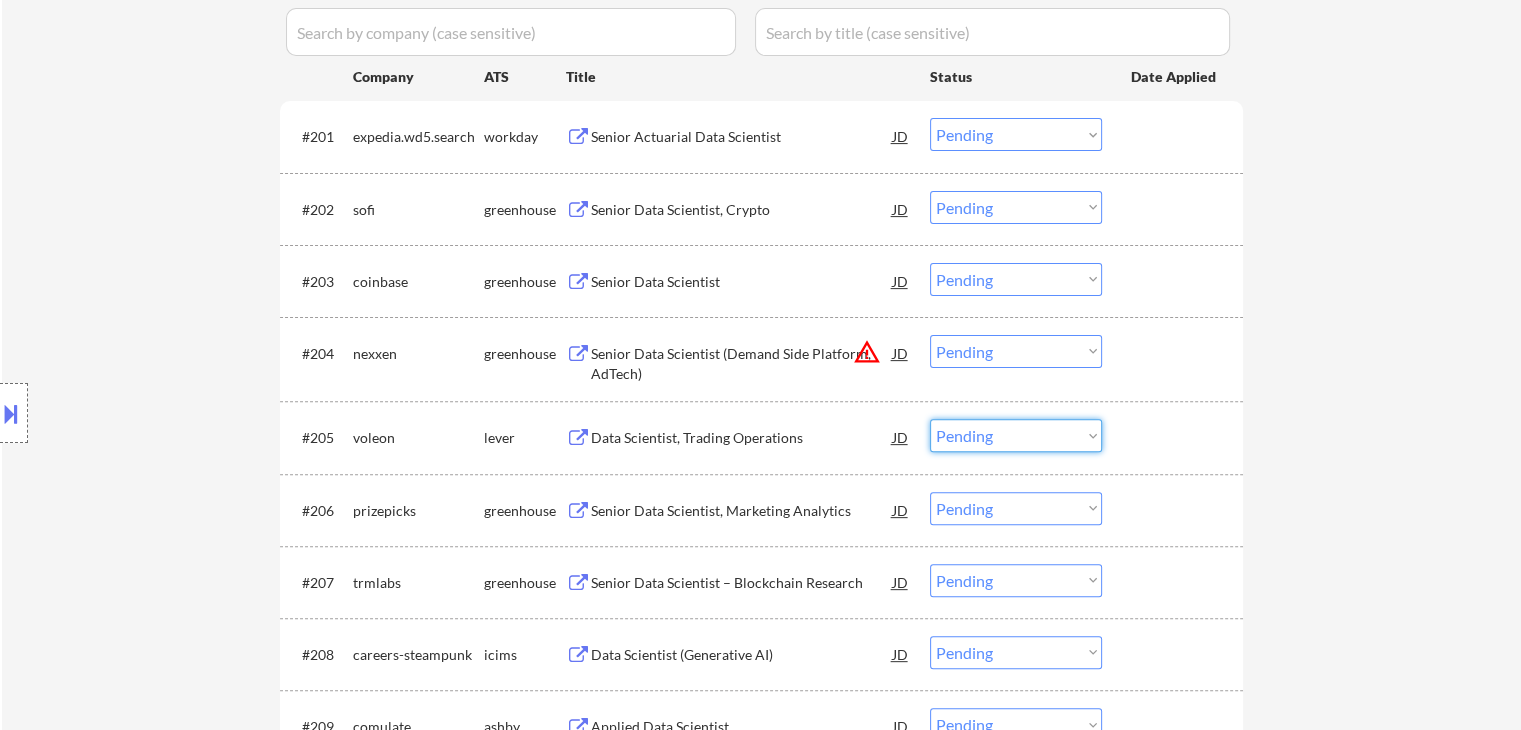 click on "Choose an option... Pending Applied Excluded (Questions) Excluded (Expired) Excluded (Location) Excluded (Bad Match) Excluded (Blocklist) Excluded (Salary) Excluded (Other)" at bounding box center (1016, 435) 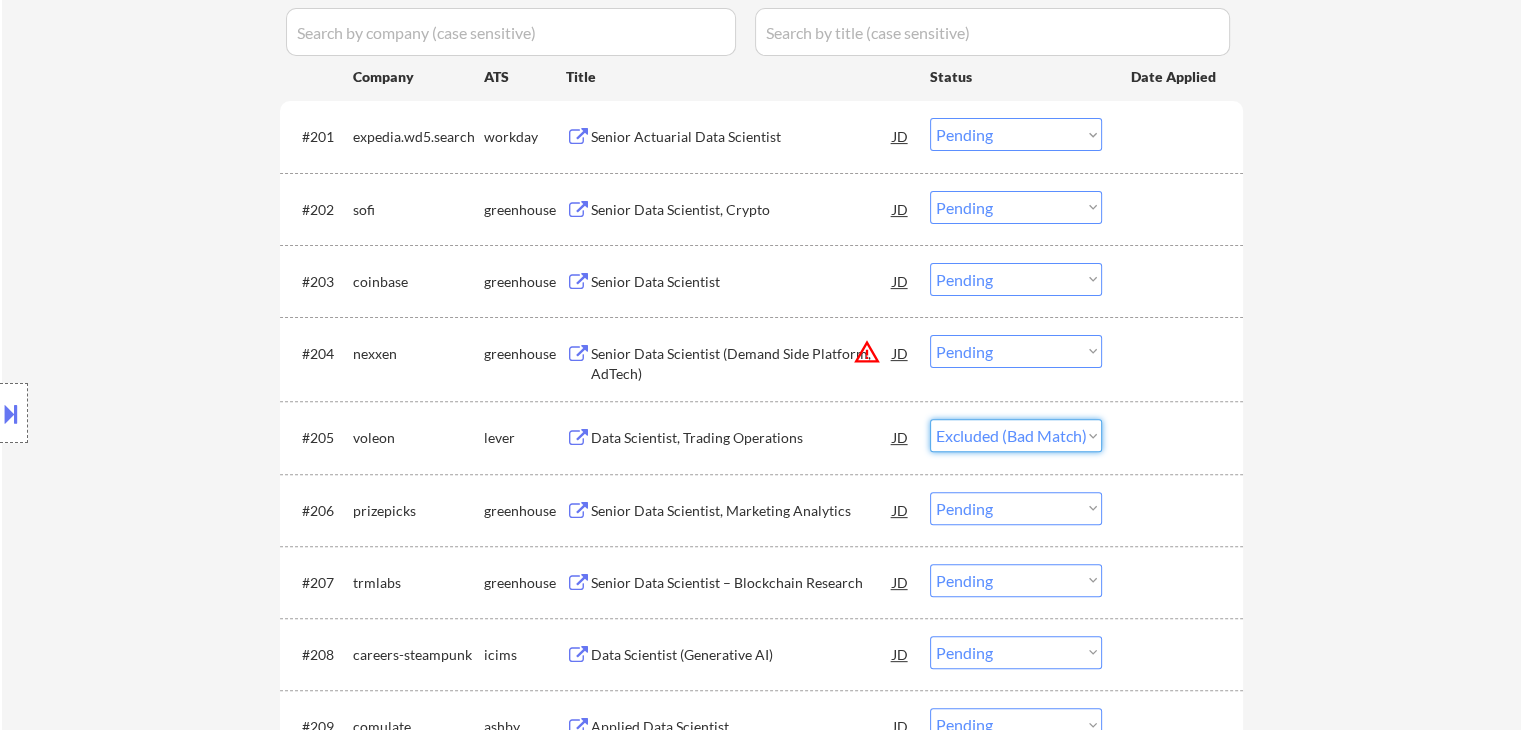 click on "Choose an option... Pending Applied Excluded (Questions) Excluded (Expired) Excluded (Location) Excluded (Bad Match) Excluded (Blocklist) Excluded (Salary) Excluded (Other)" at bounding box center (1016, 435) 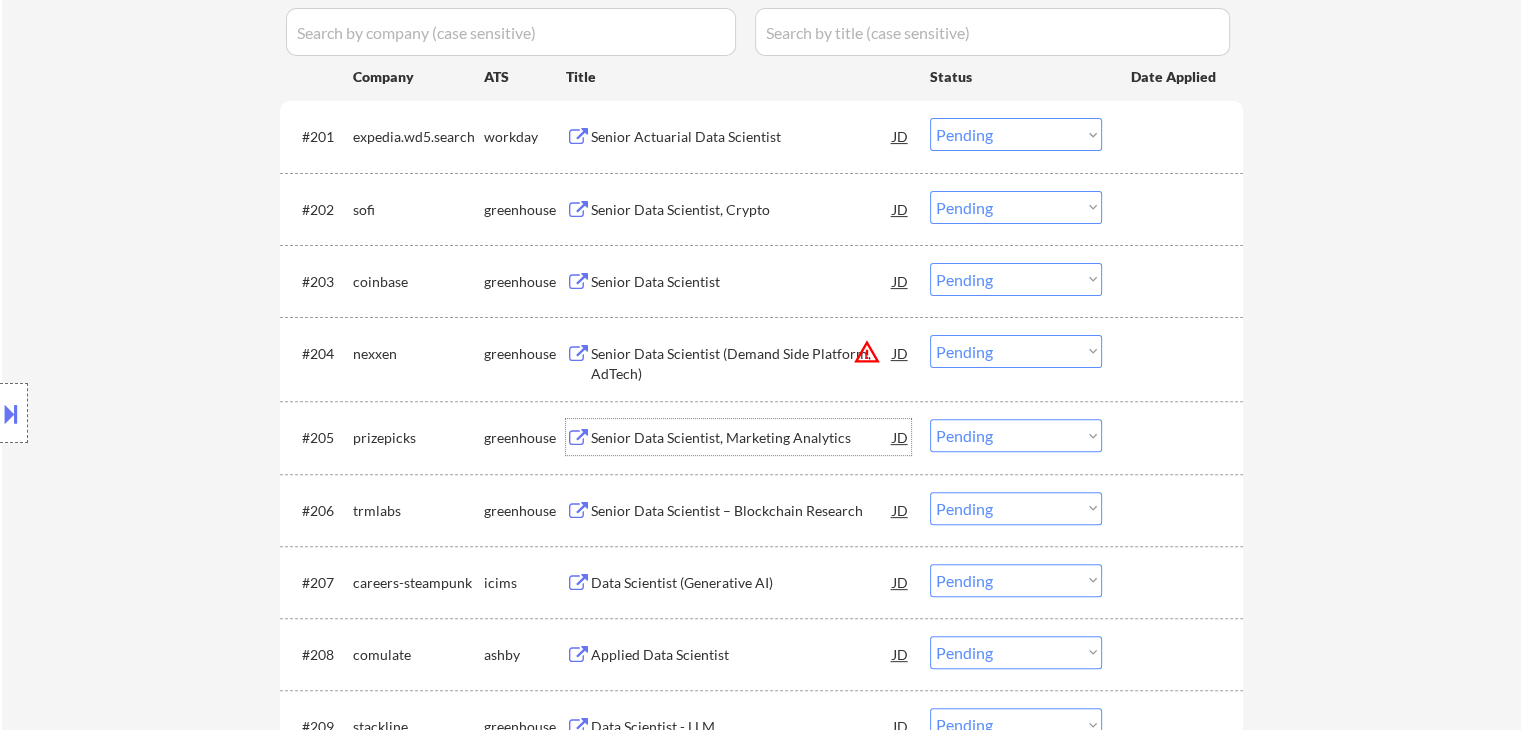 click on "Senior Data Scientist, Marketing Analytics" at bounding box center [742, 437] 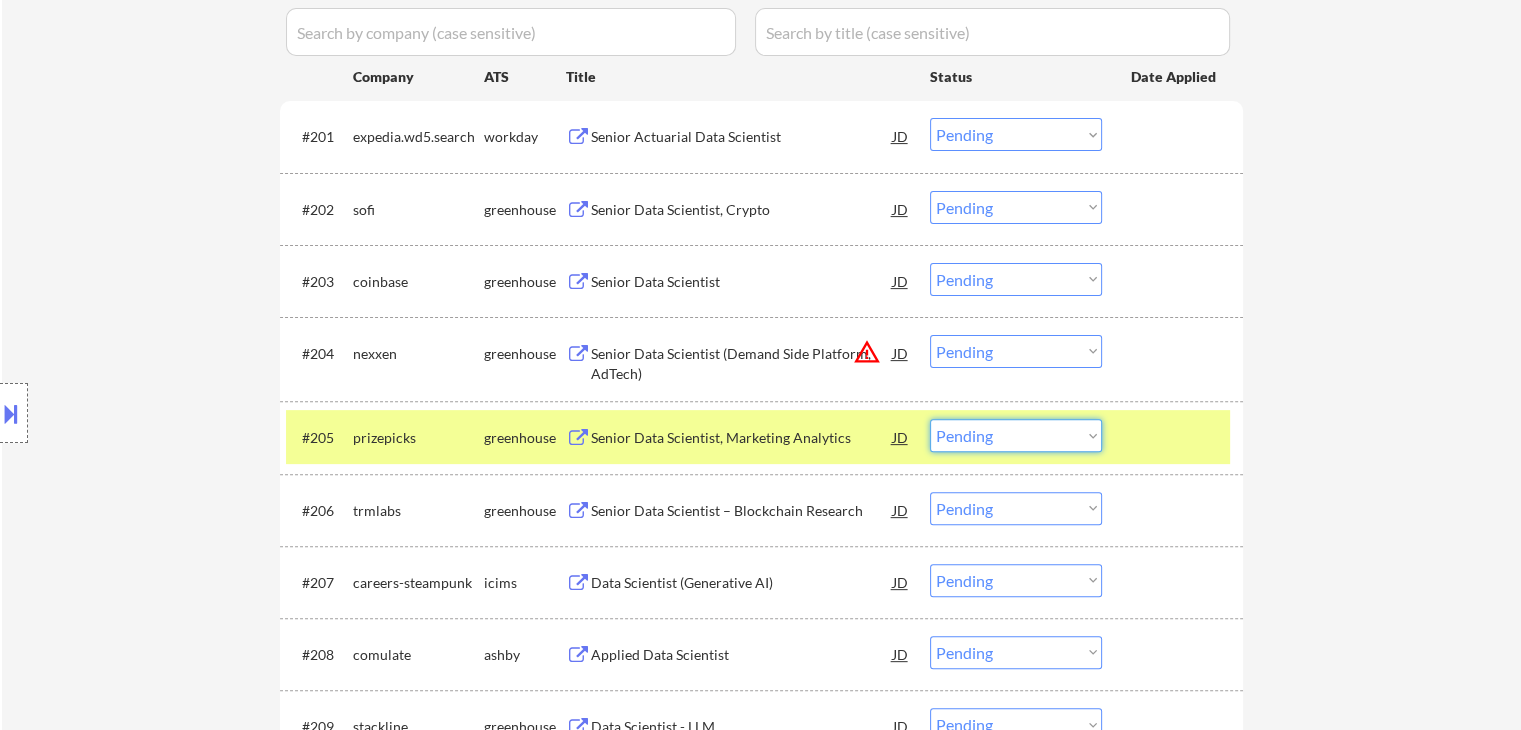 click on "Choose an option... Pending Applied Excluded (Questions) Excluded (Expired) Excluded (Location) Excluded (Bad Match) Excluded (Blocklist) Excluded (Salary) Excluded (Other)" at bounding box center [1016, 435] 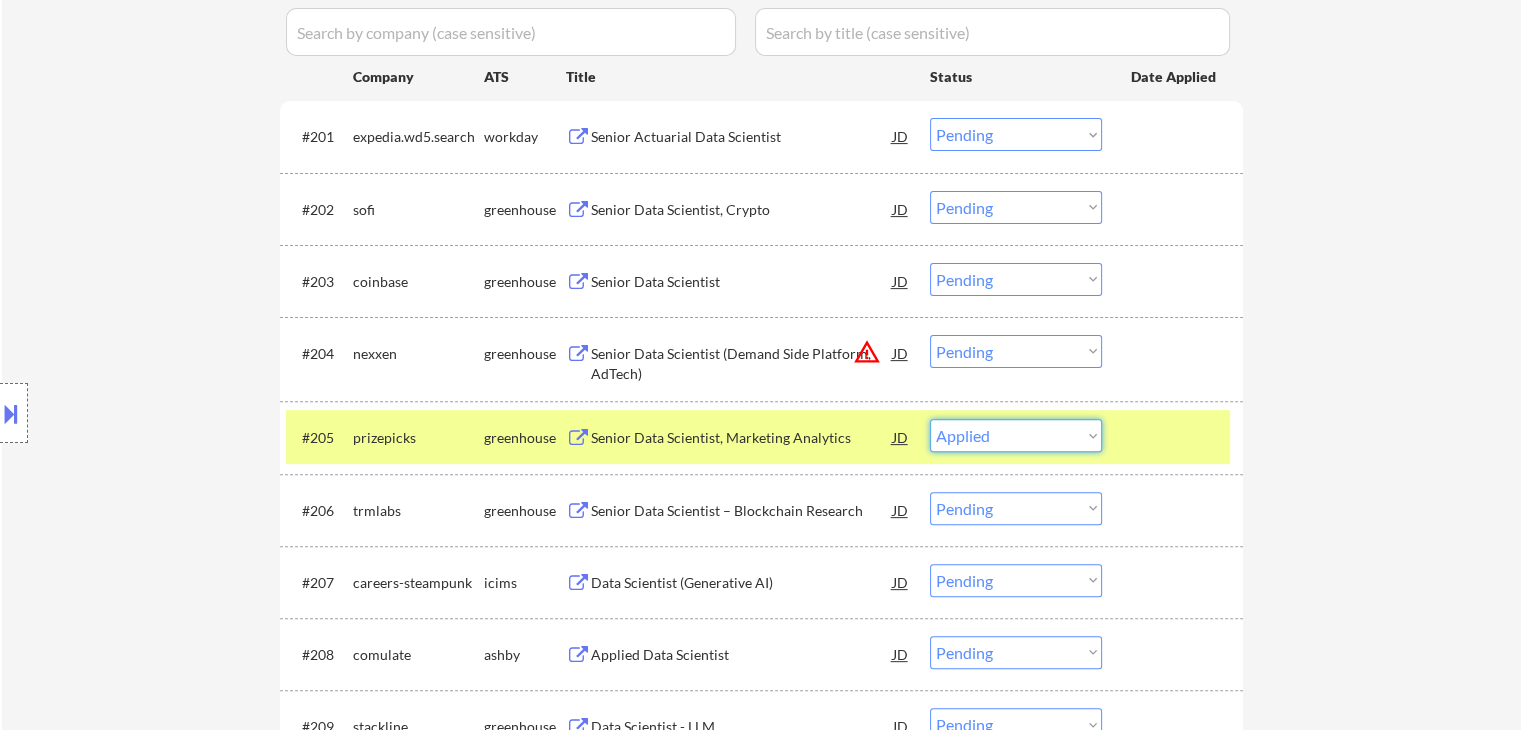 click on "Choose an option... Pending Applied Excluded (Questions) Excluded (Expired) Excluded (Location) Excluded (Bad Match) Excluded (Blocklist) Excluded (Salary) Excluded (Other)" at bounding box center [1016, 435] 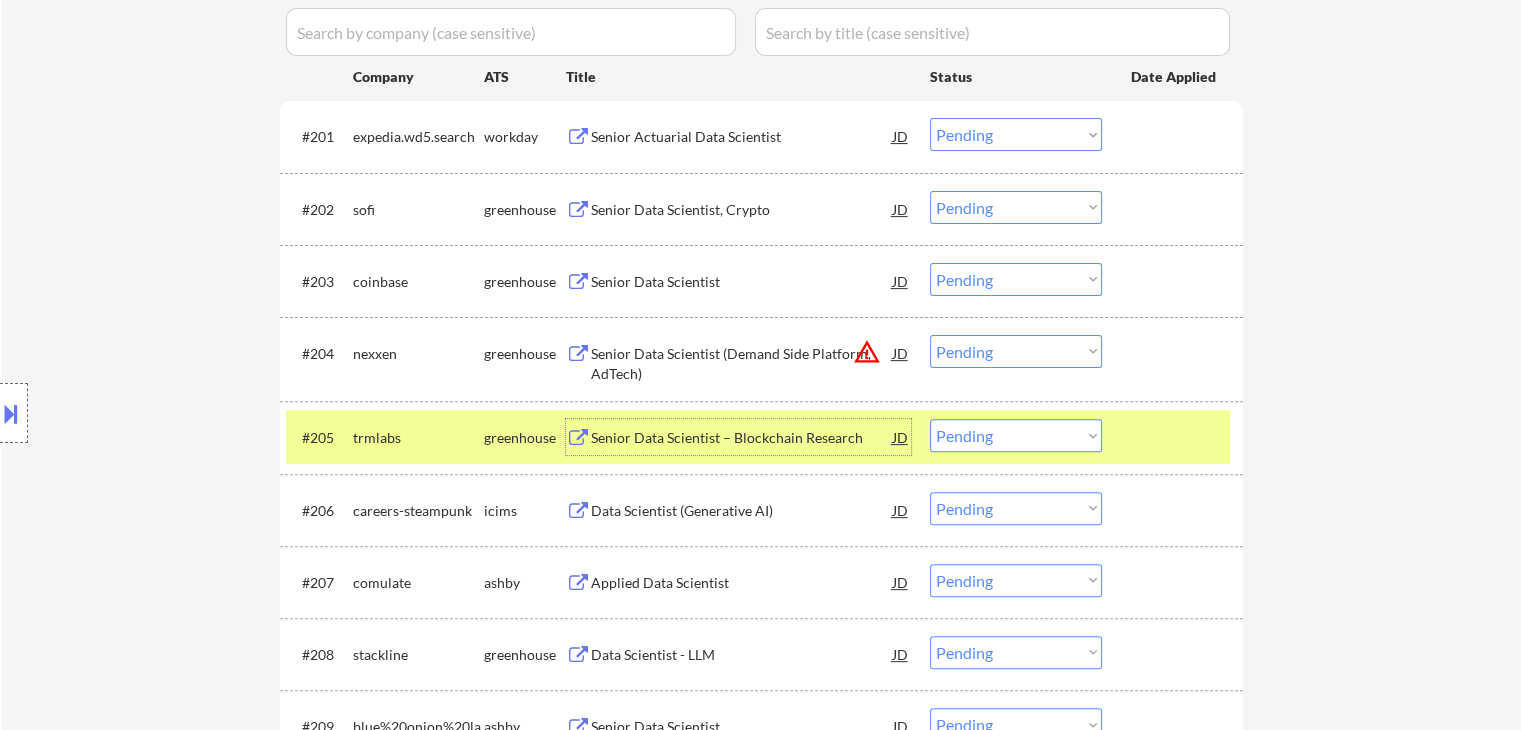 click on "Senior Data Scientist – Blockchain Research" at bounding box center [742, 438] 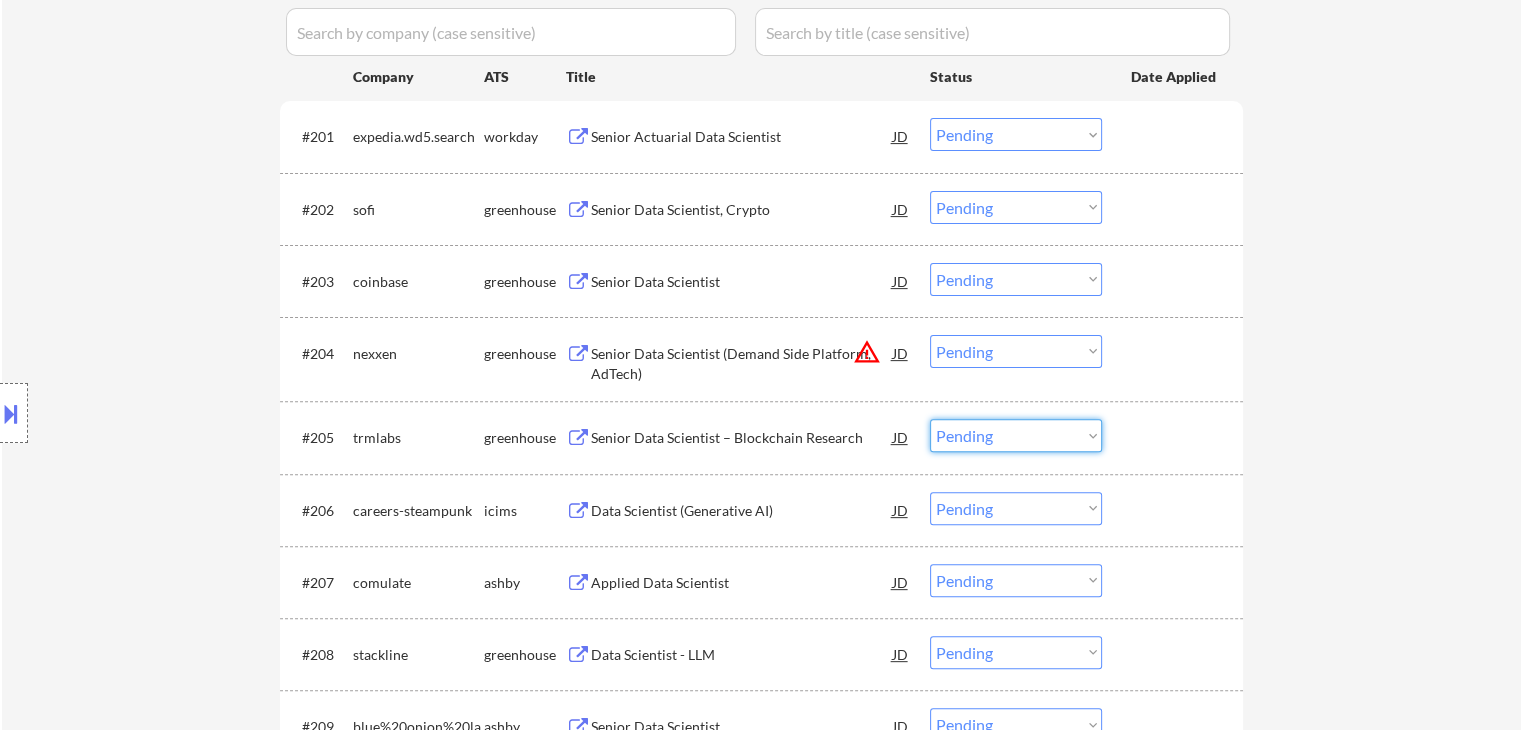 click on "Choose an option... Pending Applied Excluded (Questions) Excluded (Expired) Excluded (Location) Excluded (Bad Match) Excluded (Blocklist) Excluded (Salary) Excluded (Other)" at bounding box center [1016, 435] 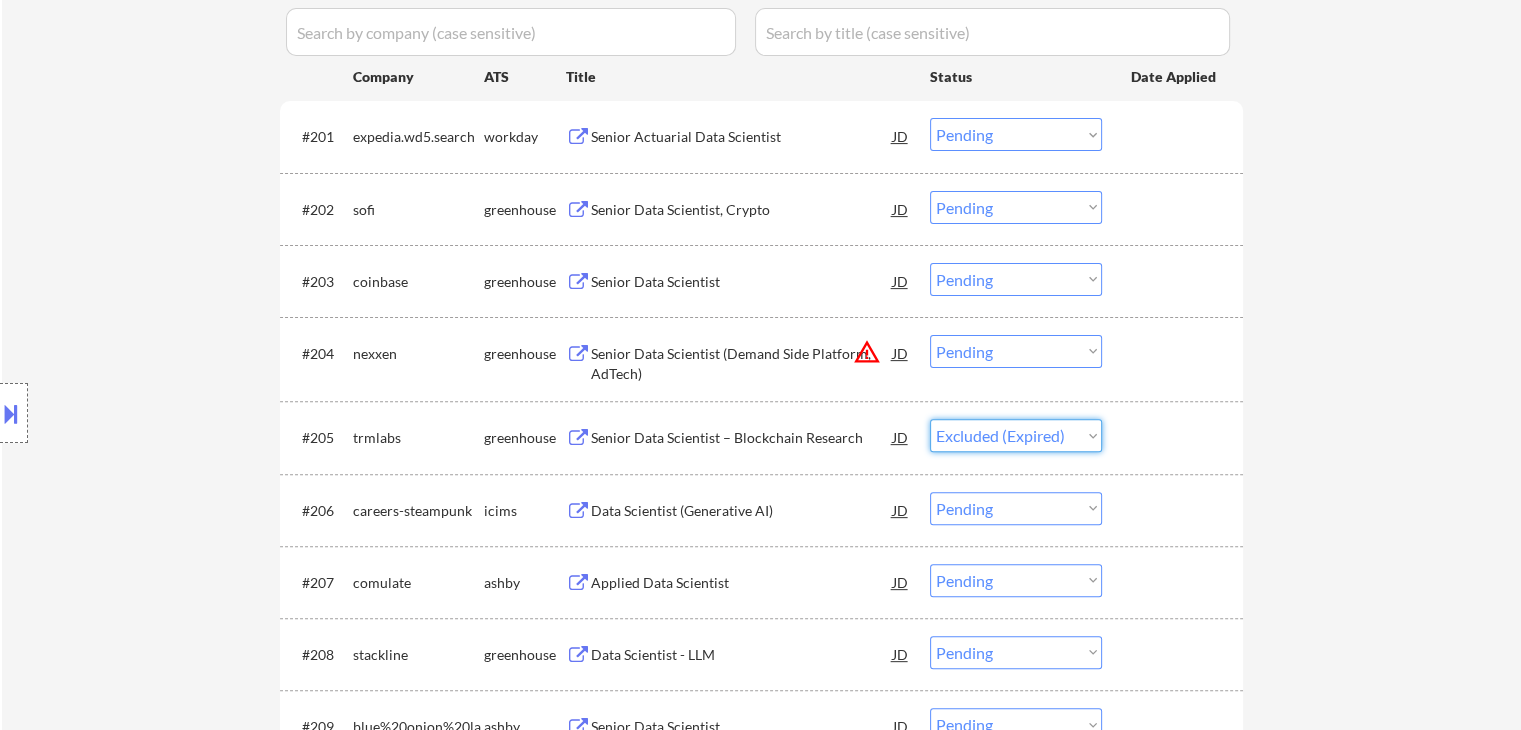 click on "Choose an option... Pending Applied Excluded (Questions) Excluded (Expired) Excluded (Location) Excluded (Bad Match) Excluded (Blocklist) Excluded (Salary) Excluded (Other)" at bounding box center (1016, 435) 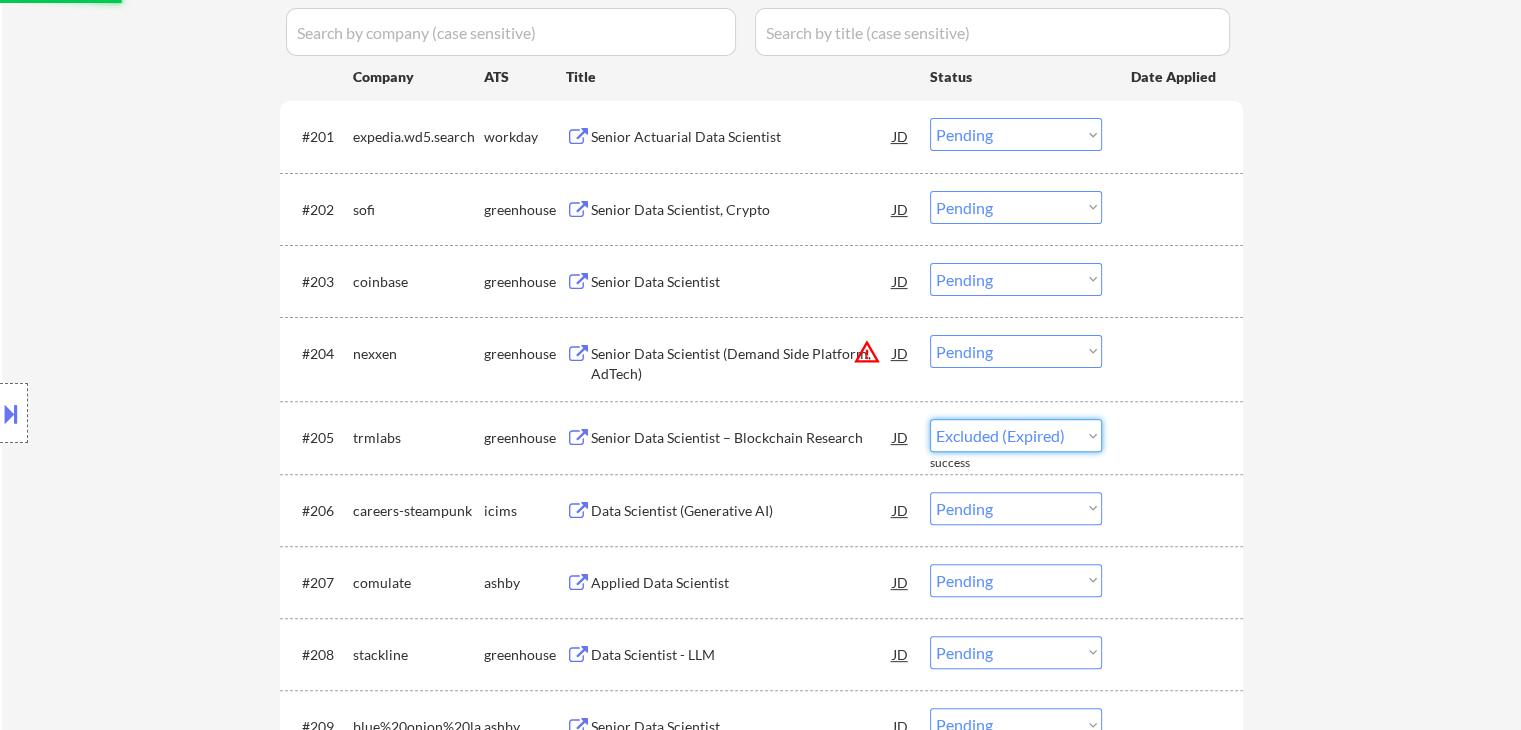 click on "Choose an option... Pending Applied Excluded (Questions) Excluded (Expired) Excluded (Location) Excluded (Bad Match) Excluded (Blocklist) Excluded (Salary) Excluded (Other)" at bounding box center [1016, 435] 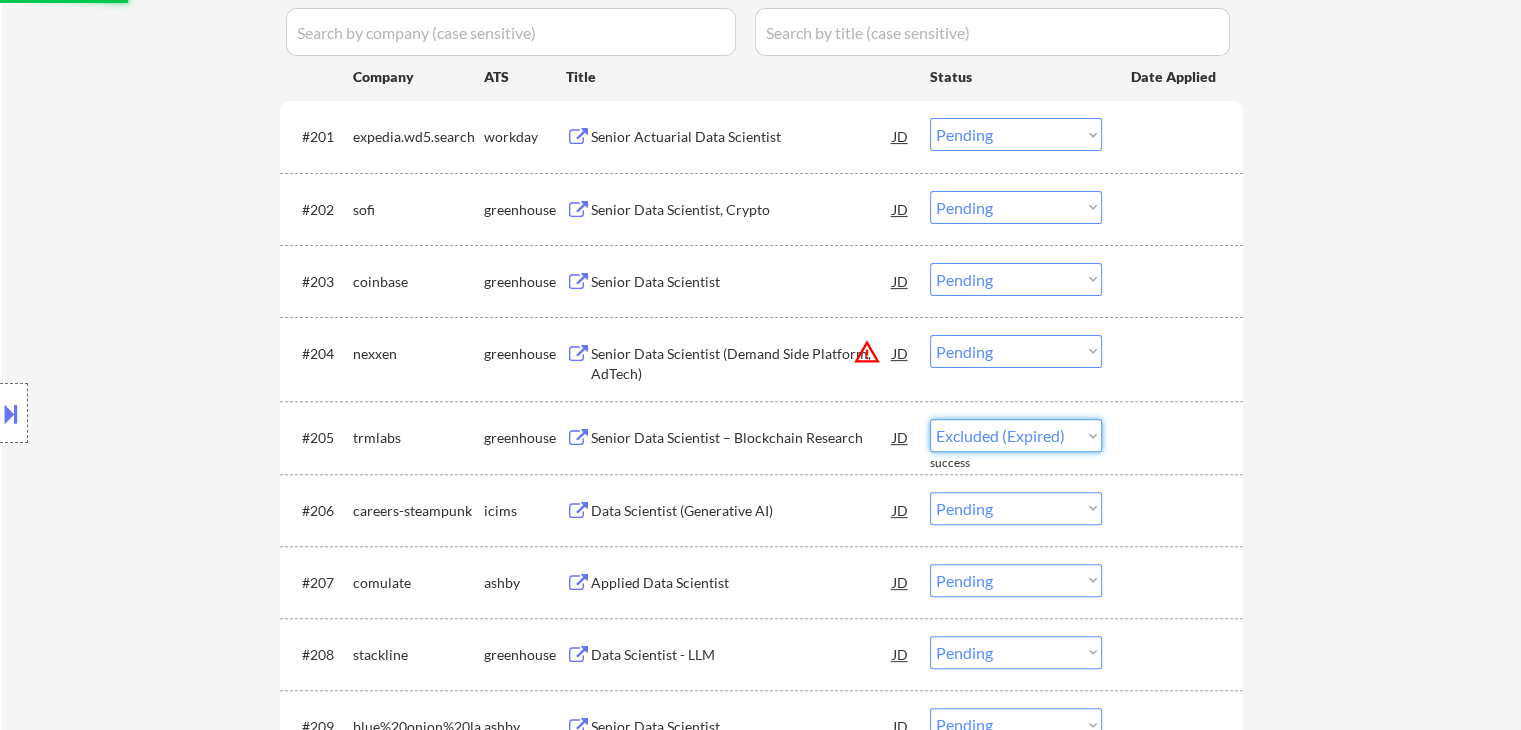 select on ""pending"" 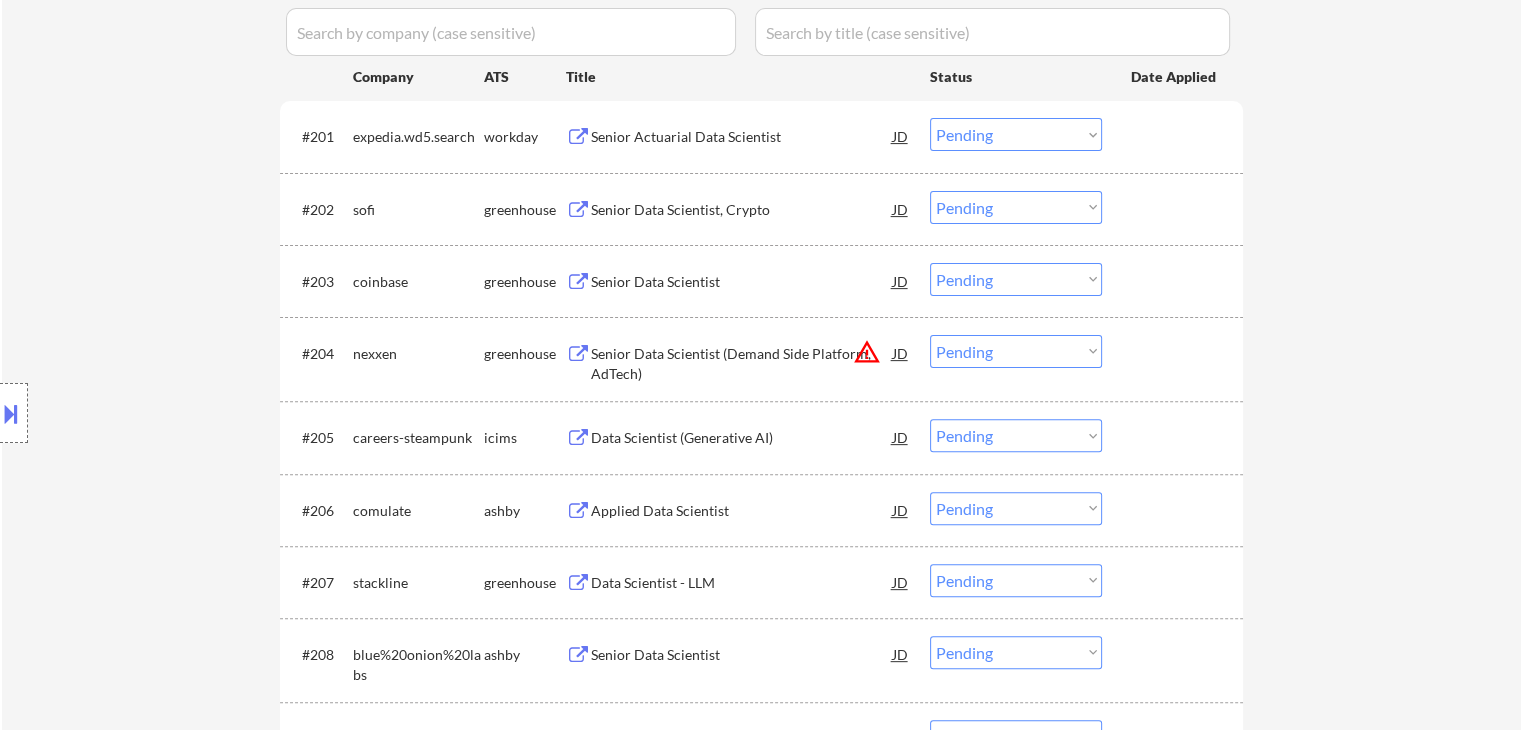 click on "#206 comulate ashby Applied Data Scientist JD warning_amber Choose an option... Pending Applied Excluded (Questions) Excluded (Expired) Excluded (Location) Excluded (Bad Match) Excluded (Blocklist) Excluded (Salary) Excluded (Other)" at bounding box center (761, 510) 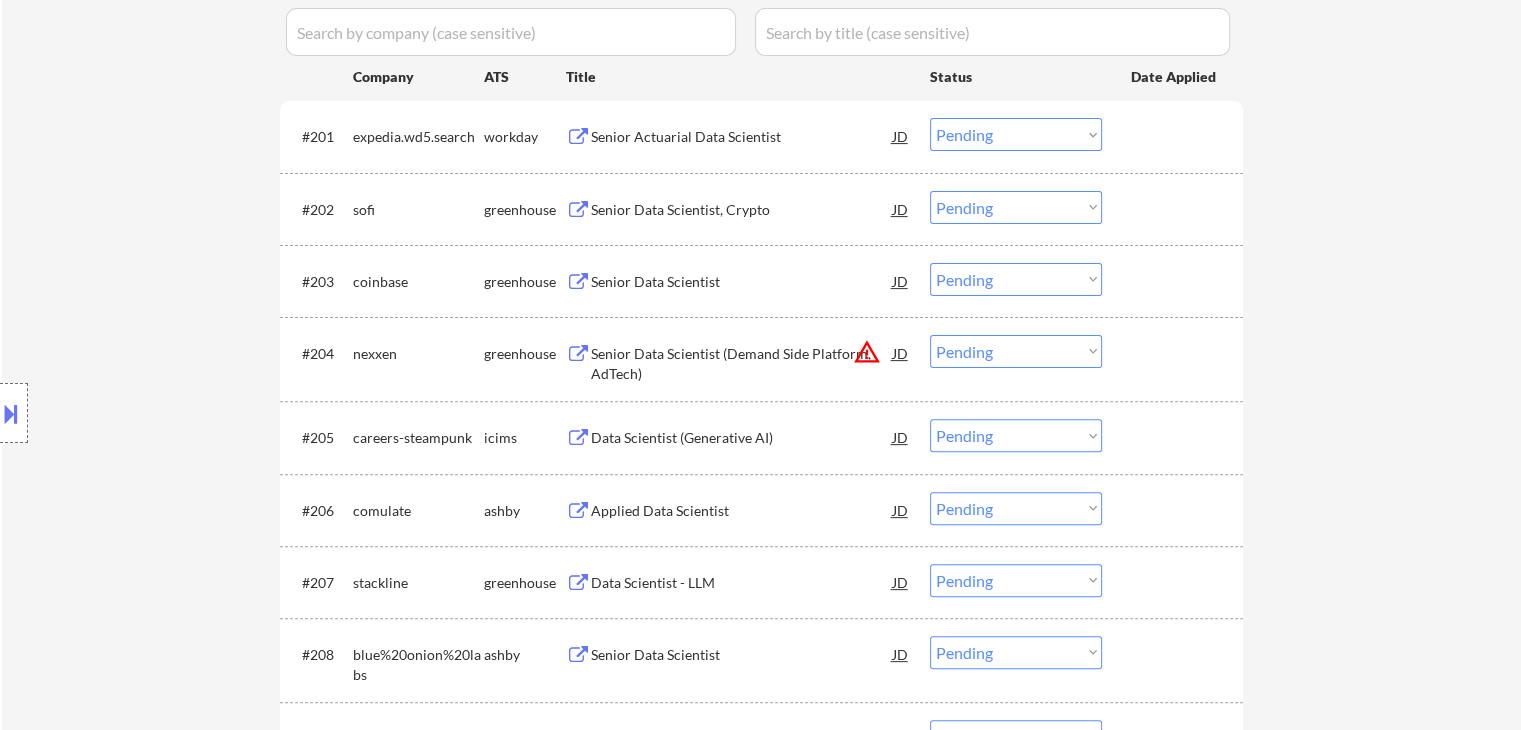 select on ""pending"" 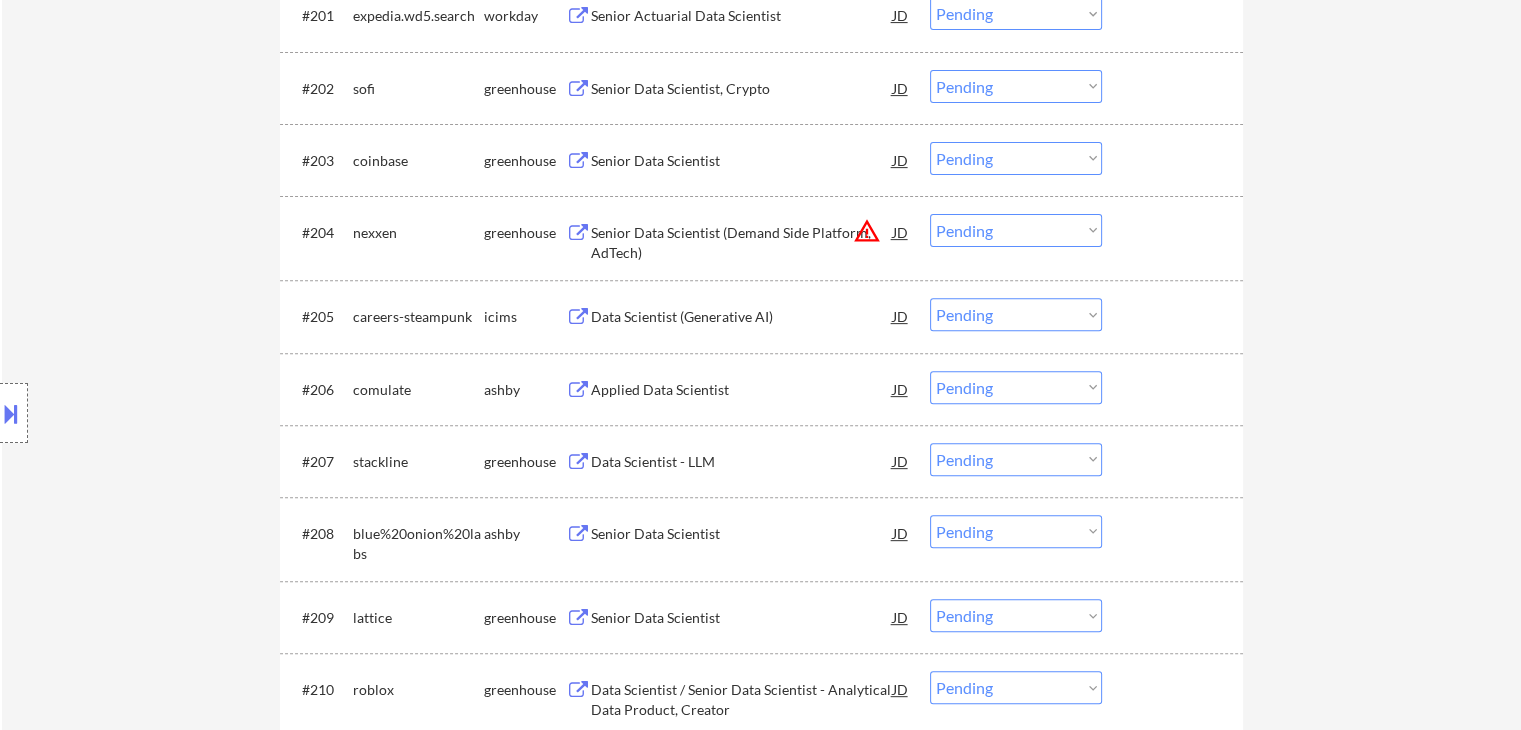 scroll, scrollTop: 680, scrollLeft: 0, axis: vertical 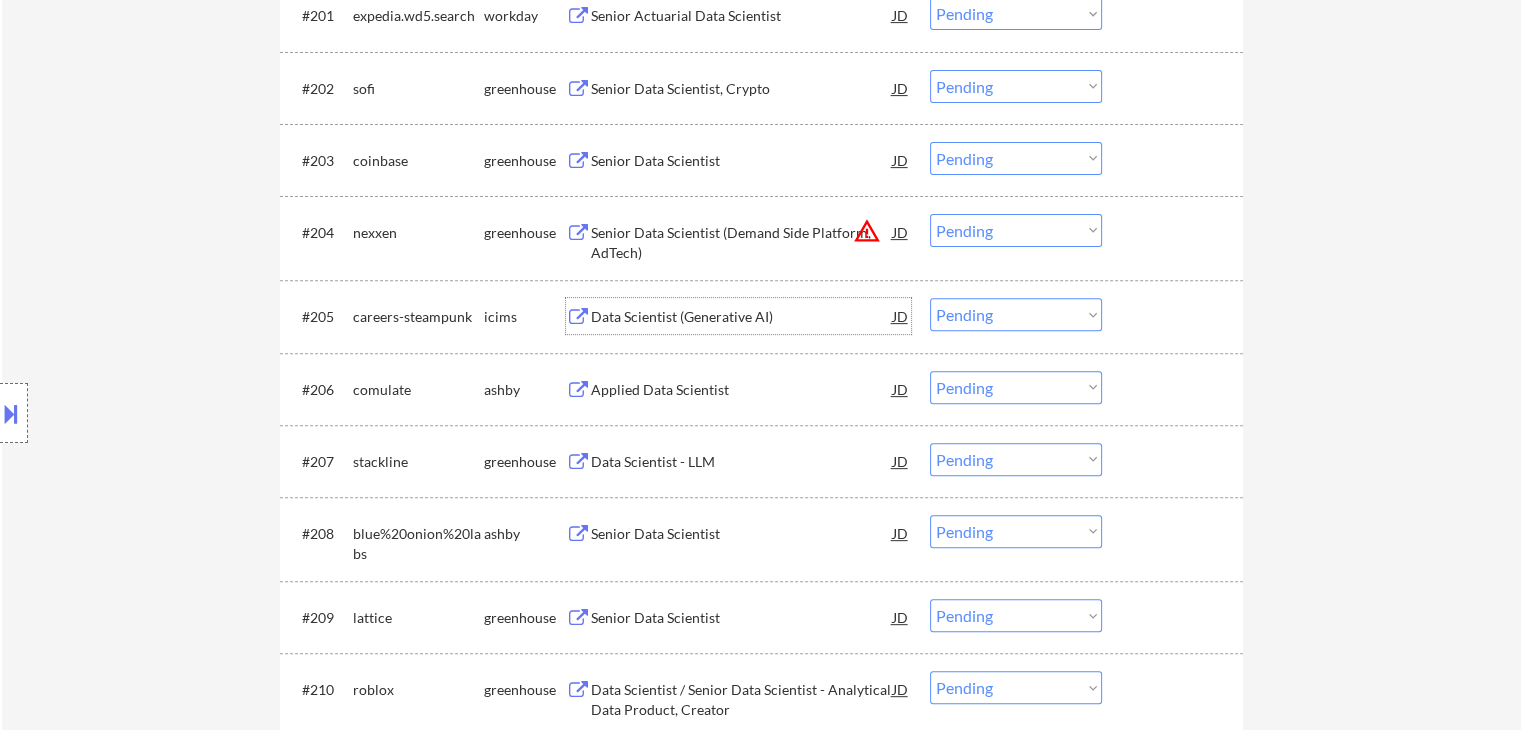 click on "Data Scientist (Generative AI)" at bounding box center [742, 317] 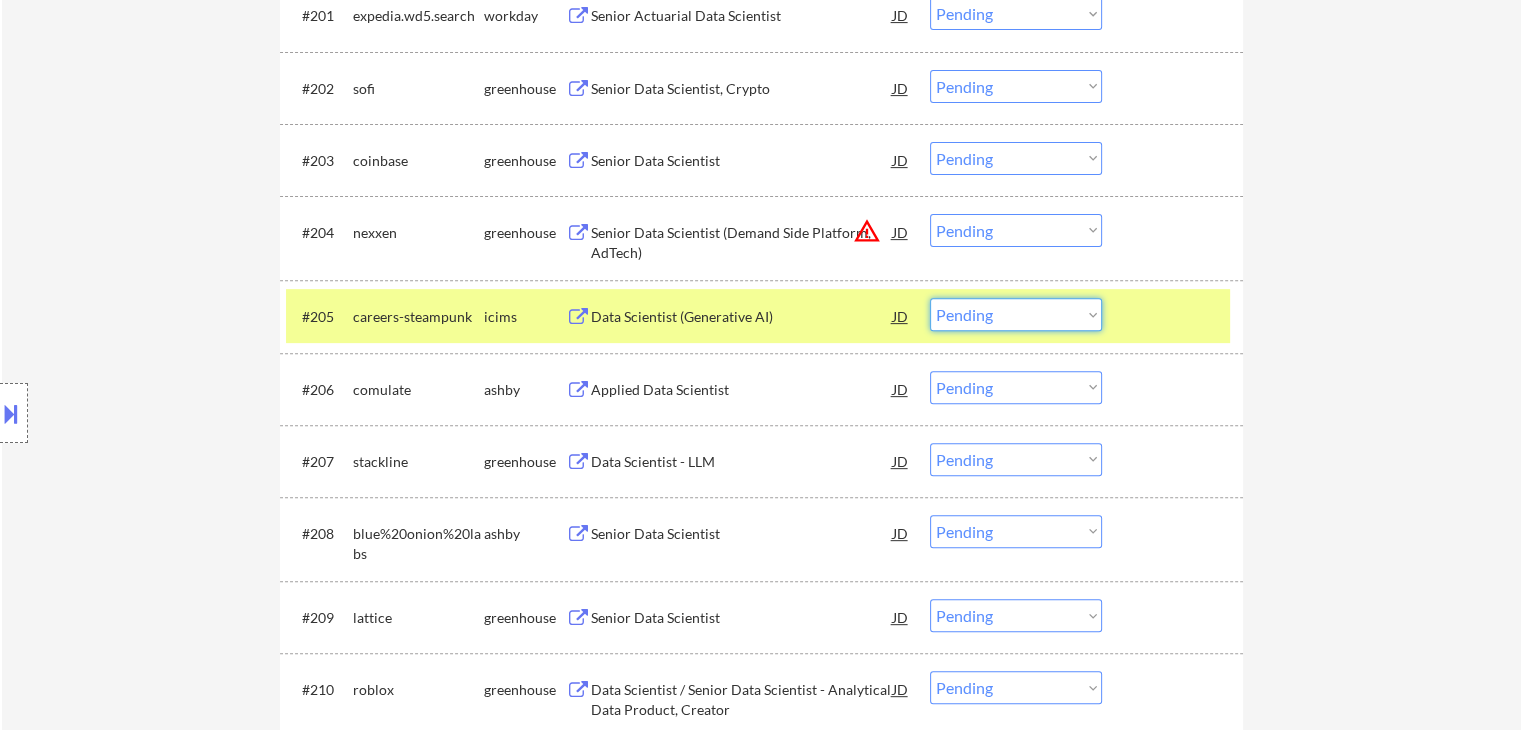 click on "Choose an option... Pending Applied Excluded (Questions) Excluded (Expired) Excluded (Location) Excluded (Bad Match) Excluded (Blocklist) Excluded (Salary) Excluded (Other)" at bounding box center [1016, 314] 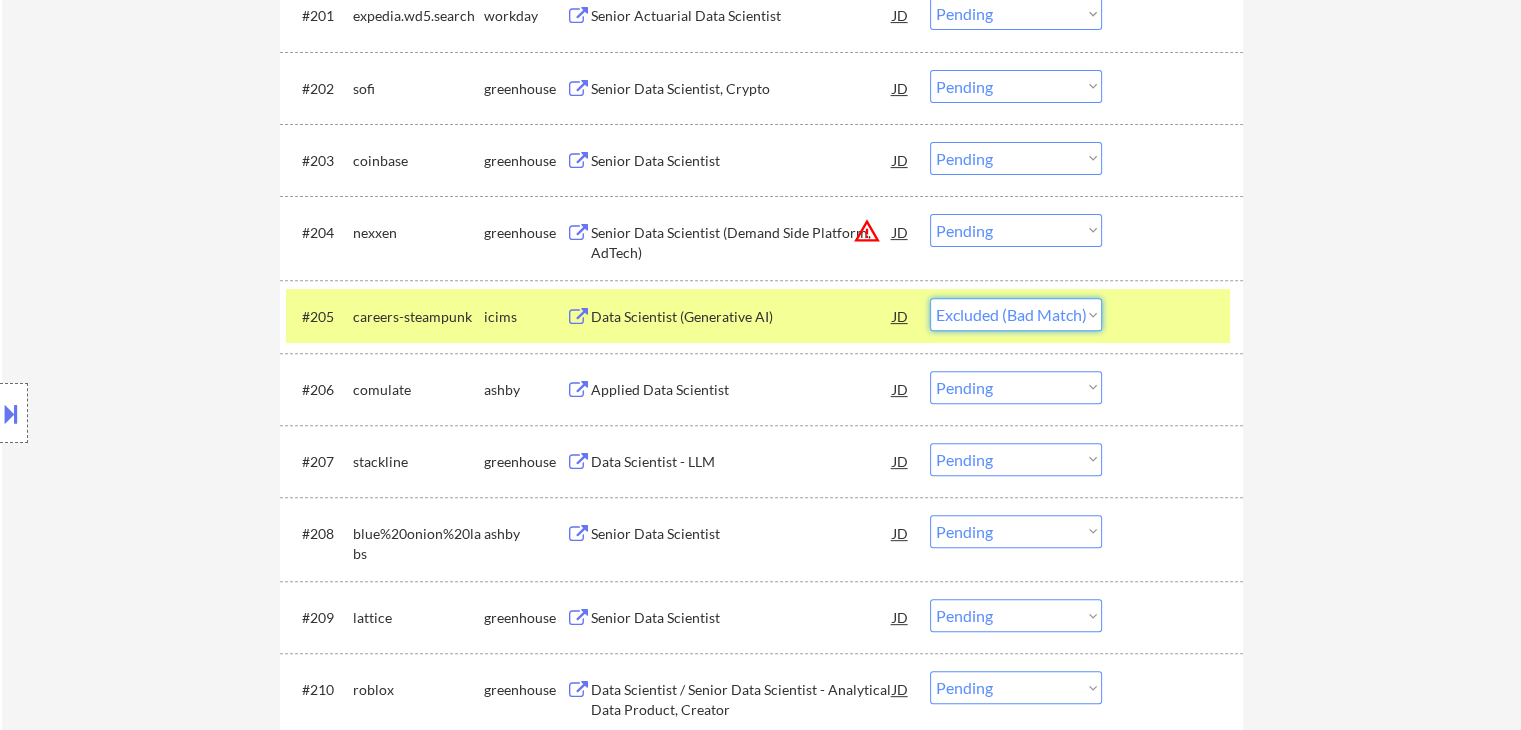 click on "Choose an option... Pending Applied Excluded (Questions) Excluded (Expired) Excluded (Location) Excluded (Bad Match) Excluded (Blocklist) Excluded (Salary) Excluded (Other)" at bounding box center [1016, 314] 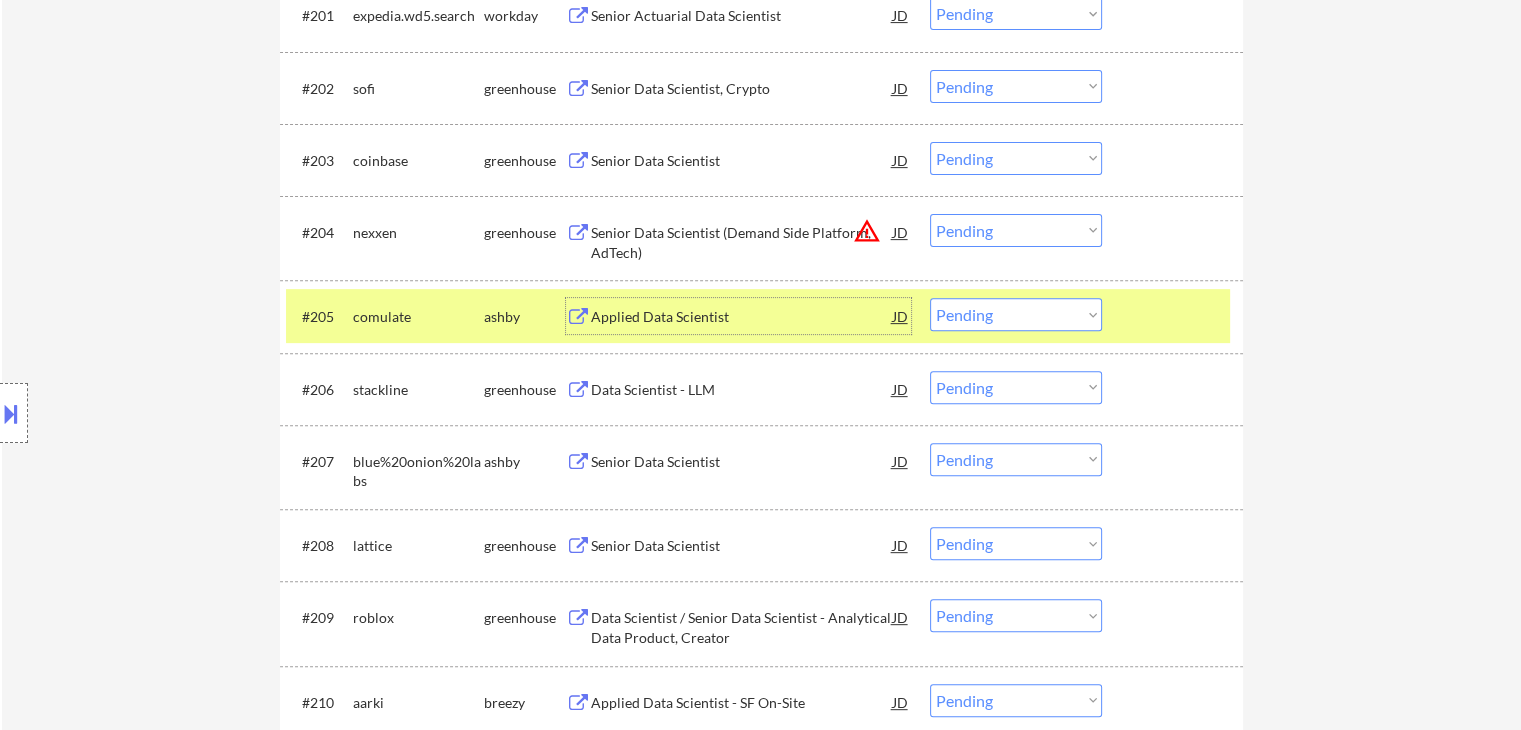 click on "Applied Data Scientist" at bounding box center (742, 316) 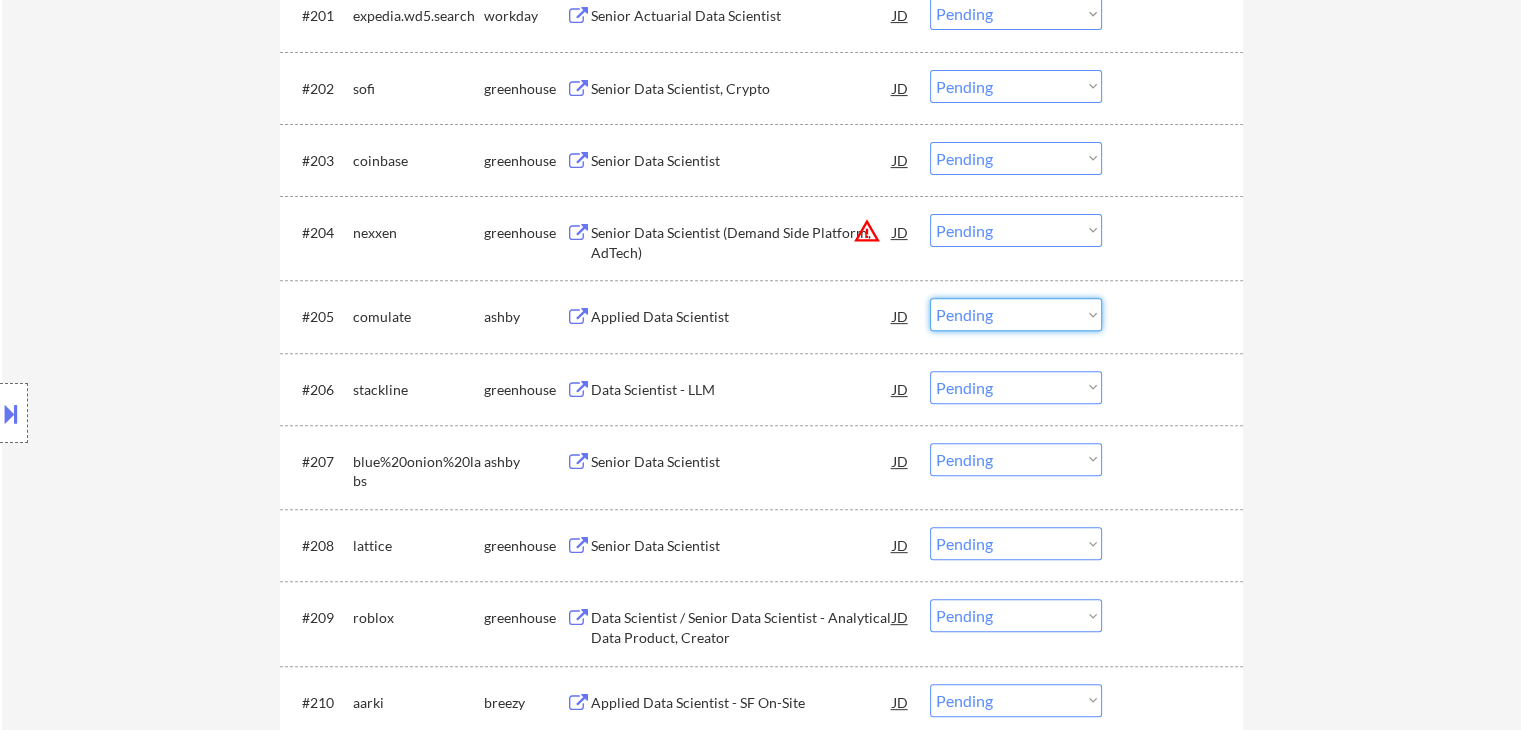 click on "Choose an option... Pending Applied Excluded (Questions) Excluded (Expired) Excluded (Location) Excluded (Bad Match) Excluded (Blocklist) Excluded (Salary) Excluded (Other)" at bounding box center [1016, 314] 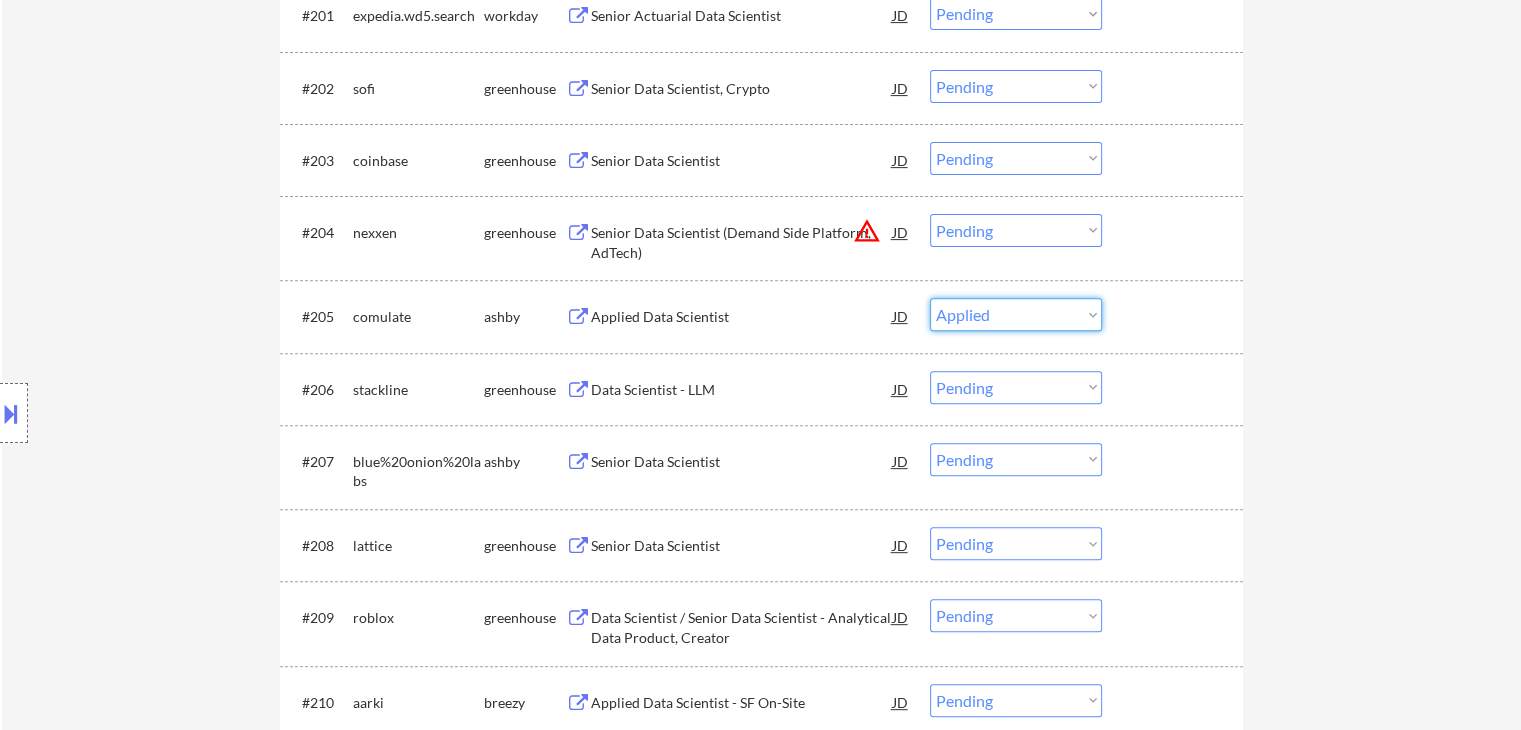click on "Choose an option... Pending Applied Excluded (Questions) Excluded (Expired) Excluded (Location) Excluded (Bad Match) Excluded (Blocklist) Excluded (Salary) Excluded (Other)" at bounding box center (1016, 314) 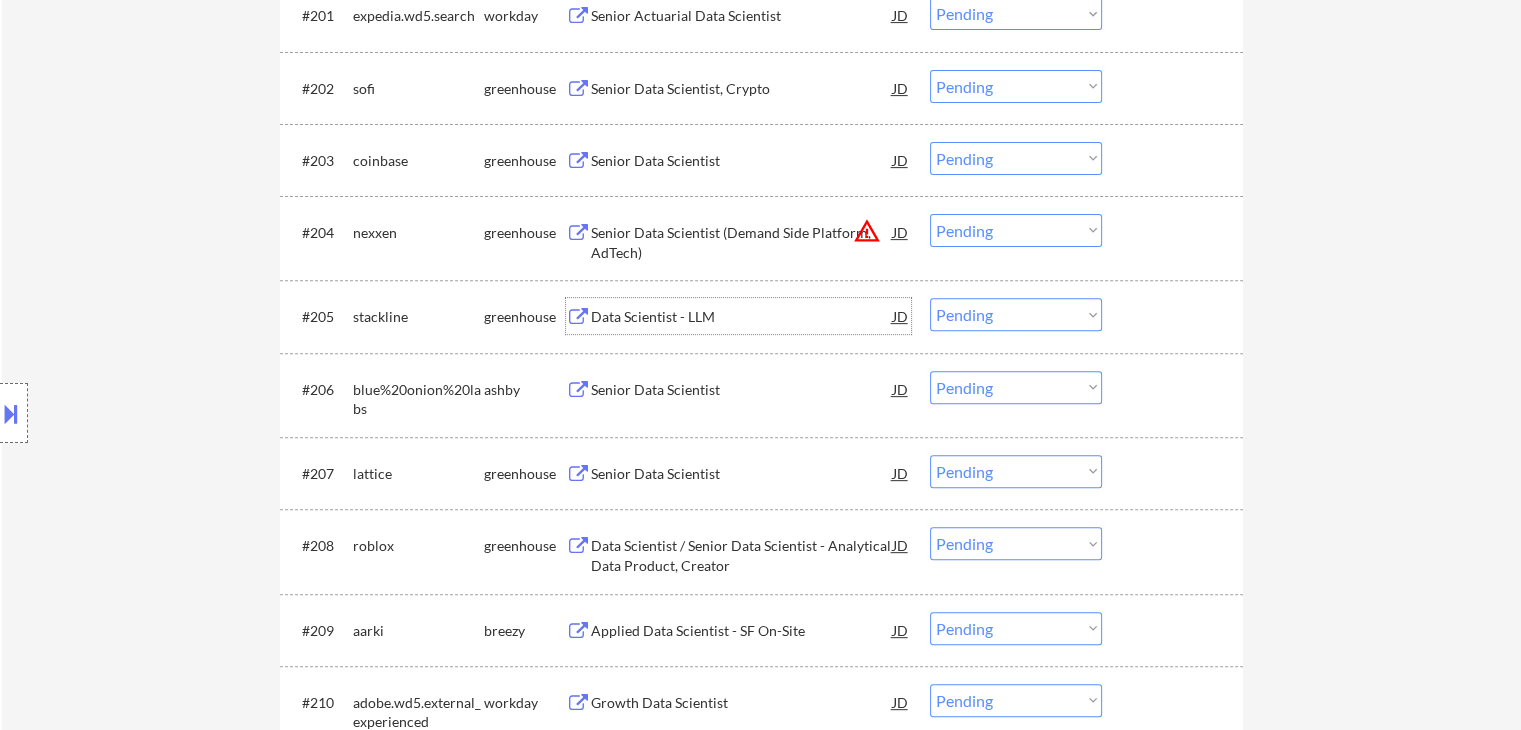 click on "Data Scientist - LLM" at bounding box center [742, 317] 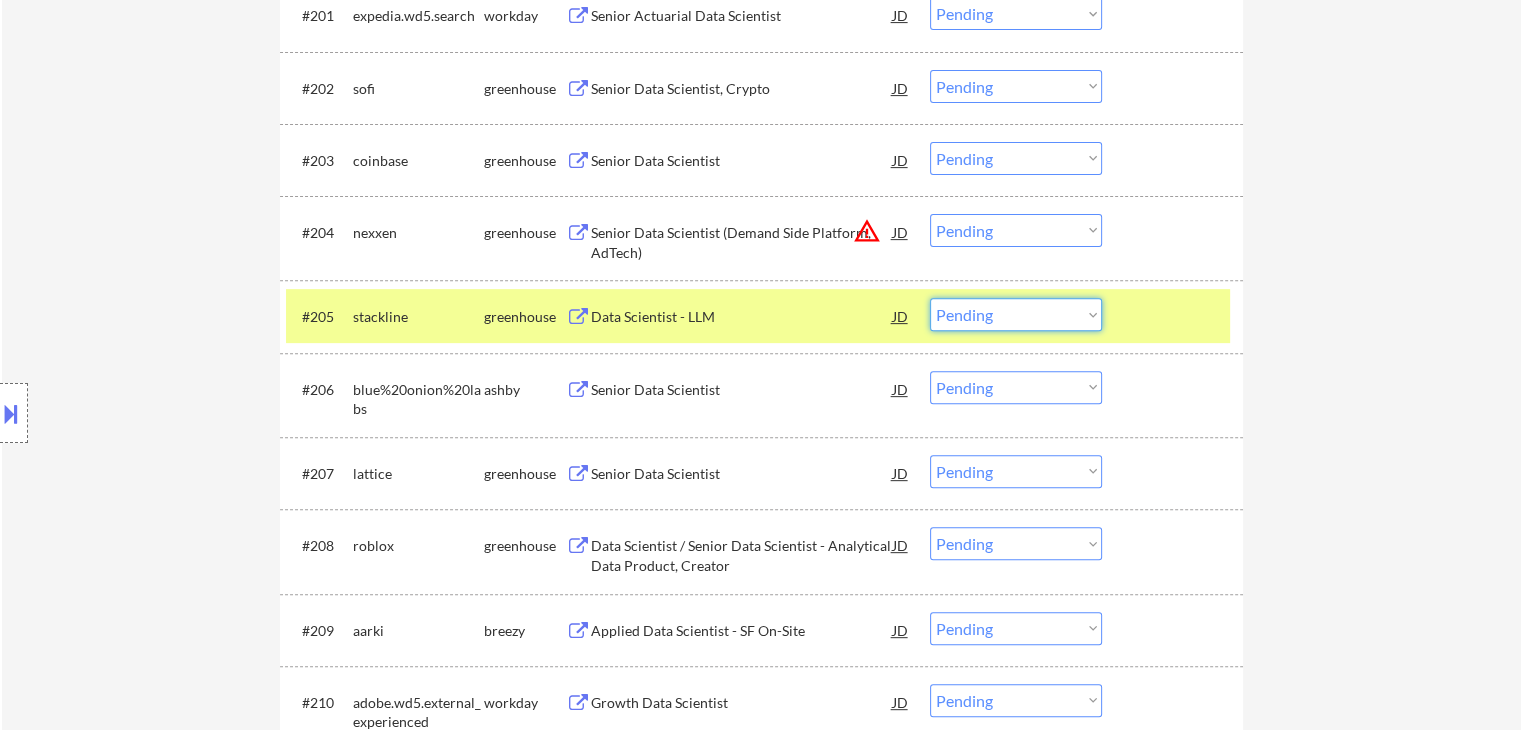 click on "Choose an option... Pending Applied Excluded (Questions) Excluded (Expired) Excluded (Location) Excluded (Bad Match) Excluded (Blocklist) Excluded (Salary) Excluded (Other)" at bounding box center [1016, 314] 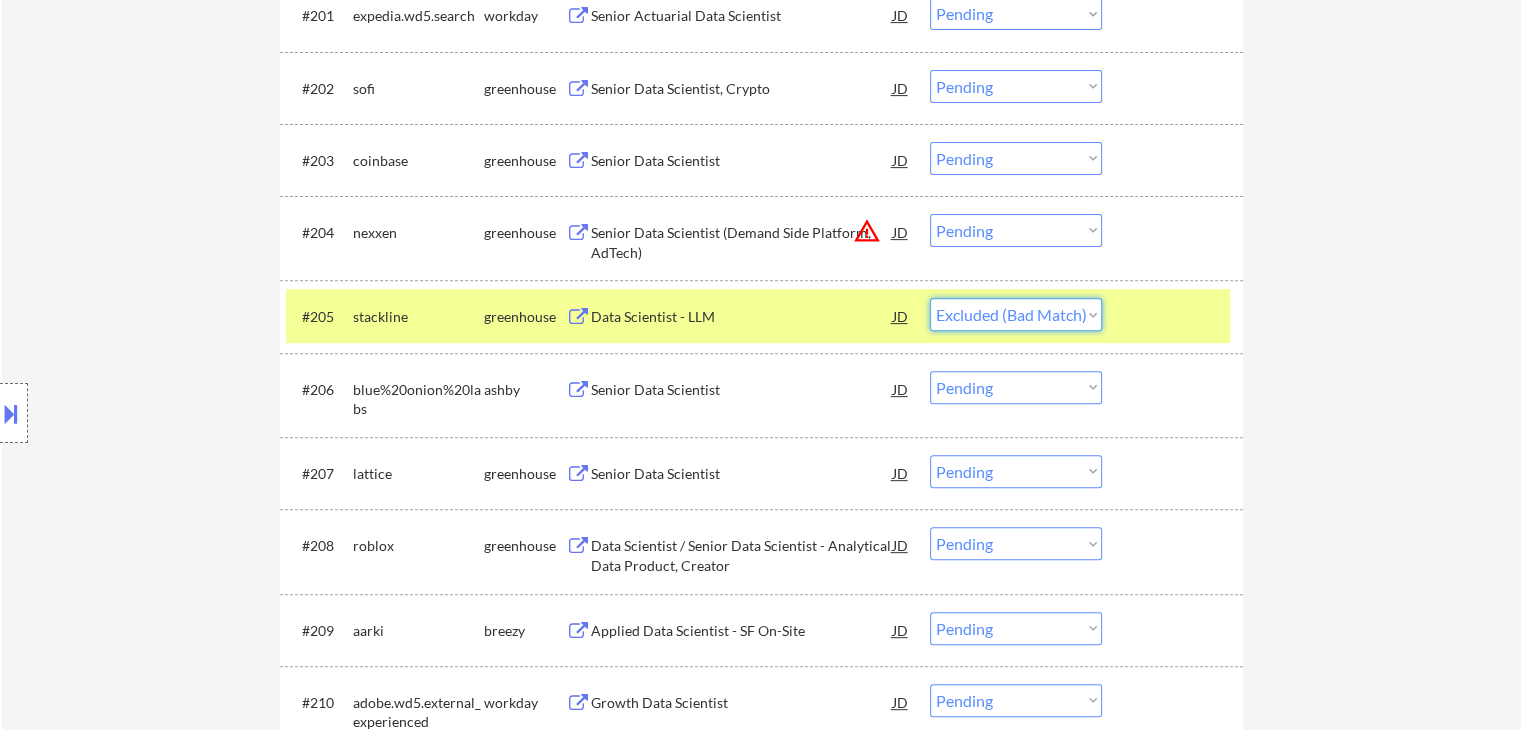 click on "Choose an option... Pending Applied Excluded (Questions) Excluded (Expired) Excluded (Location) Excluded (Bad Match) Excluded (Blocklist) Excluded (Salary) Excluded (Other)" at bounding box center (1016, 314) 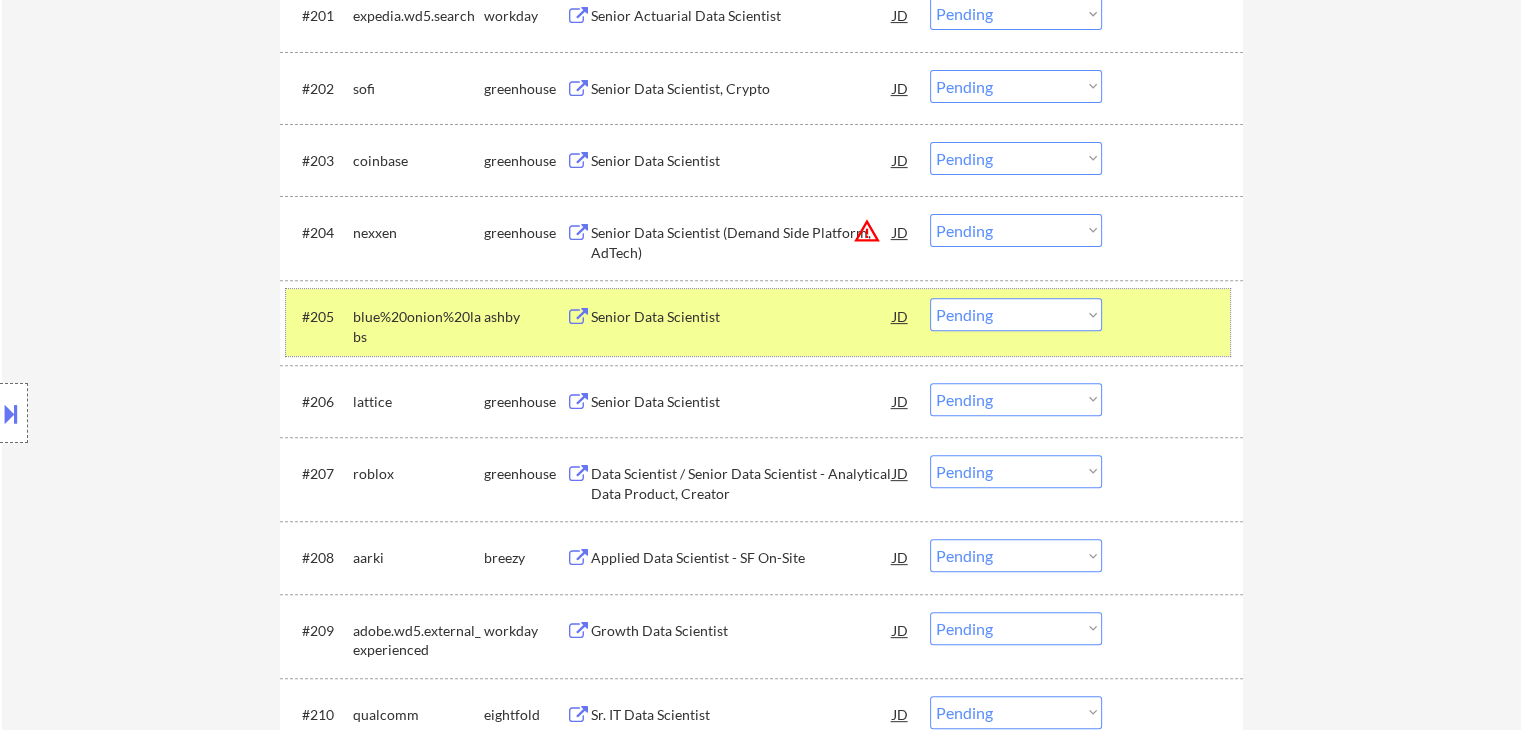 click on "#205 blue%20onion%20labs ashby Senior Data Scientist JD warning_amber Choose an option... Pending Applied Excluded (Questions) Excluded (Expired) Excluded (Location) Excluded (Bad Match) Excluded (Blocklist) Excluded (Salary) Excluded (Other)" at bounding box center [758, 322] 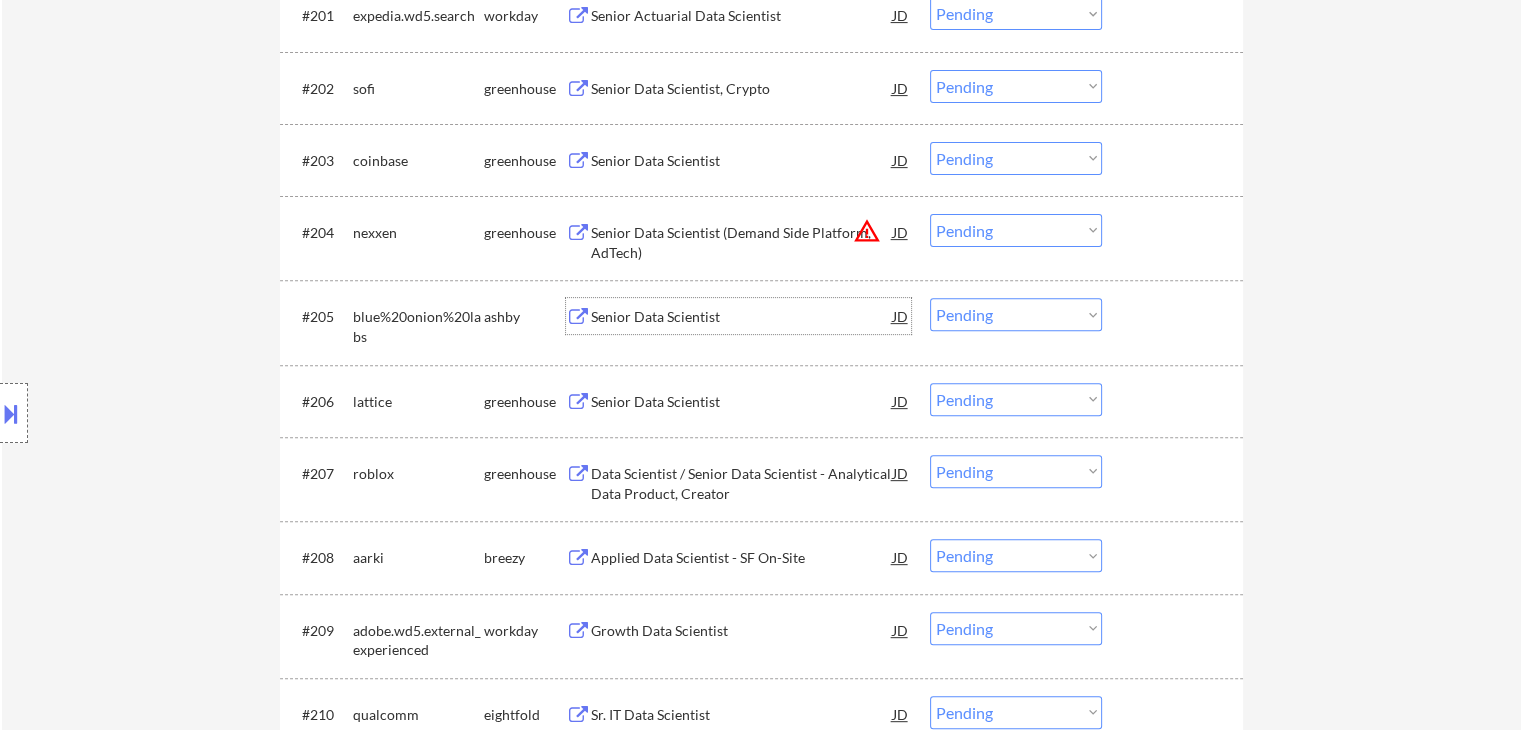 click on "Senior Data Scientist" at bounding box center (742, 317) 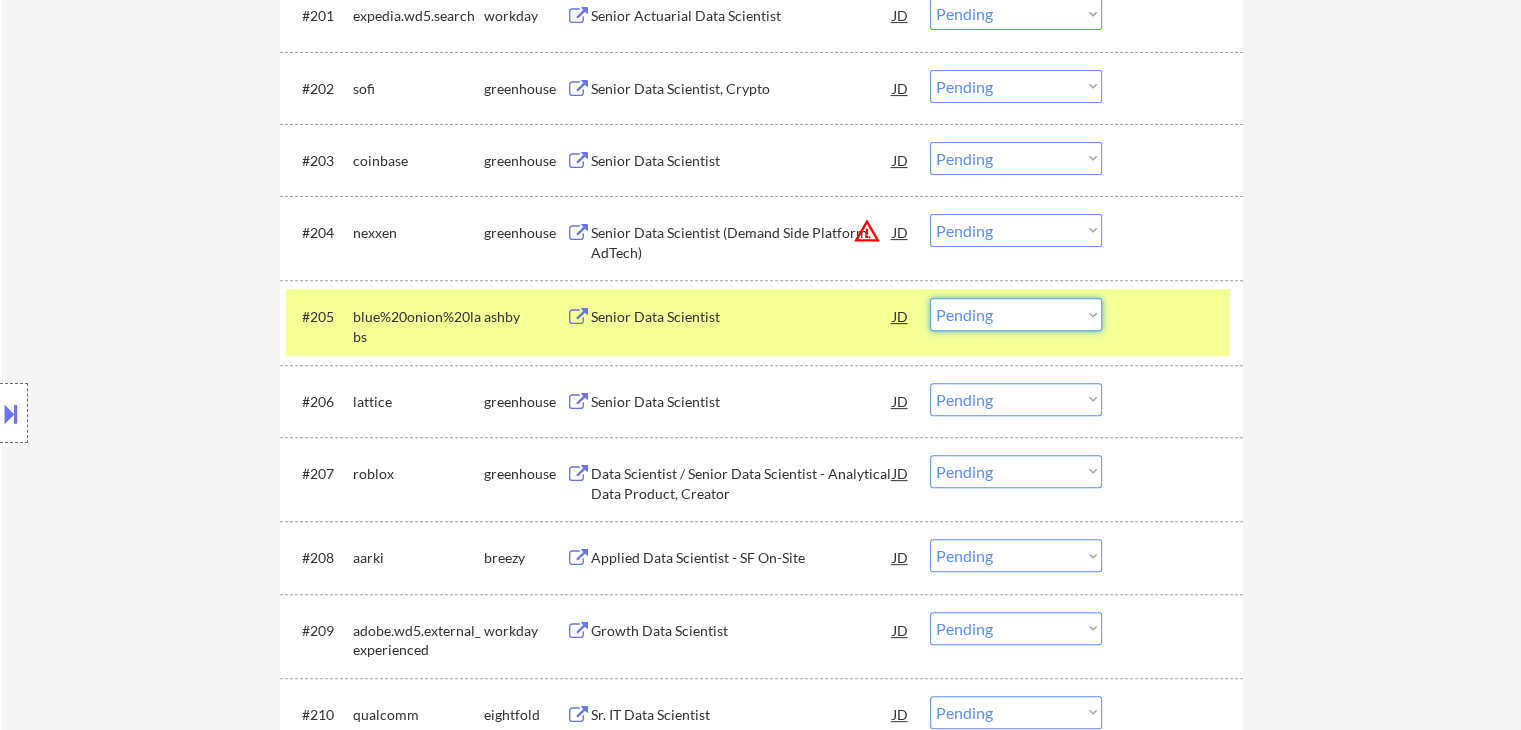 click on "Choose an option... Pending Applied Excluded (Questions) Excluded (Expired) Excluded (Location) Excluded (Bad Match) Excluded (Blocklist) Excluded (Salary) Excluded (Other)" at bounding box center (1016, 314) 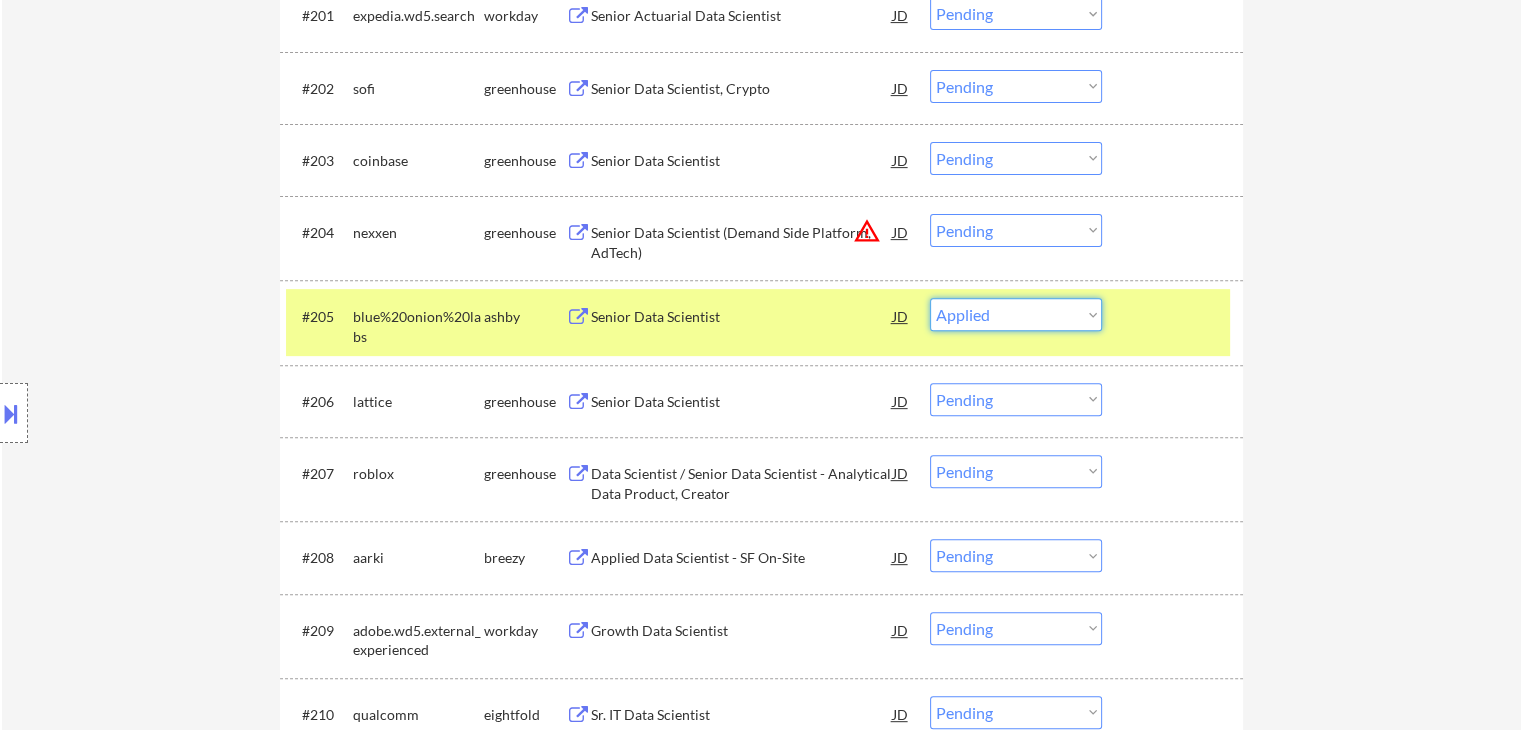 click on "Choose an option... Pending Applied Excluded (Questions) Excluded (Expired) Excluded (Location) Excluded (Bad Match) Excluded (Blocklist) Excluded (Salary) Excluded (Other)" at bounding box center [1016, 314] 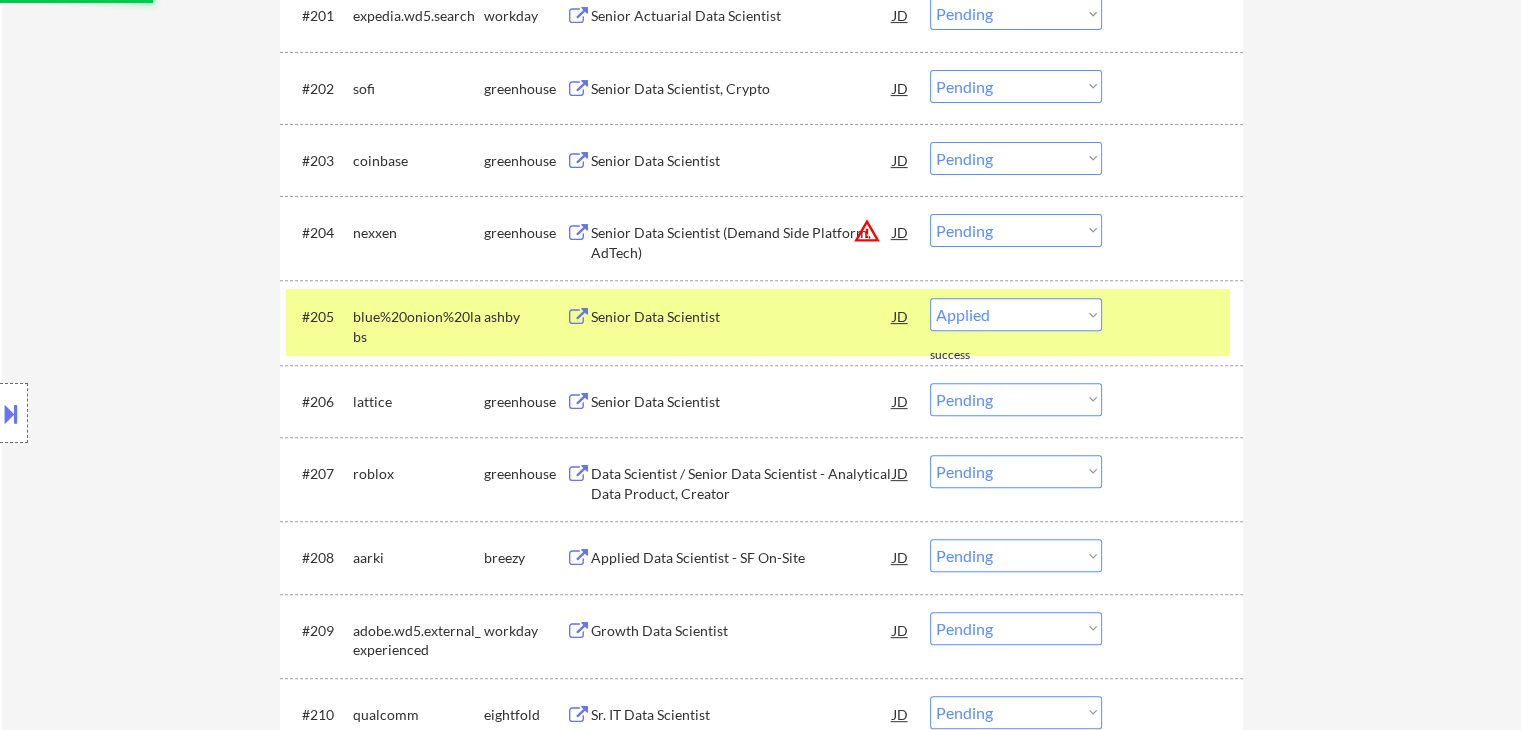 select on ""pending"" 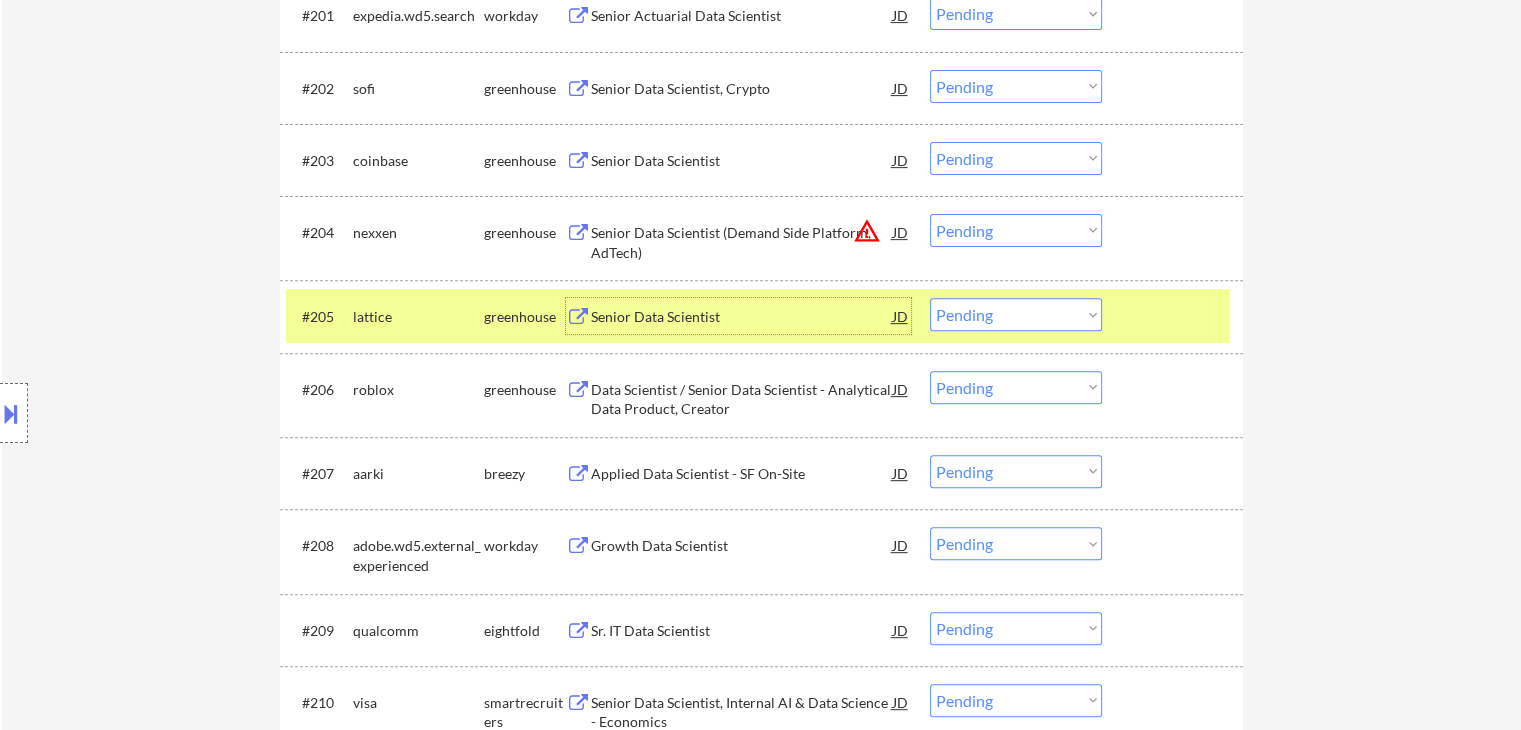 click on "Senior Data Scientist" at bounding box center [742, 316] 